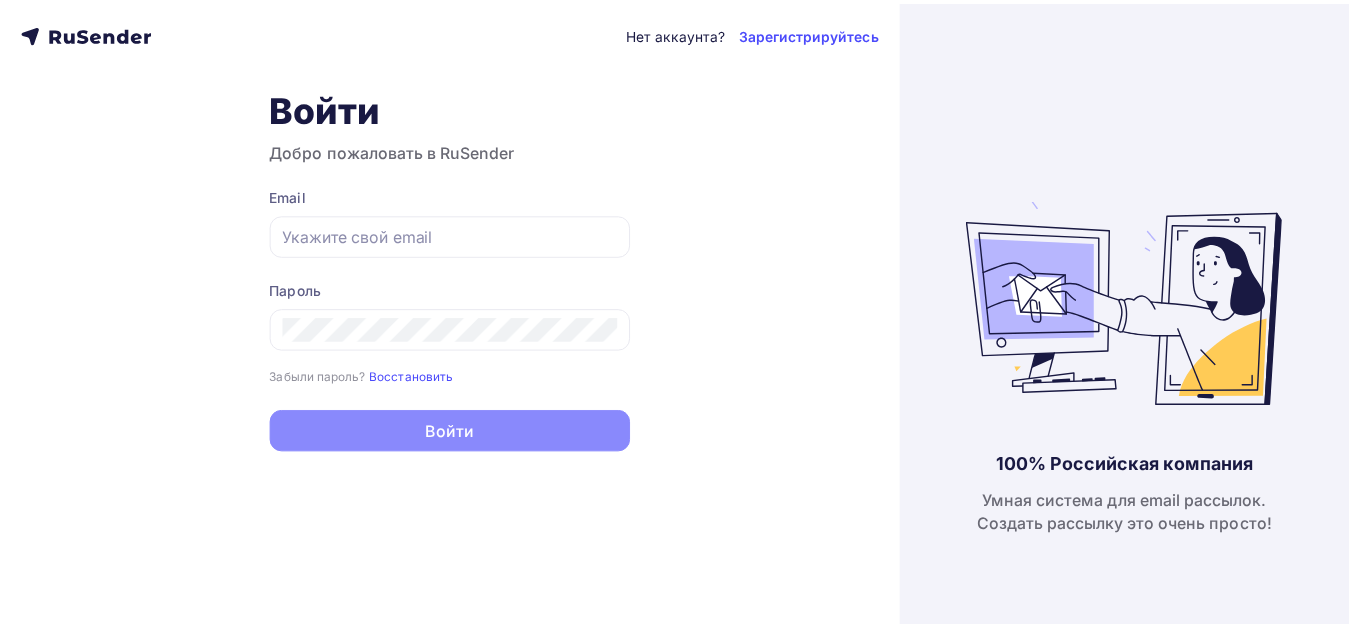 scroll, scrollTop: 0, scrollLeft: 0, axis: both 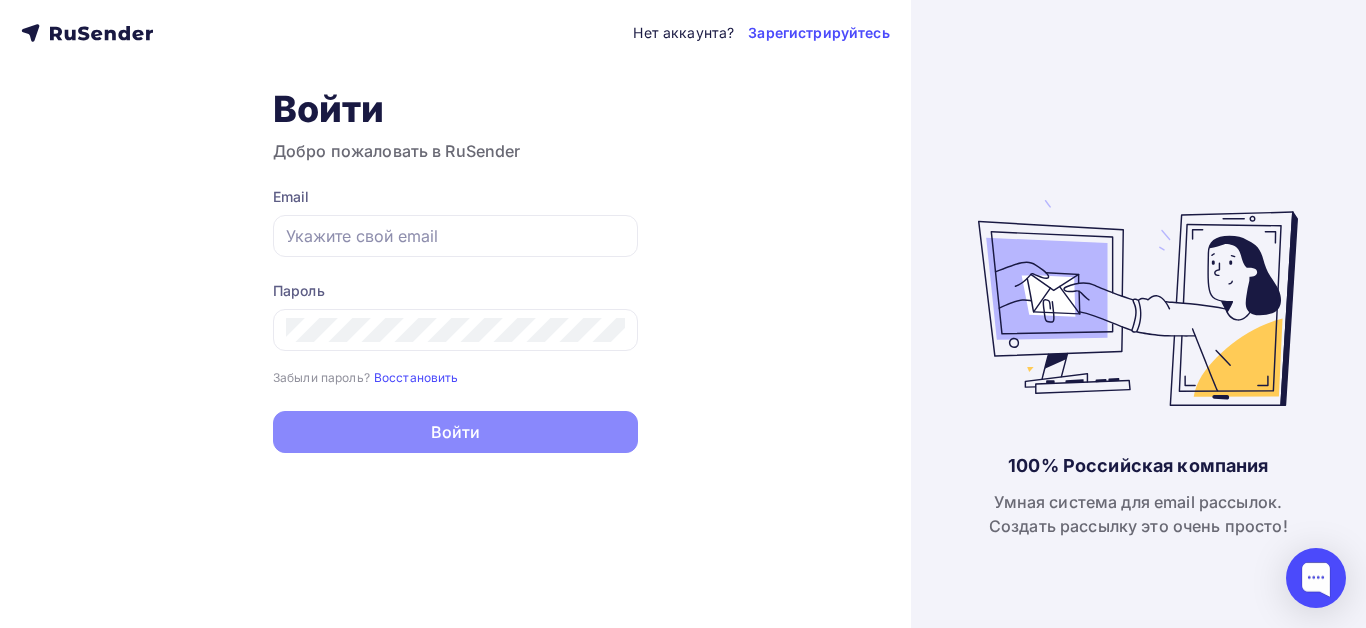 type on "barservis@[EXAMPLE.COM]" 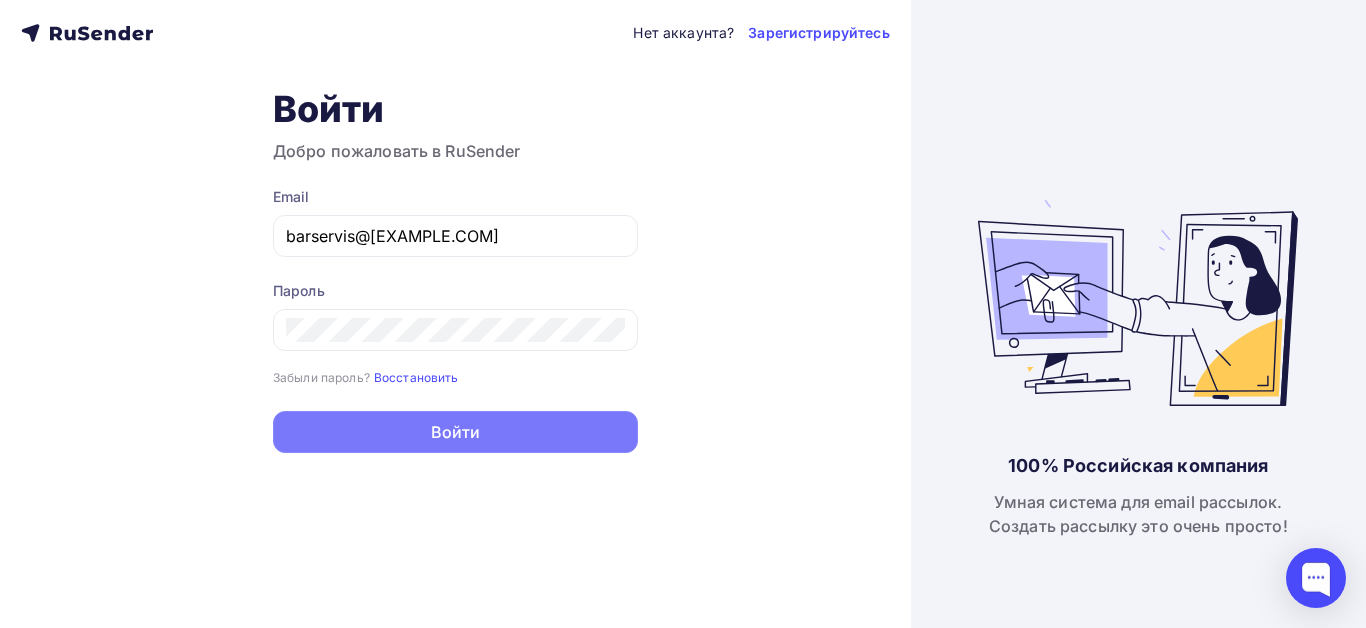 click on "Войти" at bounding box center (455, 432) 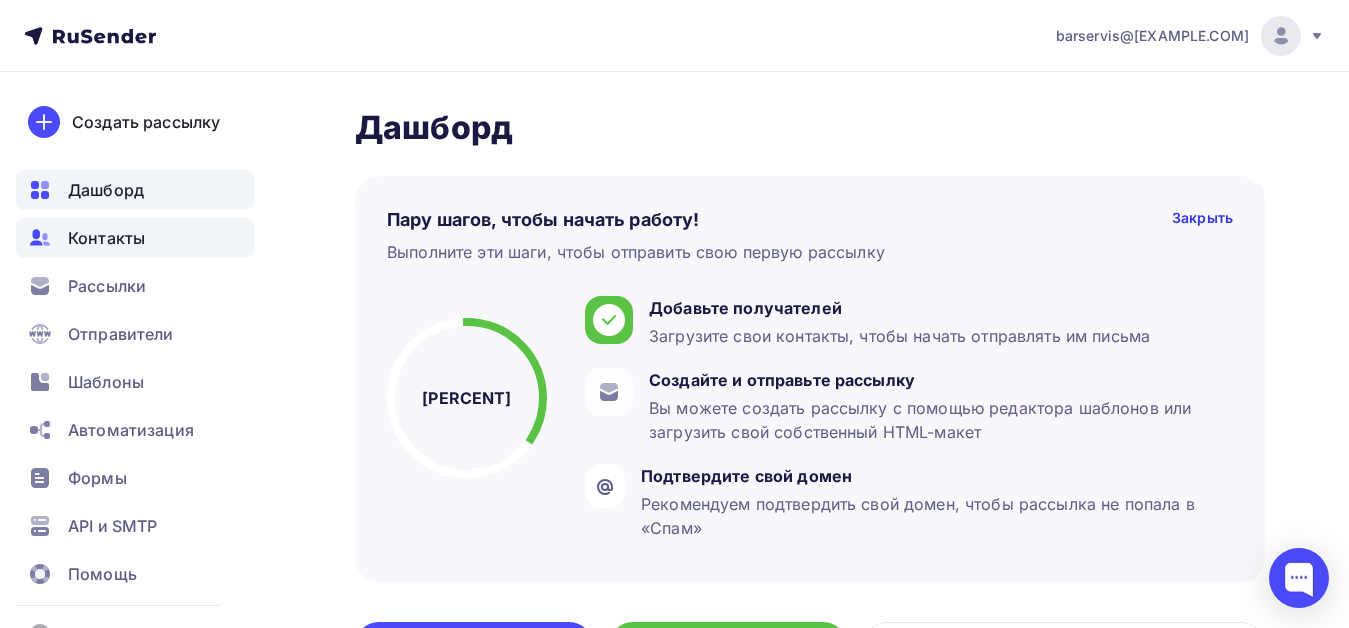 click on "Контакты" at bounding box center [106, 238] 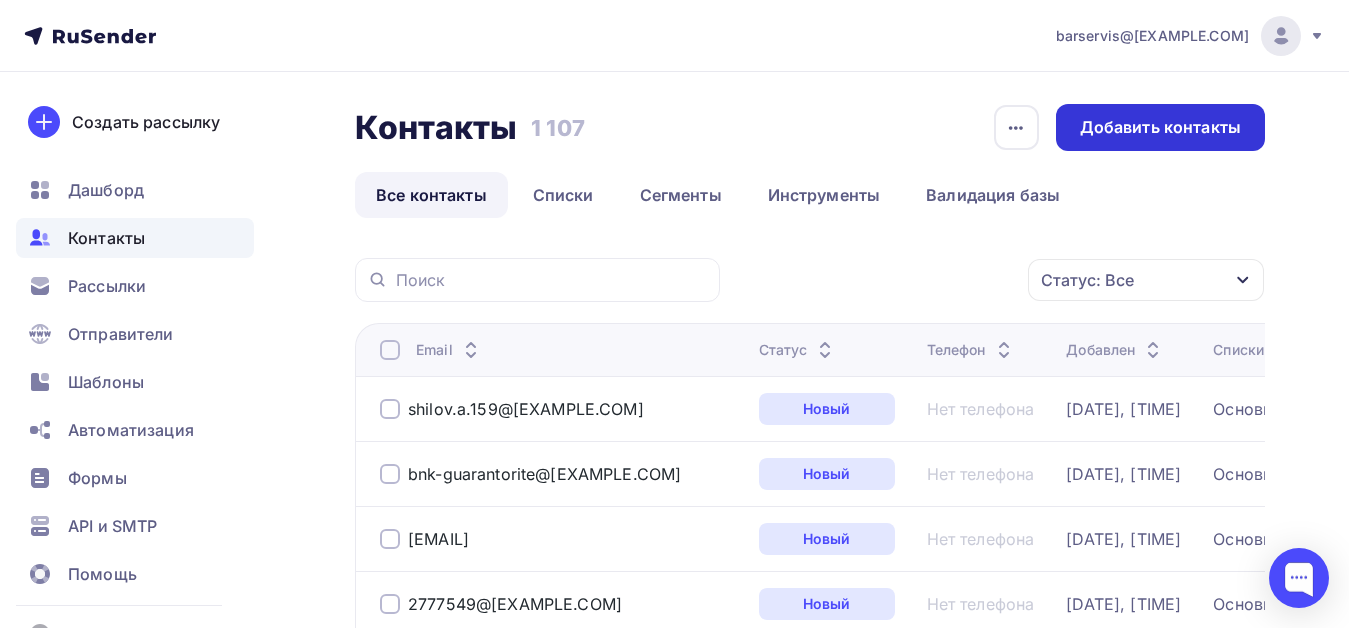 click on "Добавить контакты" at bounding box center [1160, 127] 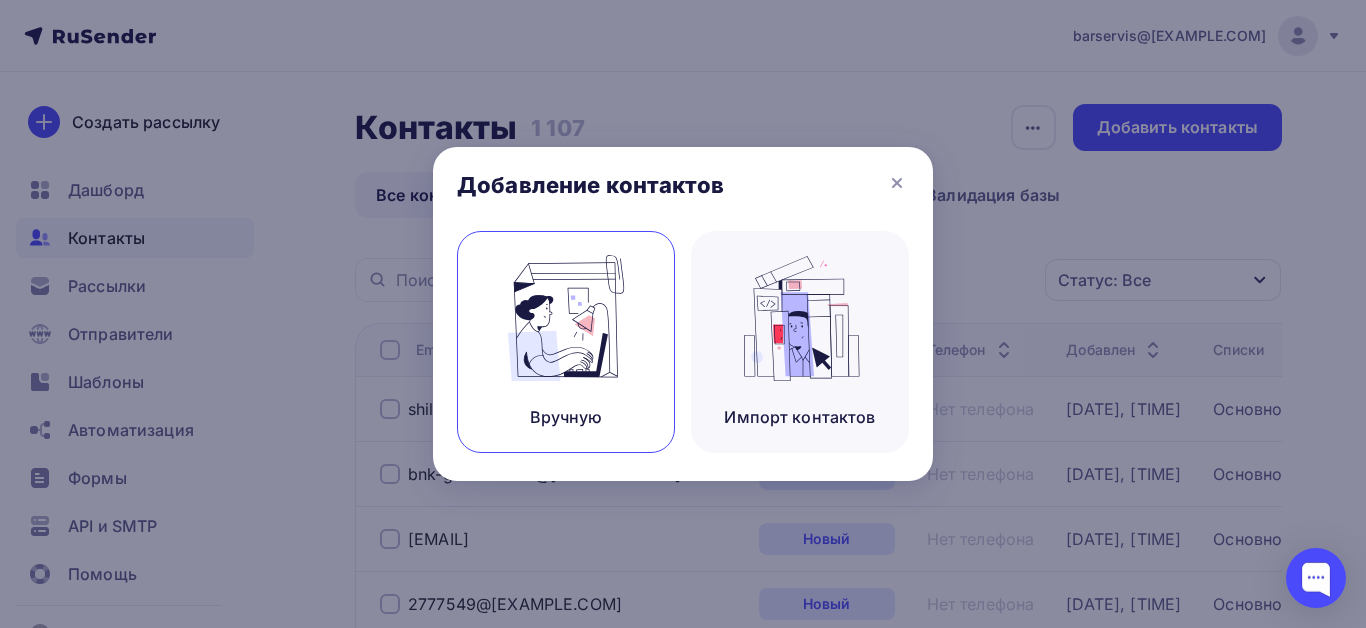 click at bounding box center [566, 318] 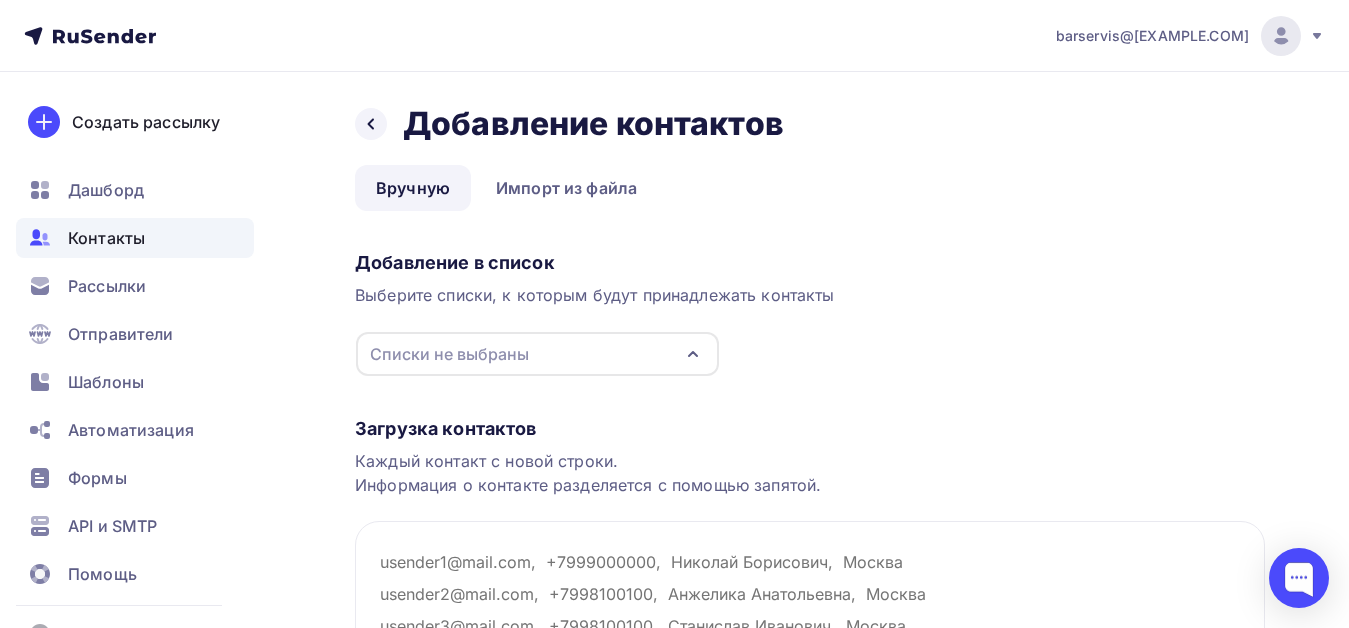 click on "Списки не выбраны" at bounding box center (449, 354) 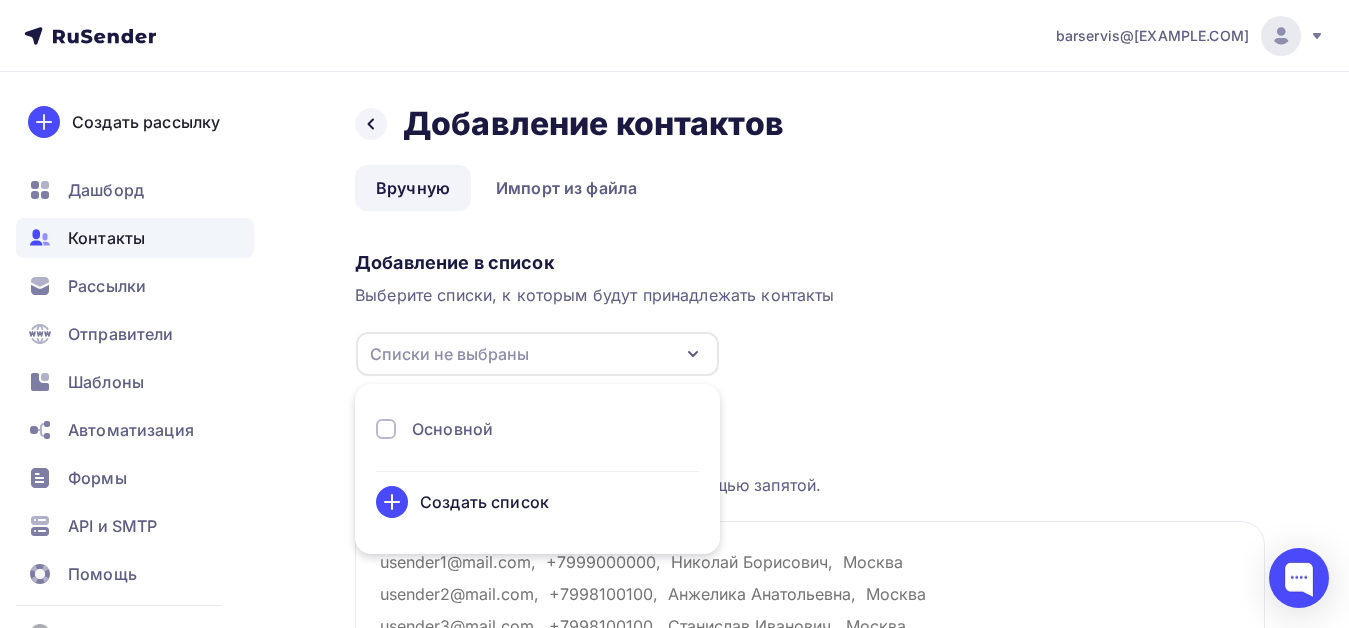 click on "Основной" at bounding box center (452, 429) 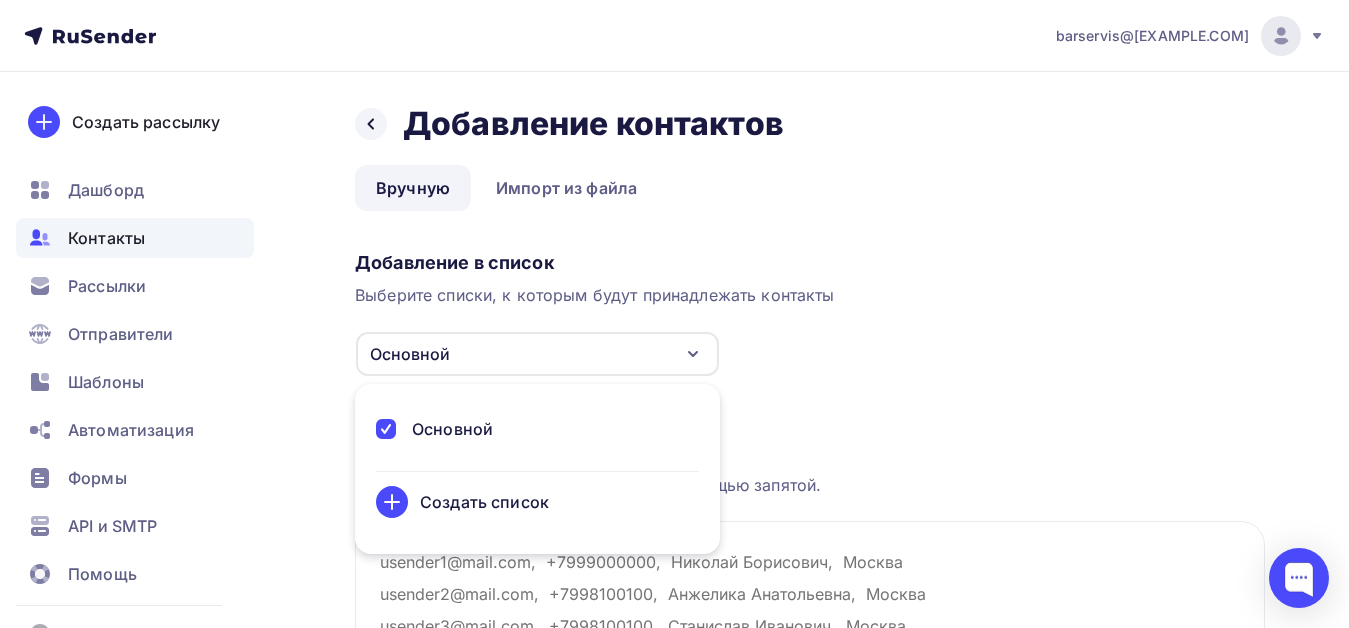 click on "Добавление в список
Выберите списки, к которым будут принадлежать контакты
Основной
Основной
Создать список
Для добавления контактов необходимо  создать список" at bounding box center [810, 310] 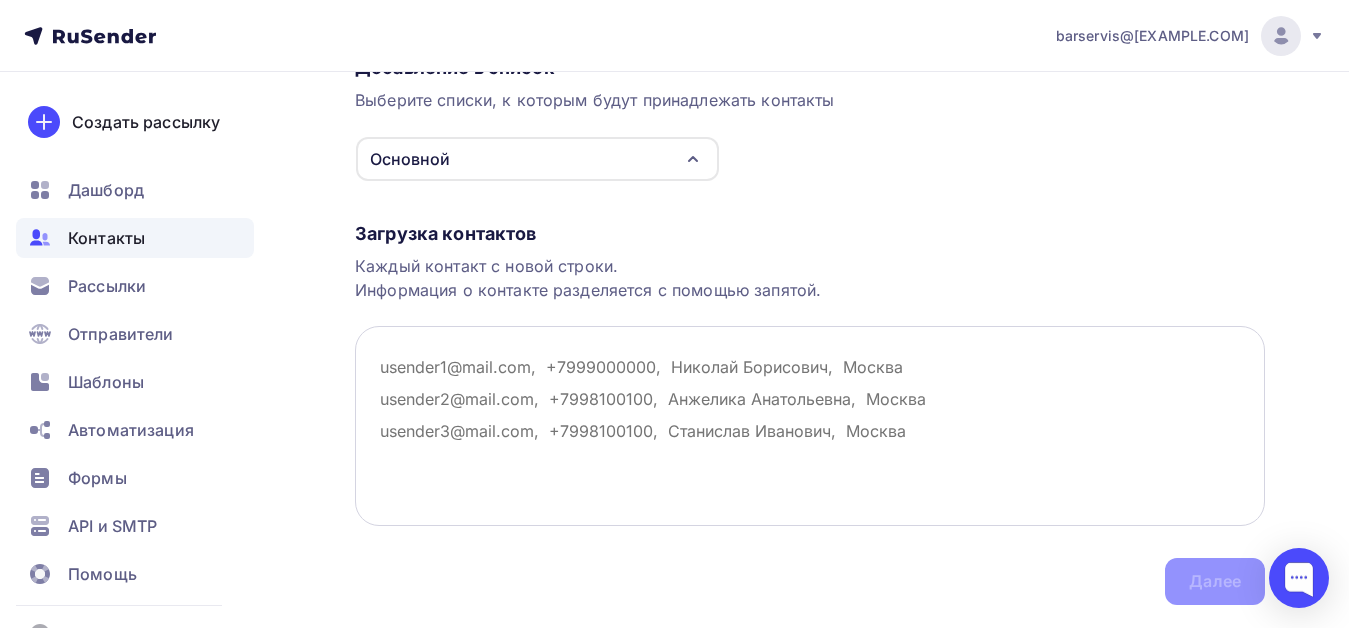 scroll, scrollTop: 200, scrollLeft: 0, axis: vertical 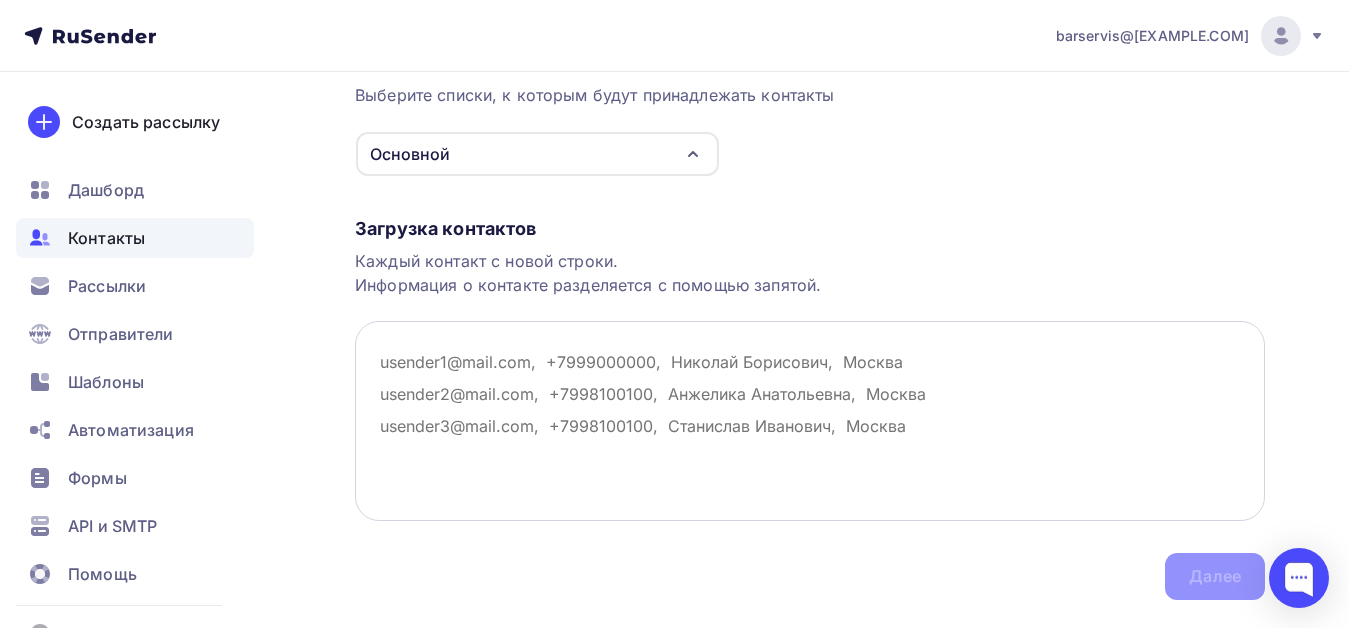 click at bounding box center (810, 421) 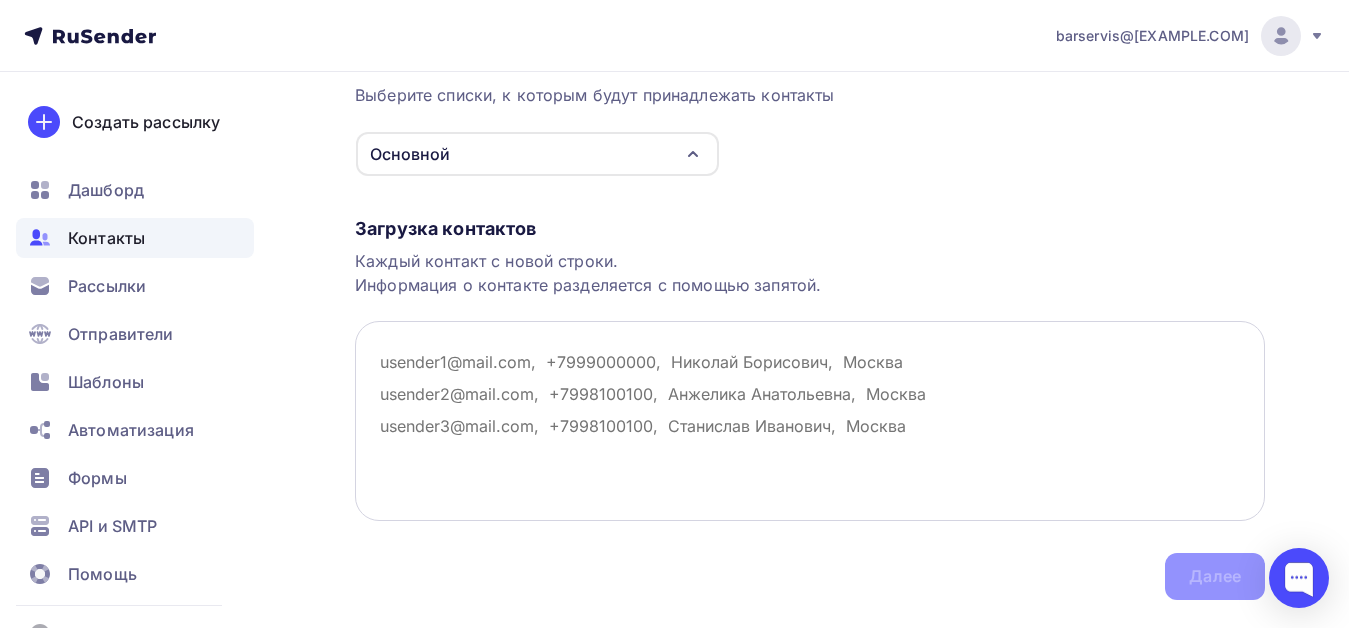 paste on "62lounge@[EXAMPLE.COM]
89194795739alex@[EXAMPLE.COM]
89504615428@[EXAMPLE.COM]
9082798211@[EXAMPLE.COM]
a.nikolaeva@[EXAMPLE.COM]
abramkin-k@[EXAMPLE.COM]
aleksejzalogin@[EXAMPLE.COM]
alexasuhodolova@[EXAMPLE.COM]
andreyshubin1992@[EXAMPLE.COM]
anna.ilinykh94@[EXAMPLE.COM]
any4521@[EXAMPLE.COM]
artur.nadymov@[EXAMPLE.COM]
astars.koval@[EXAMPLE.COM]
aurora-rest@[EXAMPLE.COM]
avotangi8@[EXAMPLE.COM]
basov81@[EXAMPLE.COM]
behbudovakotya@[EXAMPLE.COM]
berger.prmm@[EXAMPLE.COM]
berrus@[EXAMPLE.COM]
betti221@[EXAMPLE.COM]
boutiquezerkalo@[EXAMPLE.COM]
bsa80.59@[EXAMPLE.COM]
businessled7@[EXAMPLE.COM]
cafetulip@[EXAMPLE.COM]
cem@[EXAMPLE.COM]
chadova_tatyana@[EXAMPLE.COM]
cheburekme-perm@[EXAMPLE.COM]
chirtsova_89@[EXAMPLE.COM]
citrusperm@[EXAMPLE.COM]
cloudloungeroom@[EXAMPLE.COM]
coffee.september@[EXAMPLE.COM]
crazybrothers.perm@[EXAMPLE.COM]
cupbycup2012@[EXAMPLE.COM]
dedushkabar@[EXAMPLE.COM]
denis_v_o@[EXAMPLE.COM]
dietdessert@[EXAMPLE.COM]
dim11kiz@[EXAMPLE.COM]
dima-boyarshinov@[EXAMPLE.COM]
drozdova-anna1994@[EXAMPLE.COM]
e.obuhova@[EXAMPLE.COM]
e9223548047@[EXAMPLE.COM]
elementpl@[EXAMPLE.COM]
elena_bluz@[EXAMPLE.COM]
elshinegor@[EXAMPLE.COM]
enikeev@[EXAMPLE.COM]
erkin0404197..." 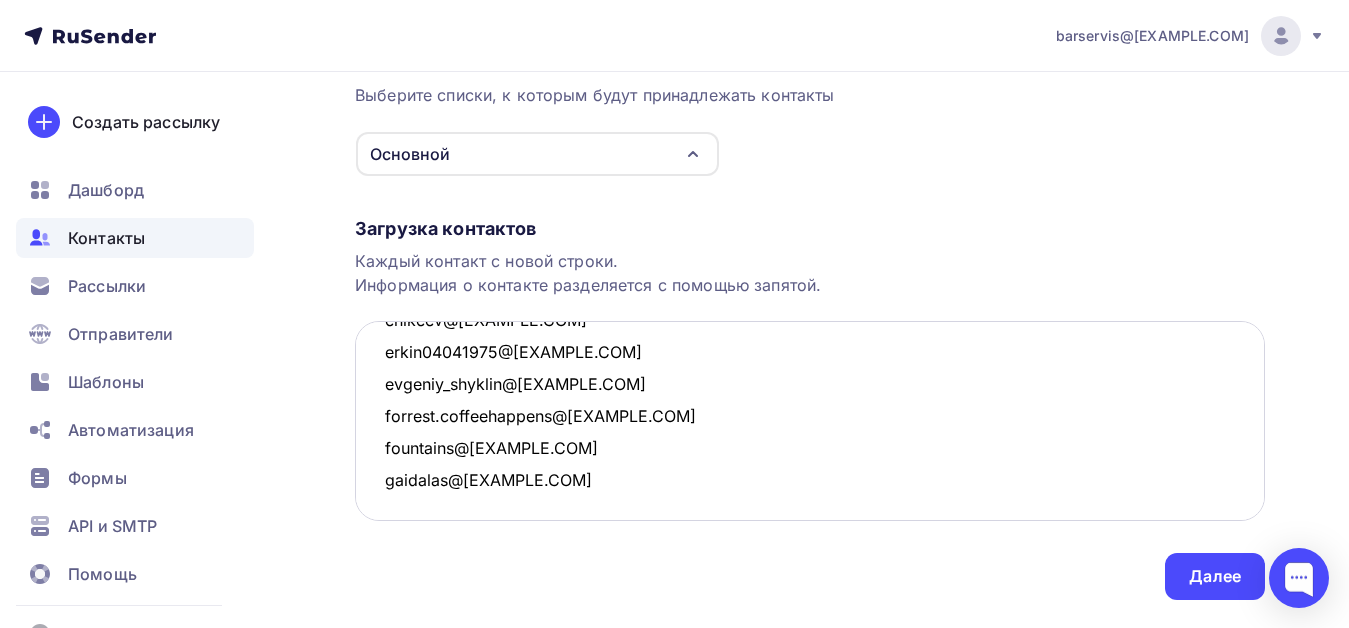 scroll, scrollTop: 1450, scrollLeft: 0, axis: vertical 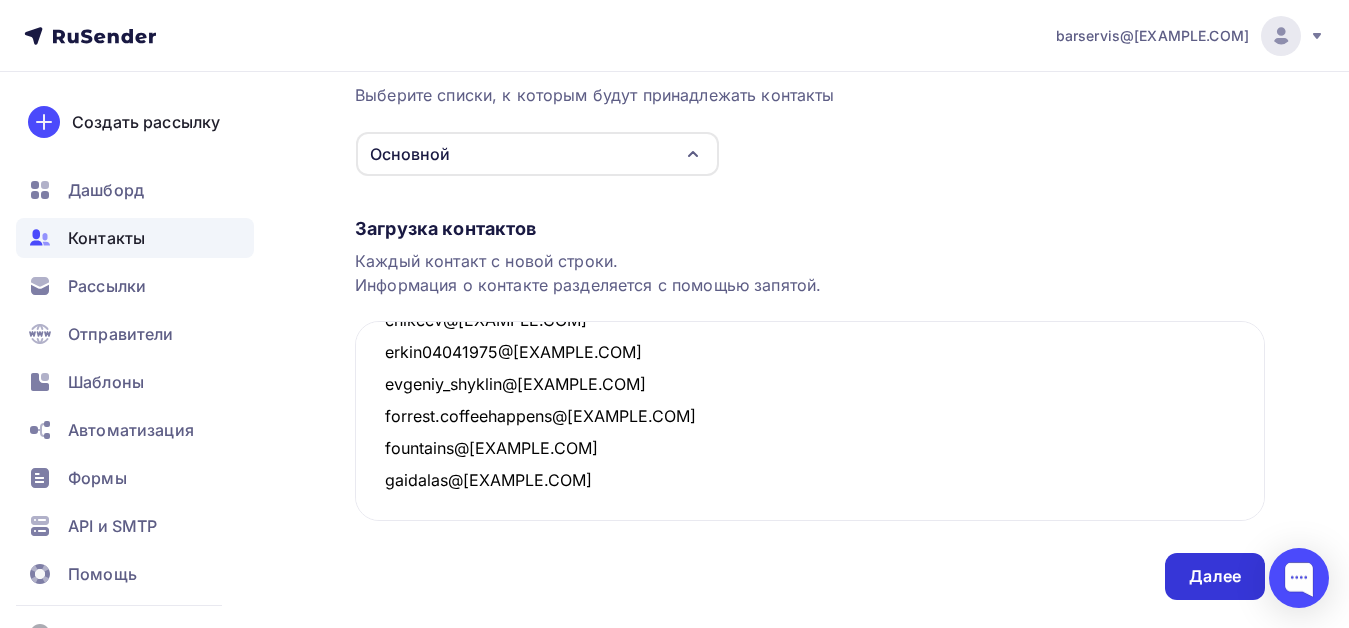 type on "62lounge@[EXAMPLE.COM]
89194795739alex@[EXAMPLE.COM]
89504615428@[EXAMPLE.COM]
9082798211@[EXAMPLE.COM]
a.nikolaeva@[EXAMPLE.COM]
abramkin-k@[EXAMPLE.COM]
aleksejzalogin@[EXAMPLE.COM]
alexasuhodolova@[EXAMPLE.COM]
andreyshubin1992@[EXAMPLE.COM]
anna.ilinykh94@[EXAMPLE.COM]
any4521@[EXAMPLE.COM]
artur.nadymov@[EXAMPLE.COM]
astars.koval@[EXAMPLE.COM]
aurora-rest@[EXAMPLE.COM]
avotangi8@[EXAMPLE.COM]
basov81@[EXAMPLE.COM]
behbudovakotya@[EXAMPLE.COM]
berger.prmm@[EXAMPLE.COM]
berrus@[EXAMPLE.COM]
betti221@[EXAMPLE.COM]
boutiquezerkalo@[EXAMPLE.COM]
bsa80.59@[EXAMPLE.COM]
businessled7@[EXAMPLE.COM]
cafetulip@[EXAMPLE.COM]
cem@[EXAMPLE.COM]
chadova_tatyana@[EXAMPLE.COM]
cheburekme-perm@[EXAMPLE.COM]
chirtsova_89@[EXAMPLE.COM]
citrusperm@[EXAMPLE.COM]
cloudloungeroom@[EXAMPLE.COM]
coffee.september@[EXAMPLE.COM]
crazybrothers.perm@[EXAMPLE.COM]
cupbycup2012@[EXAMPLE.COM]
dedushkabar@[EXAMPLE.COM]
denis_v_o@[EXAMPLE.COM]
dietdessert@[EXAMPLE.COM]
dim11kiz@[EXAMPLE.COM]
dima-boyarshinov@[EXAMPLE.COM]
drozdova-anna1994@[EXAMPLE.COM]
e.obuhova@[EXAMPLE.COM]
e9223548047@[EXAMPLE.COM]
elementpl@[EXAMPLE.COM]
elena_bluz@[EXAMPLE.COM]
elshinegor@[EXAMPLE.COM]
enikeev@[EXAMPLE.COM]
erkin0404197..." 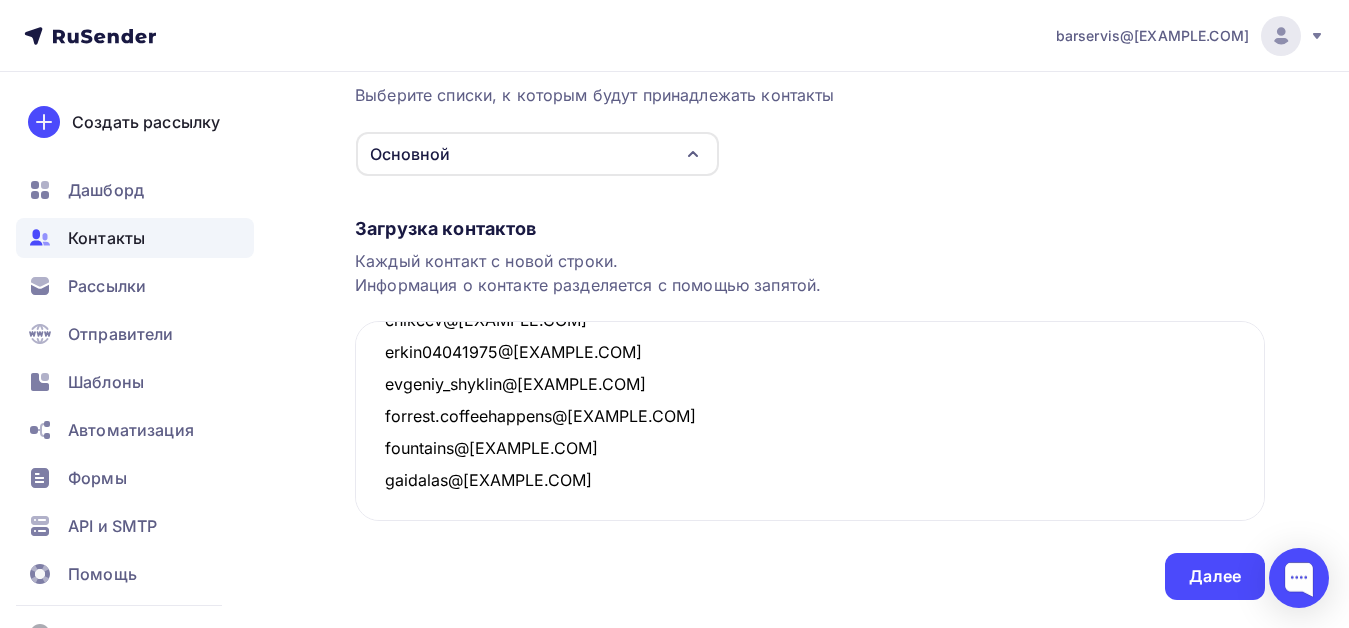 scroll, scrollTop: 0, scrollLeft: 0, axis: both 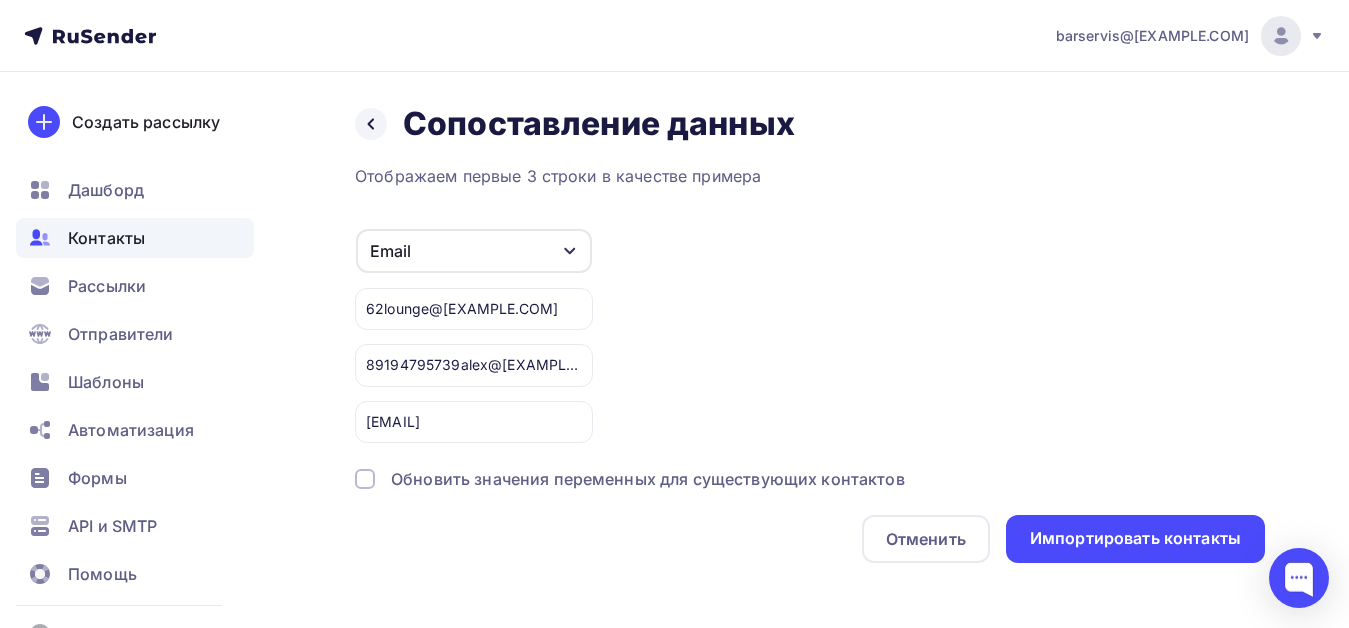 click on "Обновить значения переменных для существующих контактов" at bounding box center [648, 479] 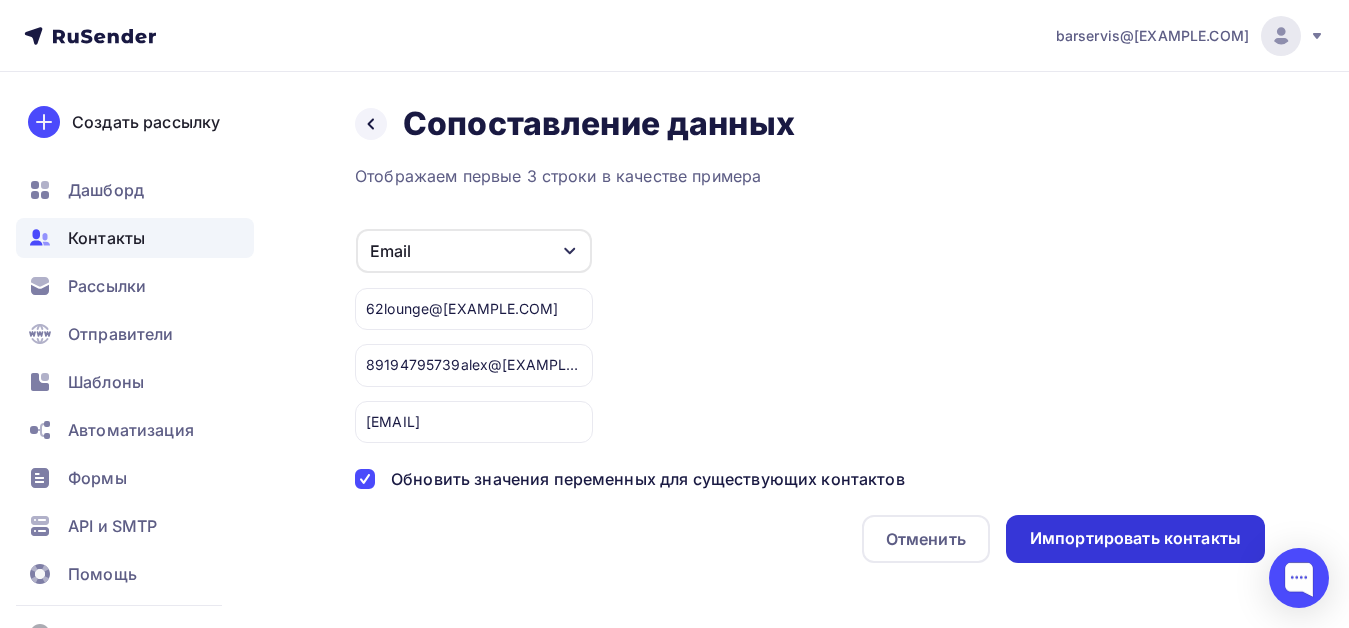 click on "Импортировать контакты" at bounding box center [1135, 538] 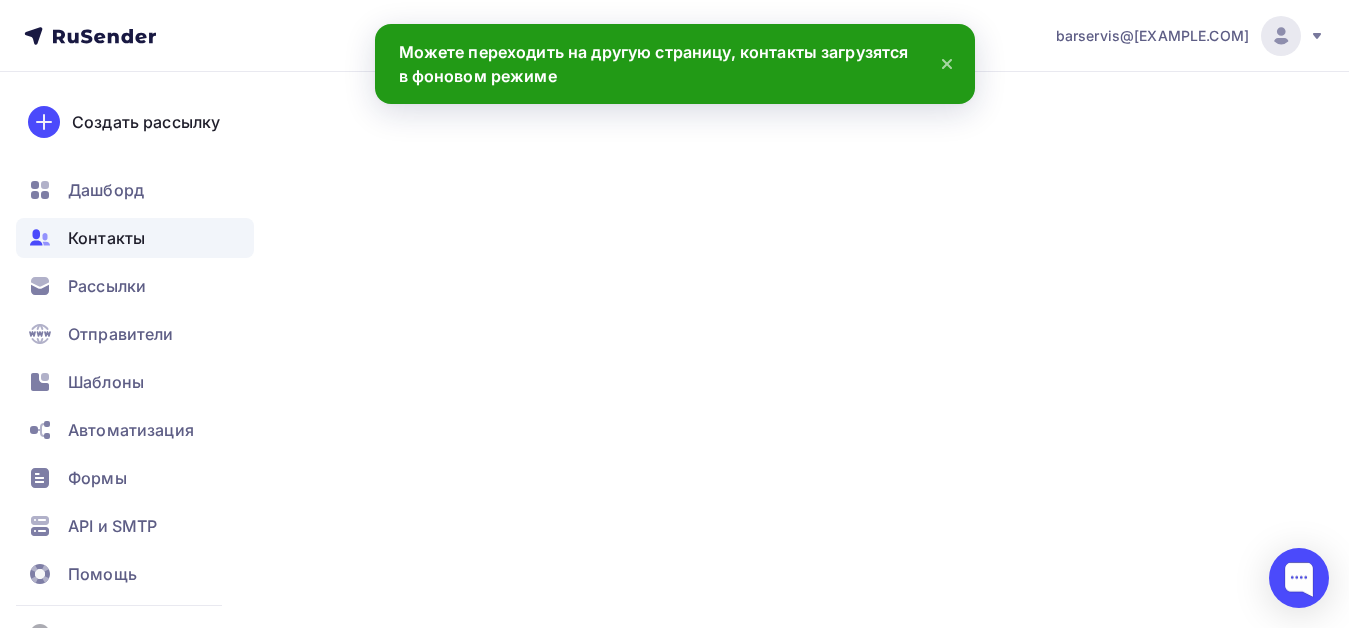 scroll, scrollTop: 252, scrollLeft: 0, axis: vertical 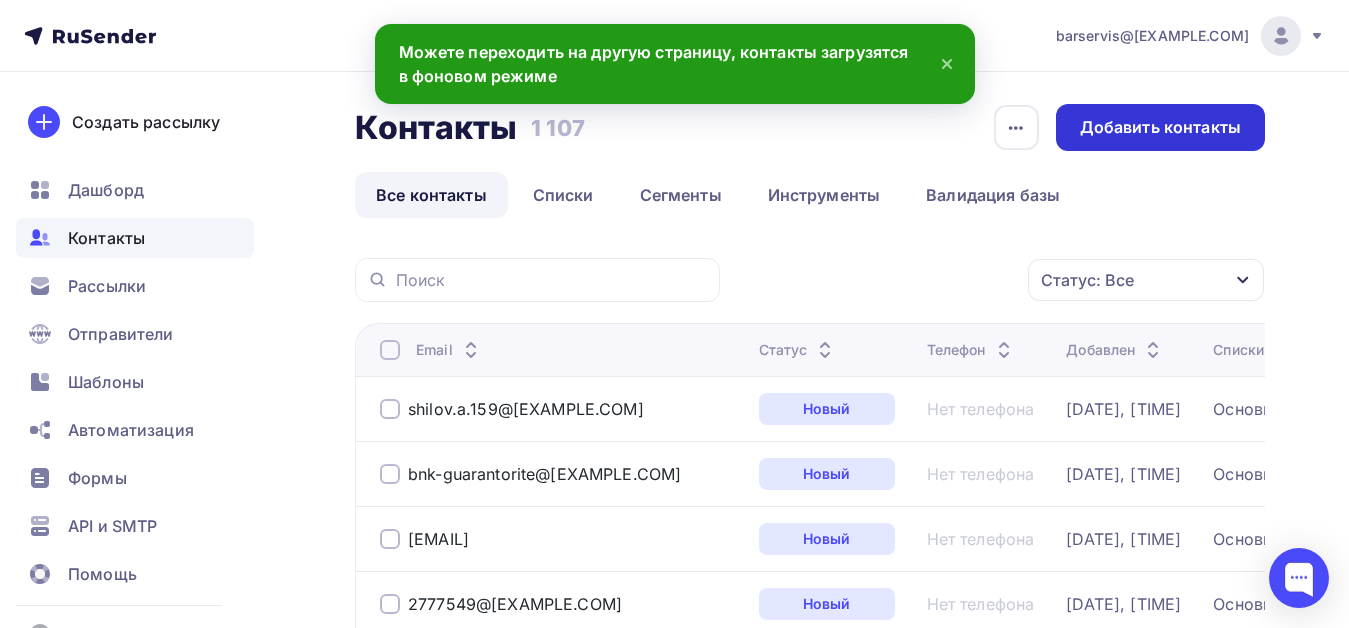 click on "Добавить контакты" at bounding box center (1160, 127) 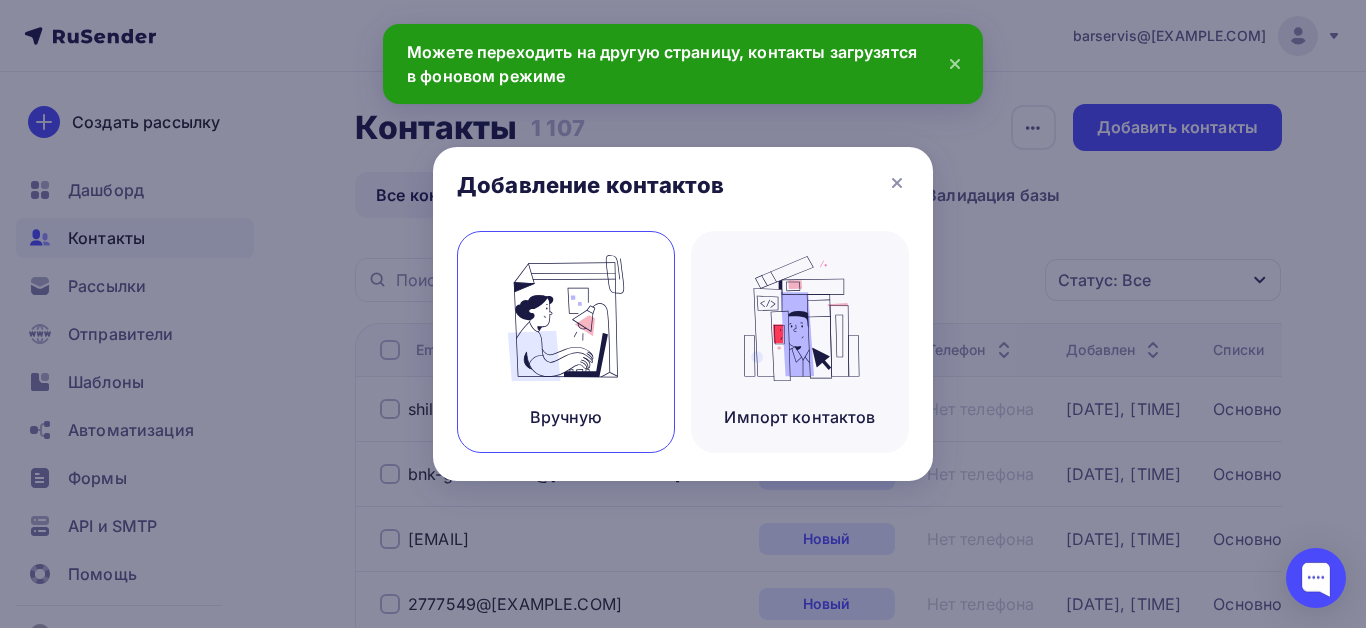 click at bounding box center [566, 318] 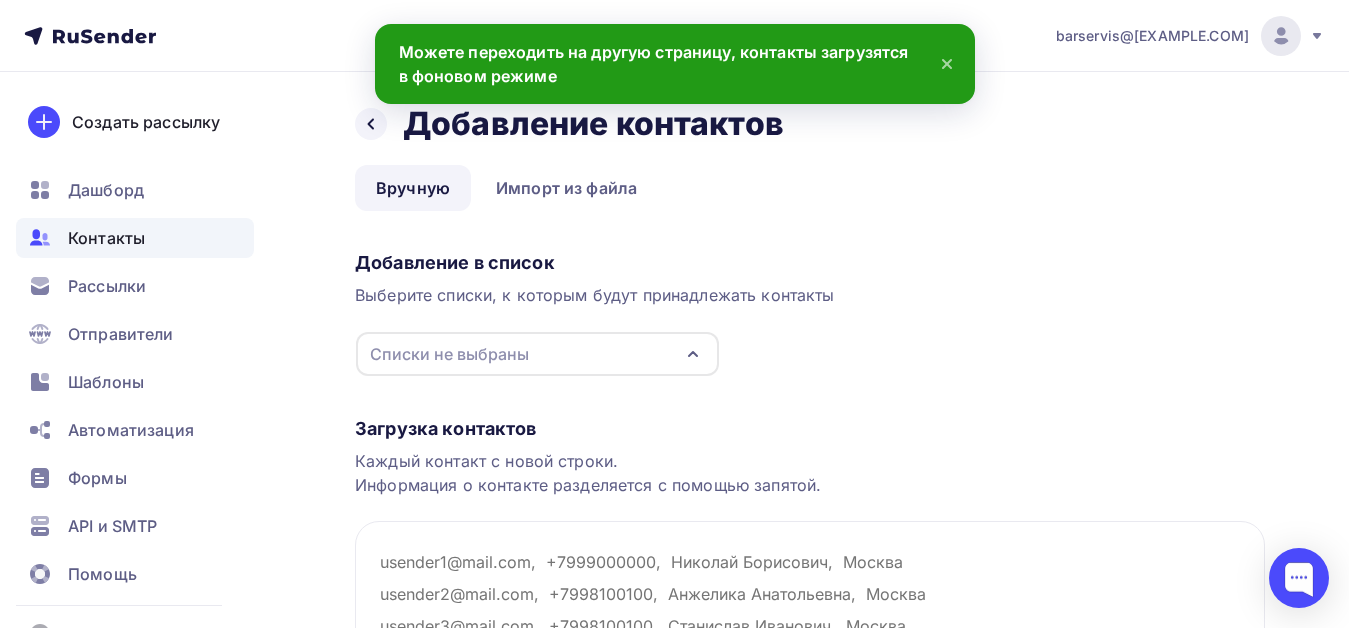 click on "Списки не выбраны" at bounding box center [449, 354] 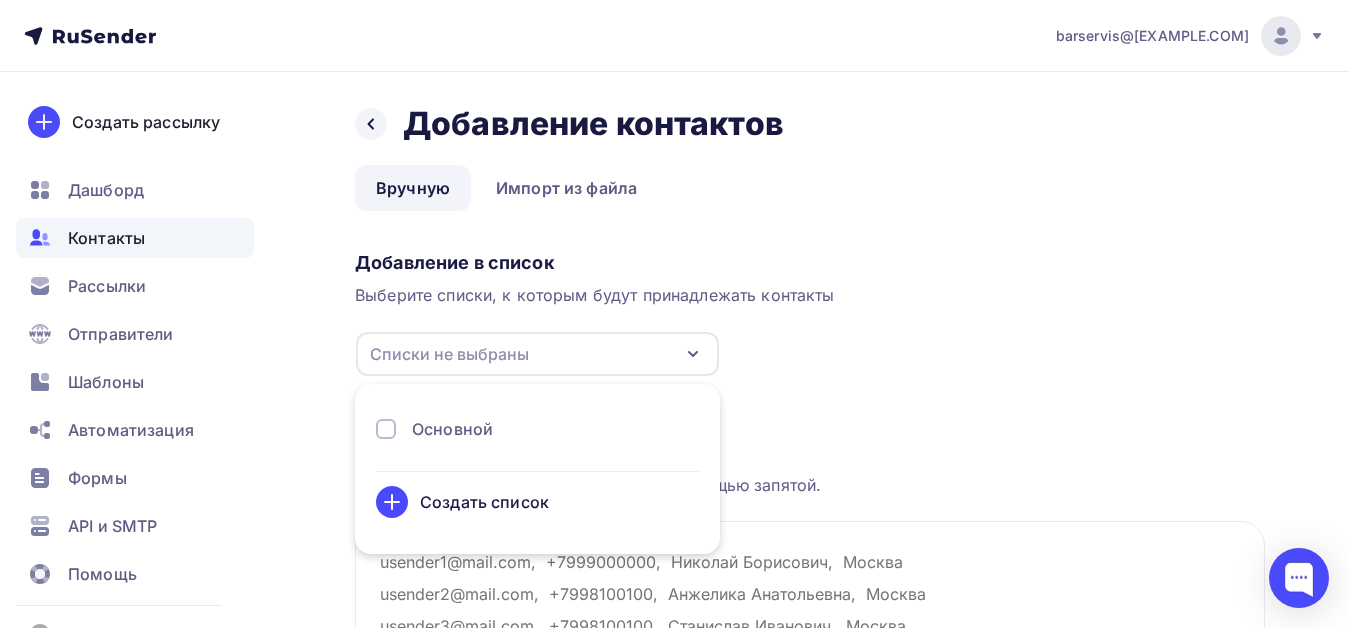 click on "Основной" at bounding box center (452, 429) 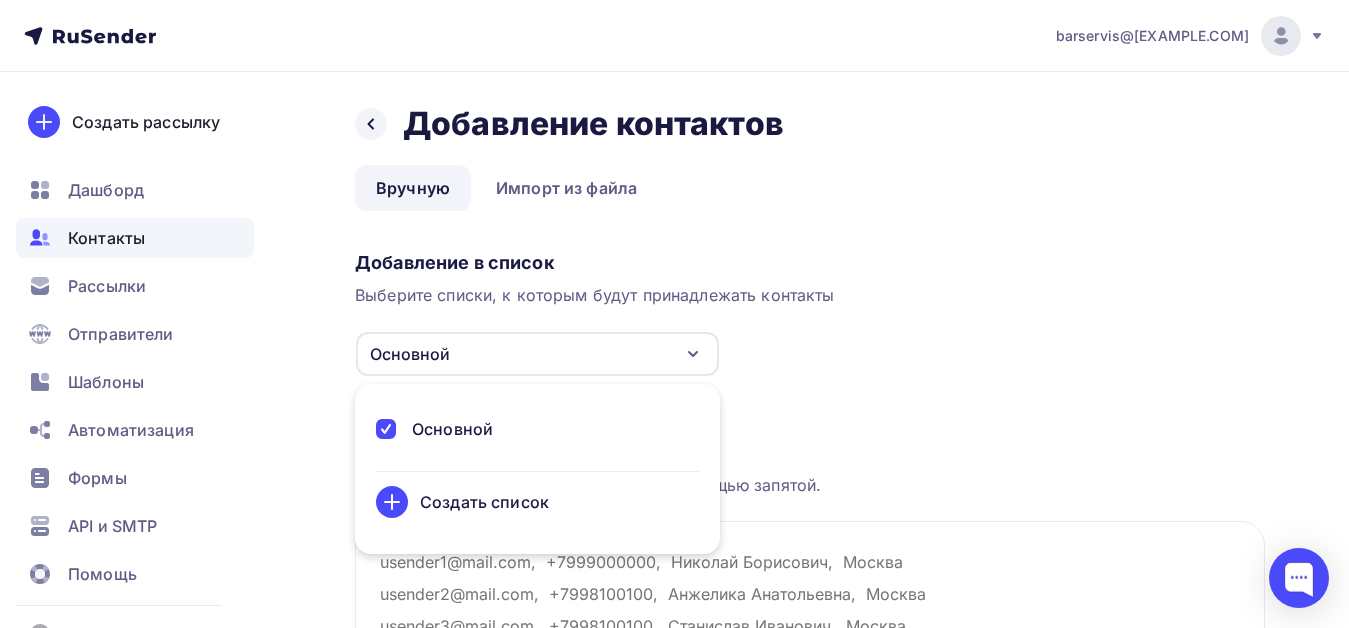 click on "Добавление в список
Выберите списки, к которым будут принадлежать контакты
Основной
Основной
Создать список
Для добавления контактов необходимо  создать список" at bounding box center (810, 310) 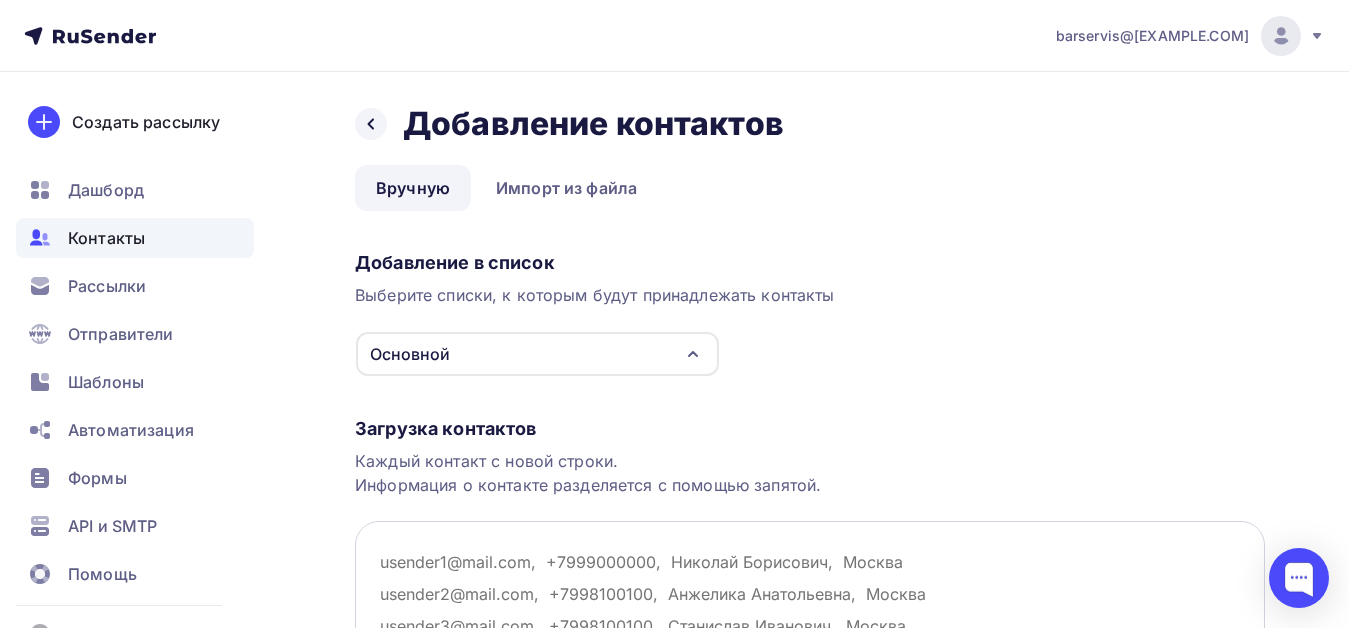click at bounding box center (810, 621) 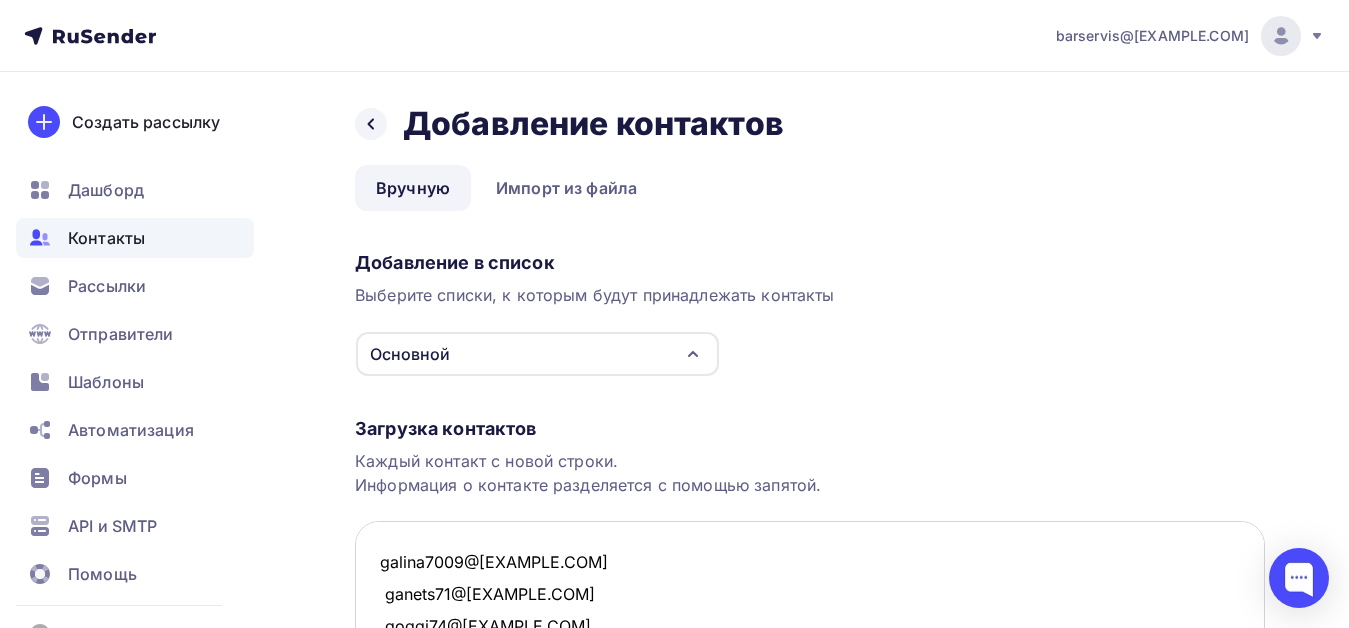 scroll, scrollTop: 1452, scrollLeft: 0, axis: vertical 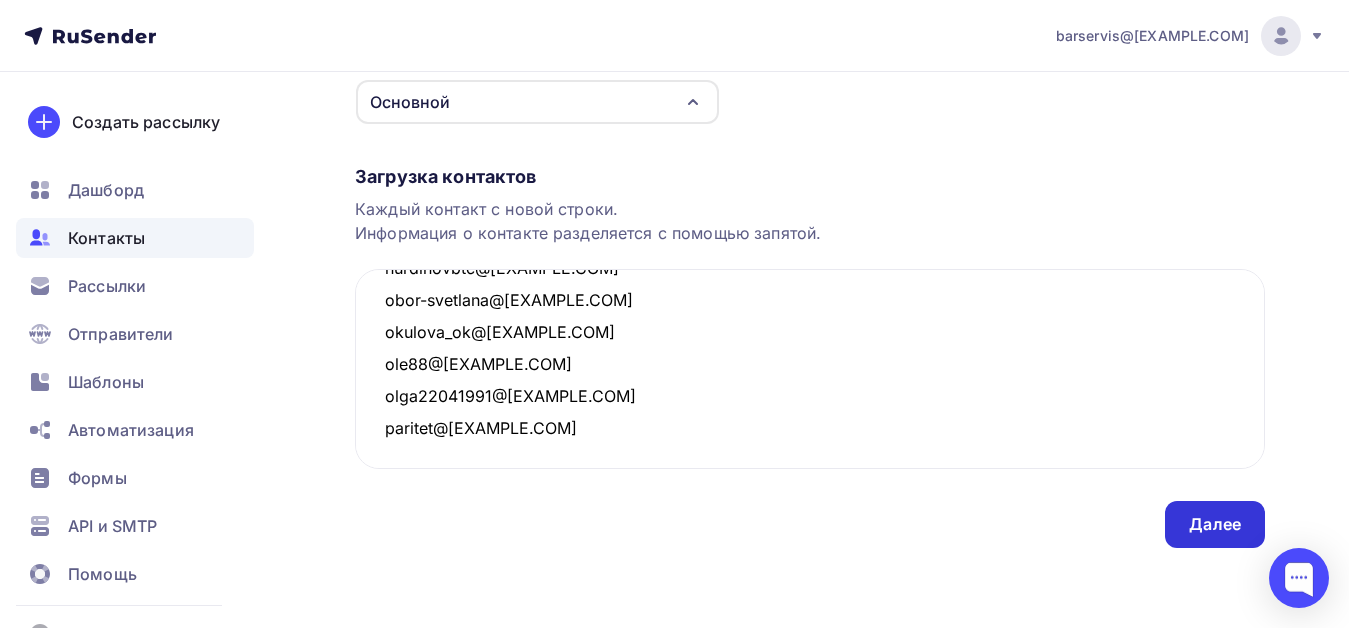 type on "galina7009@[EXAMPLE.COM]
ganets71@[EXAMPLE.COM]
goggi74@[EXAMPLE.COM]
golosk_e@[EXAMPLE.COM]
gulya07_111987@[EXAMPLE.COM]
hotel.travel@[EXAMPLE.COM]
imereti2607@[EXAMPLE.COM]
in89026455511@[EXAMPLE.COM]
info.dudnik@[EXAMPLE.COM]
info@[EXAMPLE.COM]
info@[EXAMPLE.COM]
info@[EXAMPLE.COM]
ionova_taty90@[EXAMPLE.COM]
irin-minrakhmanov@[EXAMPLE.COM]
ivkarmanov@[EXAMPLE.COM]
joker7001@[EXAMPLE.COM]
karskanova@[EXAMPLE.COM]
kazakova.katerinaa@[EXAMPLE.COM]
ketova-nv@[EXAMPLE.COM]
khaydarova-l@[EXAMPLE.COM]
kinobar-vv@[EXAMPLE.COM]
kofecity_cafe_de_paris@[EXAMPLE.COM]
kolesomaksimov@[EXAMPLE.COM]
kolpakova7@[EXAMPLE.COM]
koprusgroup@[EXAMPLE.COM]
kosmosperm2017@[EXAMPLE.COM]
ksan7@[EXAMPLE.COM]
kuckuh2@[EXAMPLE.COM]
kungur.relax@[EXAMPLE.COM]
lena.chilikina.79@[EXAMPLE.COM]
levan207@[EXAMPLE.COM]
lgb88@[EXAMPLE.COM]
liana692009@[EXAMPLE.COM]
lobanov@[EXAMPLE.COM]
lookatblin@[EXAMPLE.COM]
lubimov@[EXAMPLE.COM]
maiorov-79@[EXAMPLE.COM]
menshatov88@[EXAMPLE.COM]
mihail.rusinov2012@[EXAMPLE.COM]
motel-chayka@[EXAMPLE.COM]
muki_net59@[EXAMPLE.COM]
nata9974@[EXAMPLE.COM]
natalistar4@[EXAMPLE.COM]
neiv9@[EXAMPLE.COM]
nurdinovbtc@[EXAMPLE.COM]
obor-svetlana@[EXAMPLE.COM]
okulova..." 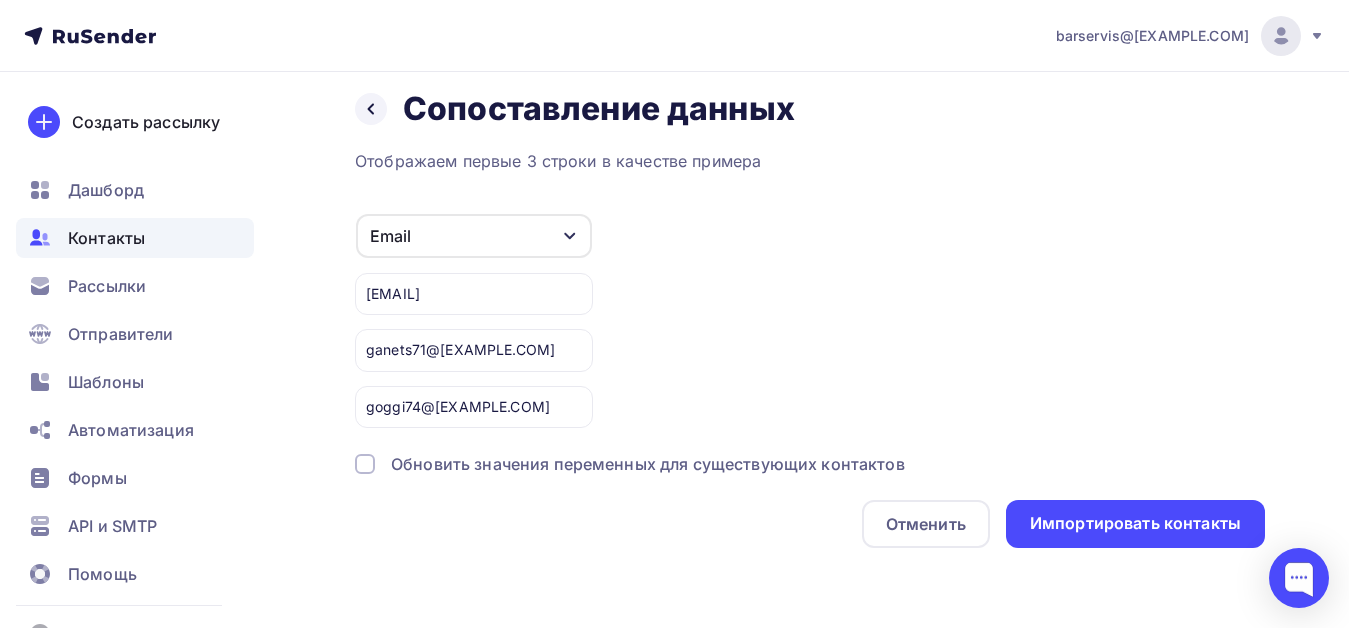 scroll, scrollTop: 0, scrollLeft: 0, axis: both 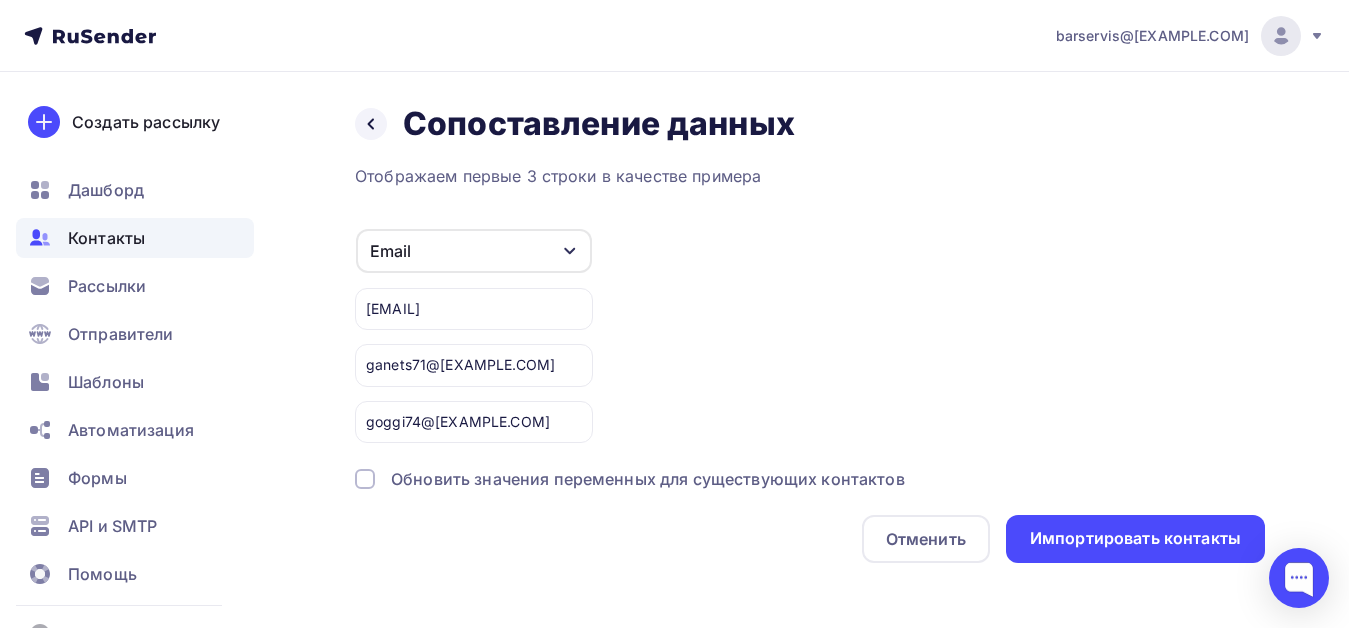 click on "Обновить значения переменных для существующих контактов" at bounding box center [648, 479] 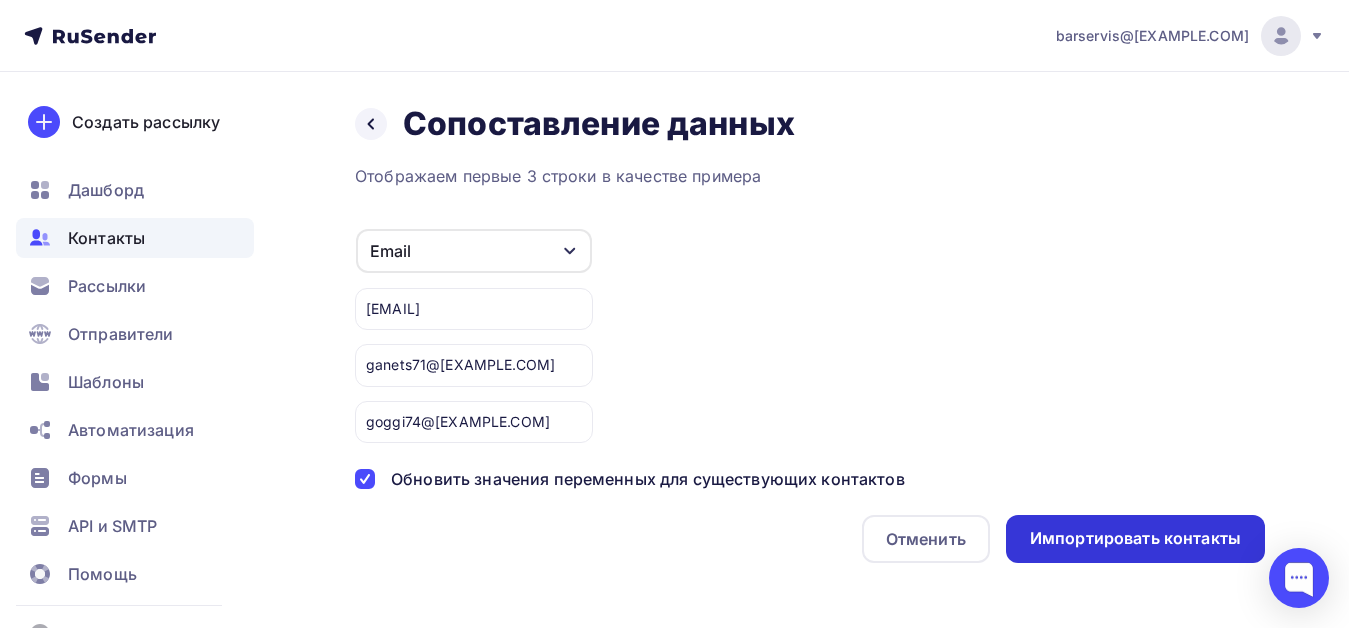 click on "Импортировать контакты" at bounding box center [1135, 538] 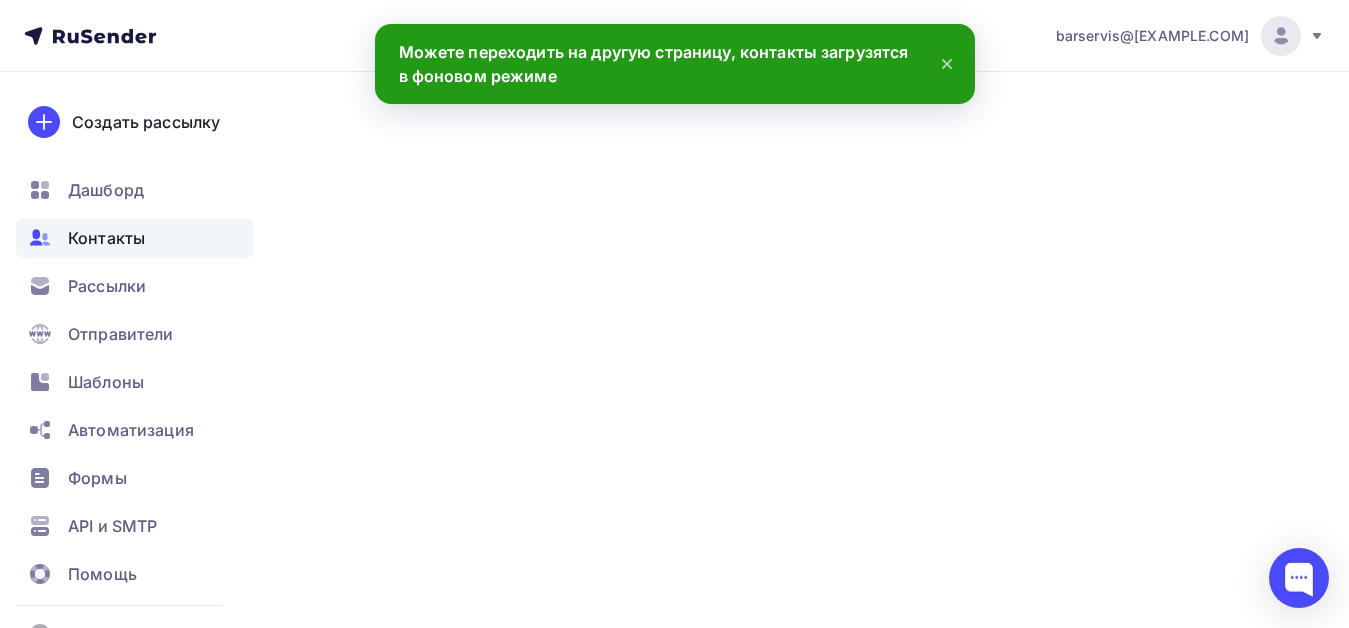 scroll, scrollTop: 0, scrollLeft: 0, axis: both 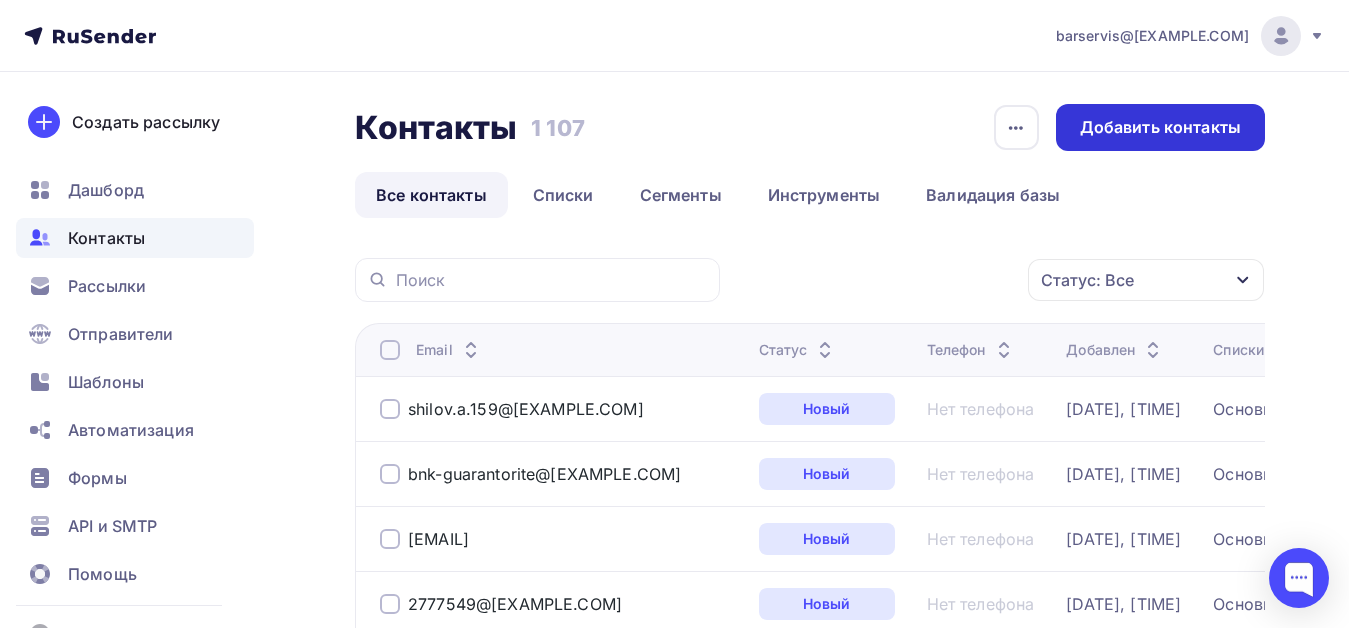 click on "Добавить контакты" at bounding box center [1160, 127] 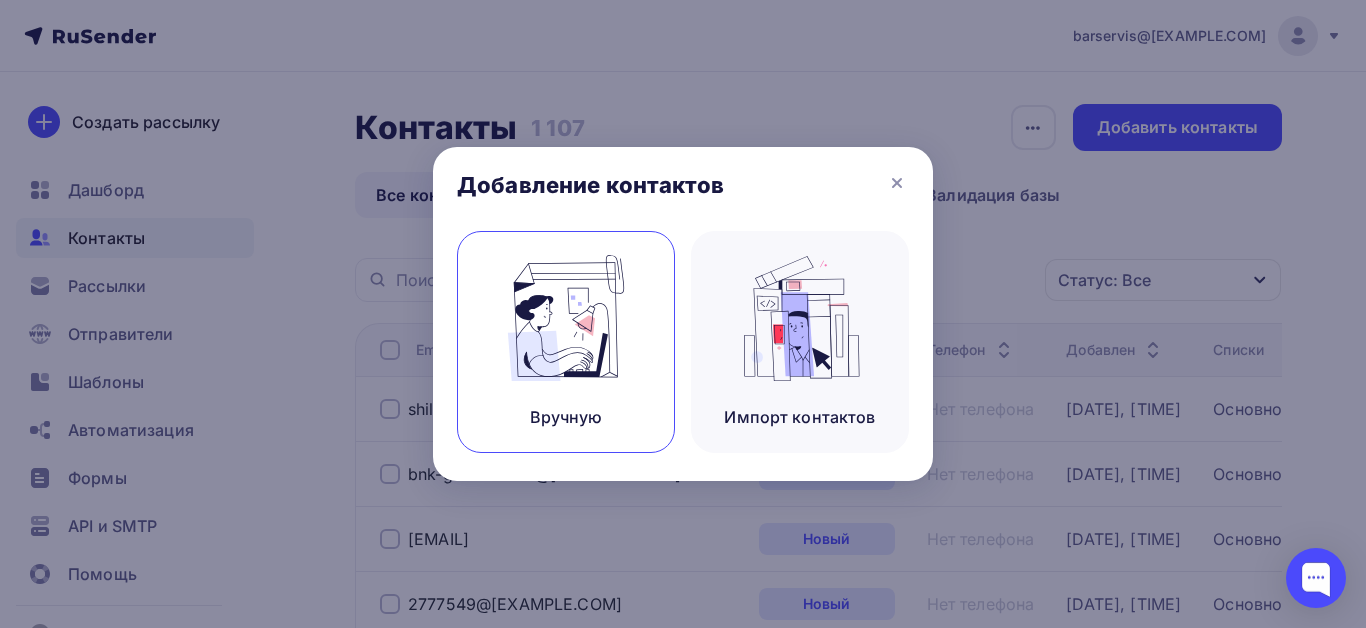 click at bounding box center (566, 318) 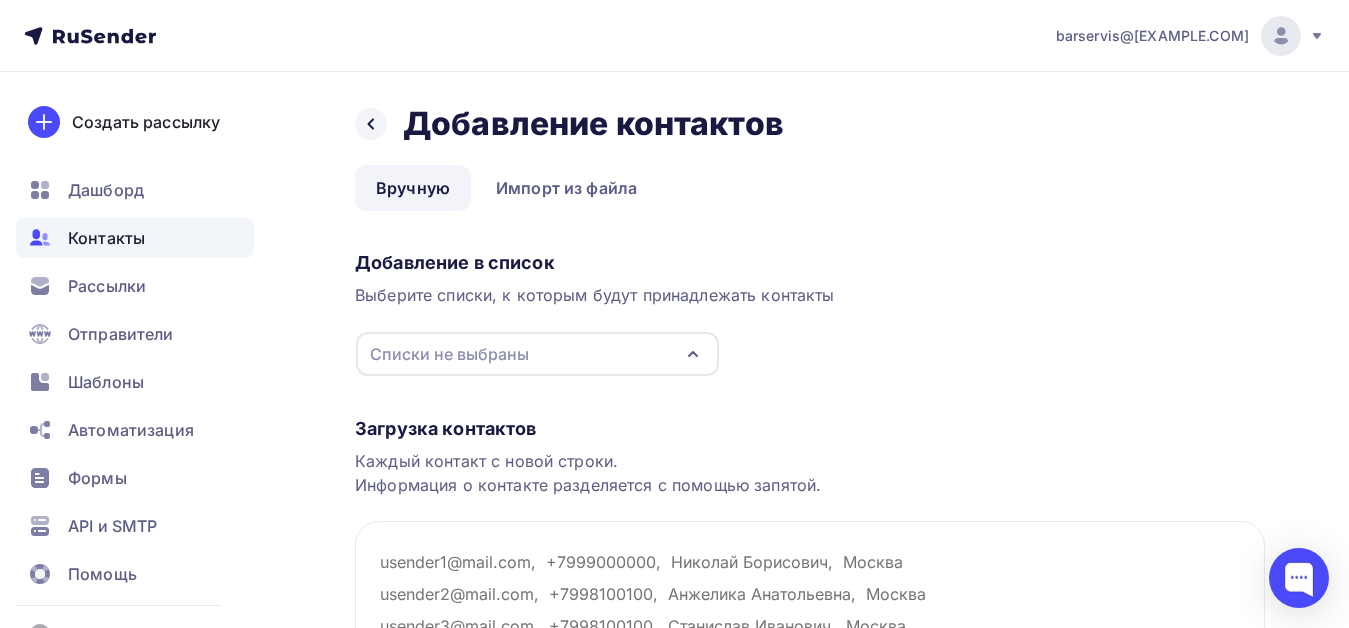 click on "Списки не выбраны" at bounding box center [449, 354] 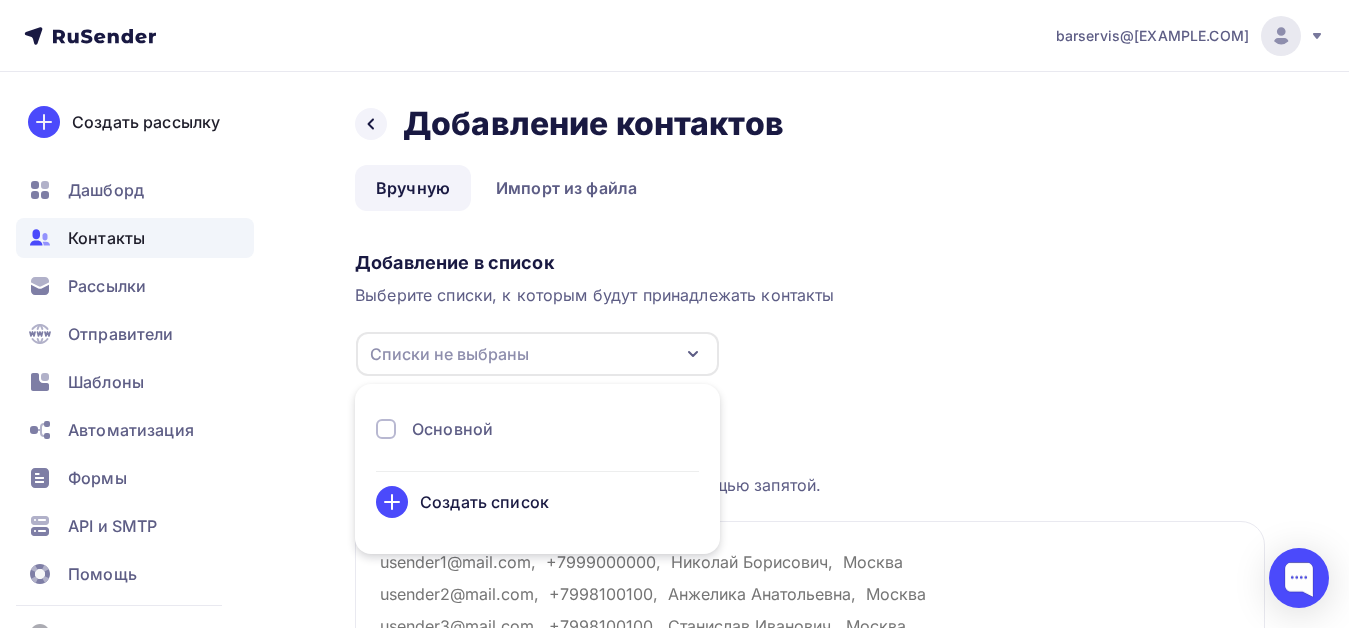 click on "Основной" at bounding box center (452, 429) 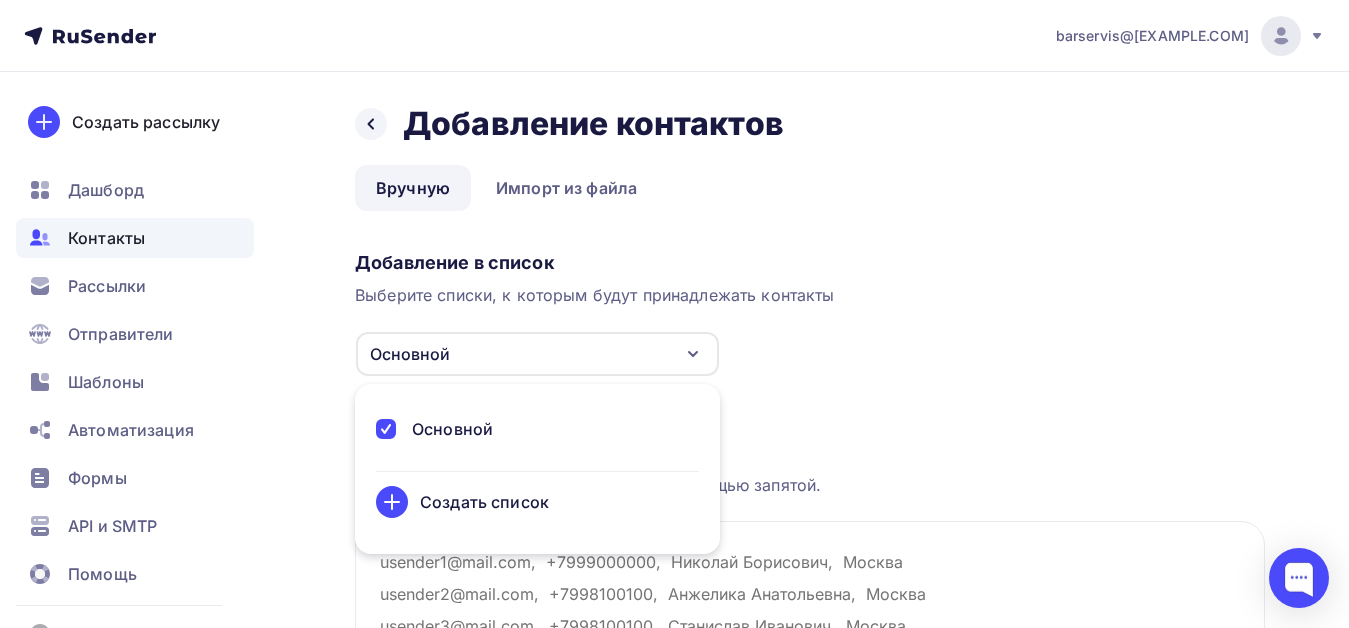 click on "Загрузка контактов   Каждый контакт с новой строки. Информация о контакте разделяется с помощью запятой.        Далее" at bounding box center (810, 588) 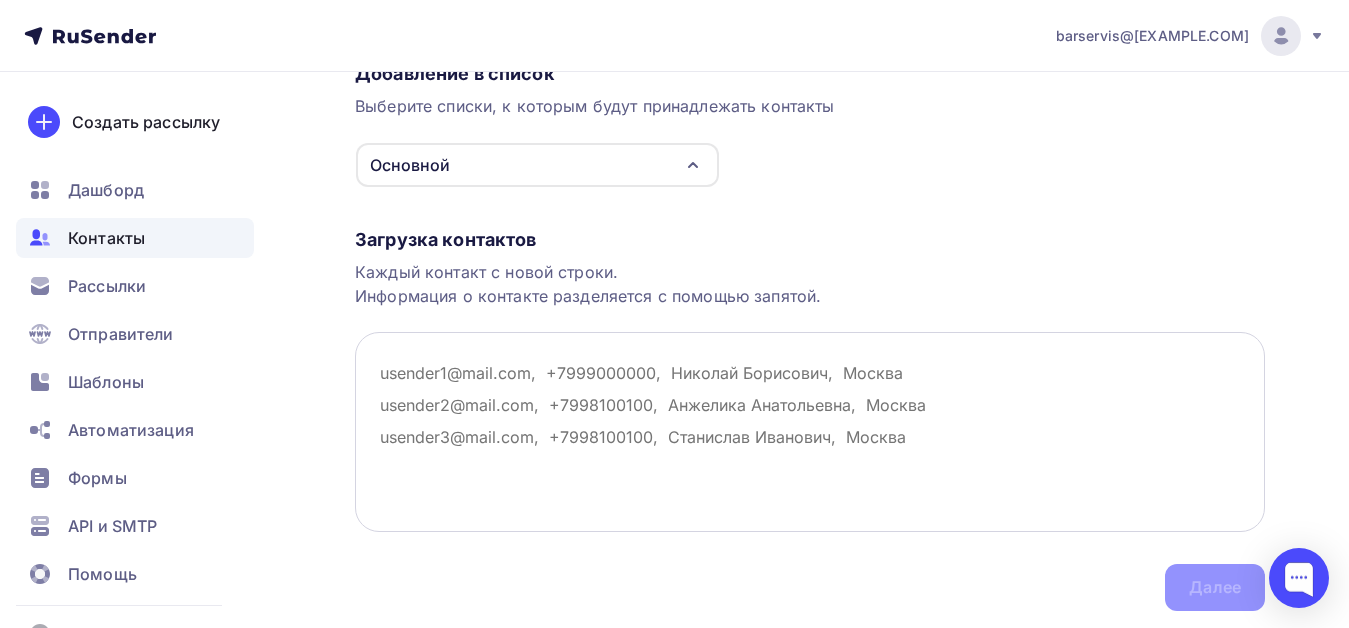 scroll, scrollTop: 200, scrollLeft: 0, axis: vertical 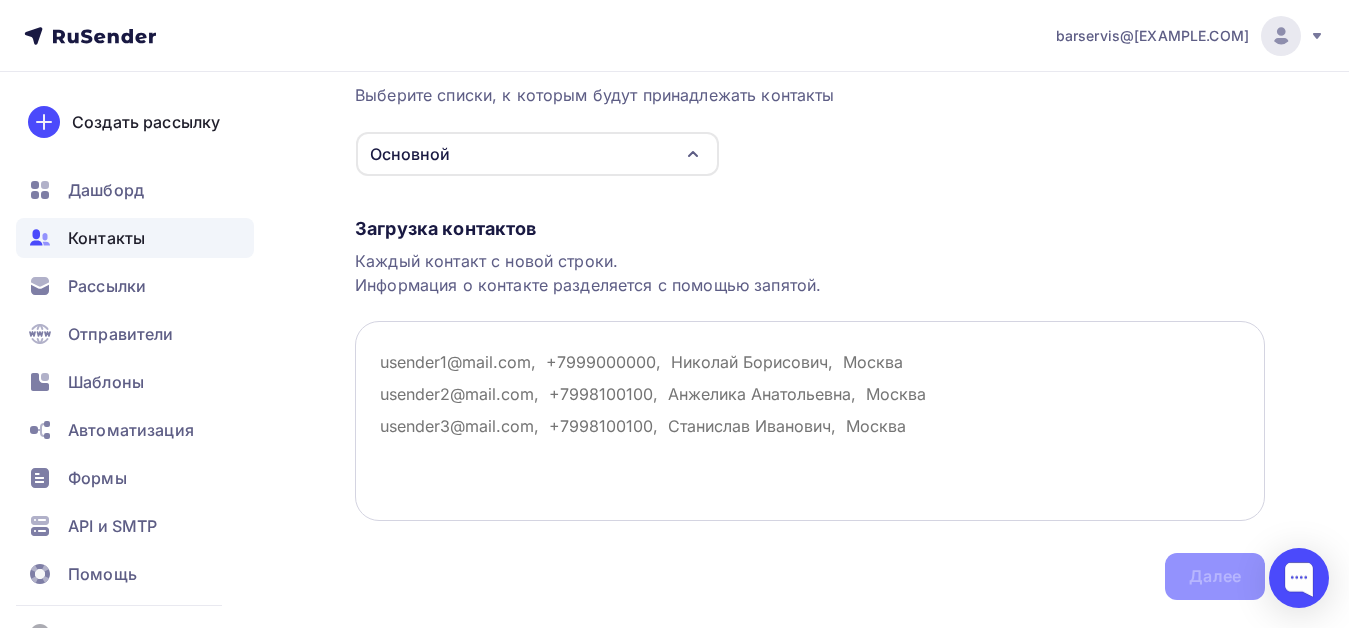 click at bounding box center [810, 421] 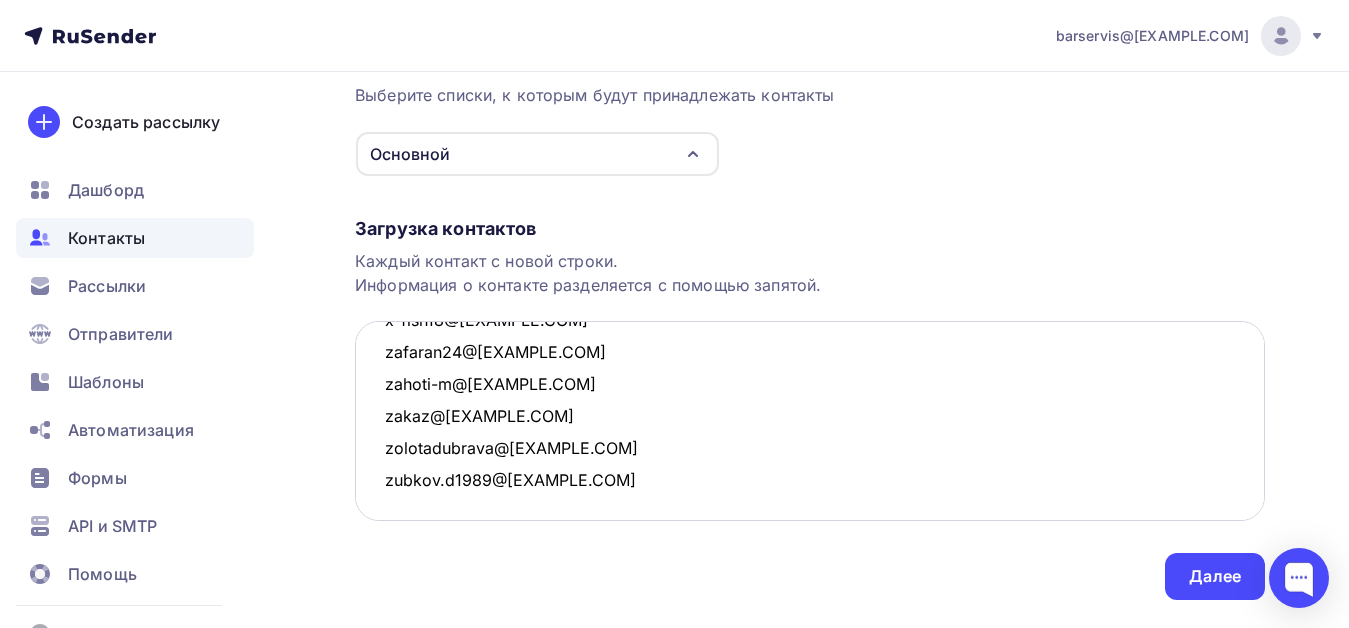 scroll, scrollTop: 1642, scrollLeft: 0, axis: vertical 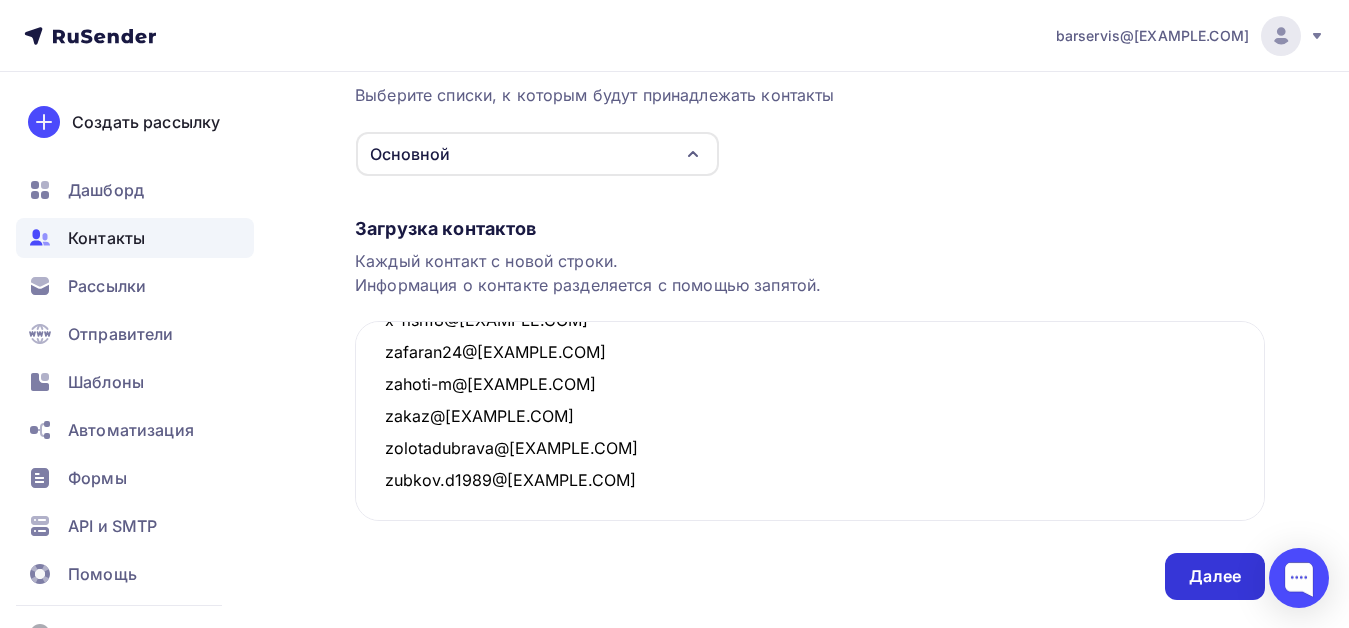 type on "pavlutkinal@[EXAMPLE.COM]
perkov_dima@[EXAMPLE.COM]
permkulinar@[EXAMPLE.COM]
perm_bulking@[EXAMPLE.COM]
pinupzhernakova@[EXAMPLE.COM]
pit-stop@[EXAMPLE.COM]
postavka@[EXAMPLE.COM]
prm1@[EXAMPLE.COM]
promofpg@[EXAMPLE.COM]
pronchenko64@[EXAMPLE.COM]
pt59-kav@[EXAMPLE.COM]
pudrashop59@[EXAMPLE.COM]
r16@[EXAMPLE.COM]
r@ckdigital.ru
raissad.gladilova@[EXAMPLE.COM]
reception@[EXAMPLE.COM]
roll15byx@[EXAMPLE.COM]
roombar@[EXAMPLE.COM]
rozatati@[EXAMPLE.COM]
rus.natalya@[EXAMPLE.COM]
ruslan_z59@[EXAMPLE.COM]
ryabokonanton@[EXAMPLE.COM]
sapriko0206@[EXAMPLE.COM]
selinserg@[EXAMPLE.COM]
serp2000@[EXAMPLE.COM]
shagiev59@[EXAMPLE.COM]
shagiev59@[EXAMPLE.COM]
sharikiperm@[EXAMPLE.COM]
skazhite.cheese.perm@[EXAMPLE.COM]
slalebed@[EXAMPLE.COM]
smirnova87.09@[EXAMPLE.COM]
smirnovalera@[EXAMPLE.COM]
snega_u@[EXAMPLE.COM]
sns2075@[EXAMPLE.COM]
sofi2007_76@[EXAMPLE.COM]
solonuvo@[EXAMPLE.COM]
sto@[EXAMPLE.COM]
sushi-perm@[EXAMPLE.COM]
sushiwokuralskaya75@[EXAMPLE.COM]
t4k-perm@[EXAMPLE.COM]
tako59@[EXAMPLE.COM]
td.izobilie@[EXAMPLE.COM]
timetocoffee@[EXAMPLE.COM]
tomilka2008@[EXAMPLE.COM]
vahue.work@[EXAMPLE.COM]
vchuchina@[EXAMPLE.COM]
veneratuctarova@[EXAMPLE.COM]
vihkavik@[EXAMPLE.COM]
vorobeva.bs59@[EXAMPLE.COM]
vyuga7@[EXAMPLE.COM]
x-fish18@[EXAMPLE.COM]
zafaran24@[EXAMPLE.COM]
zahoti-m@[EXAMPLE.COM]
zakaz@[EXAMPLE.COM]
zolotadubrava@[EXAMPLE.COM]
zubkov.d1989@[EXAMPLE.COM]" 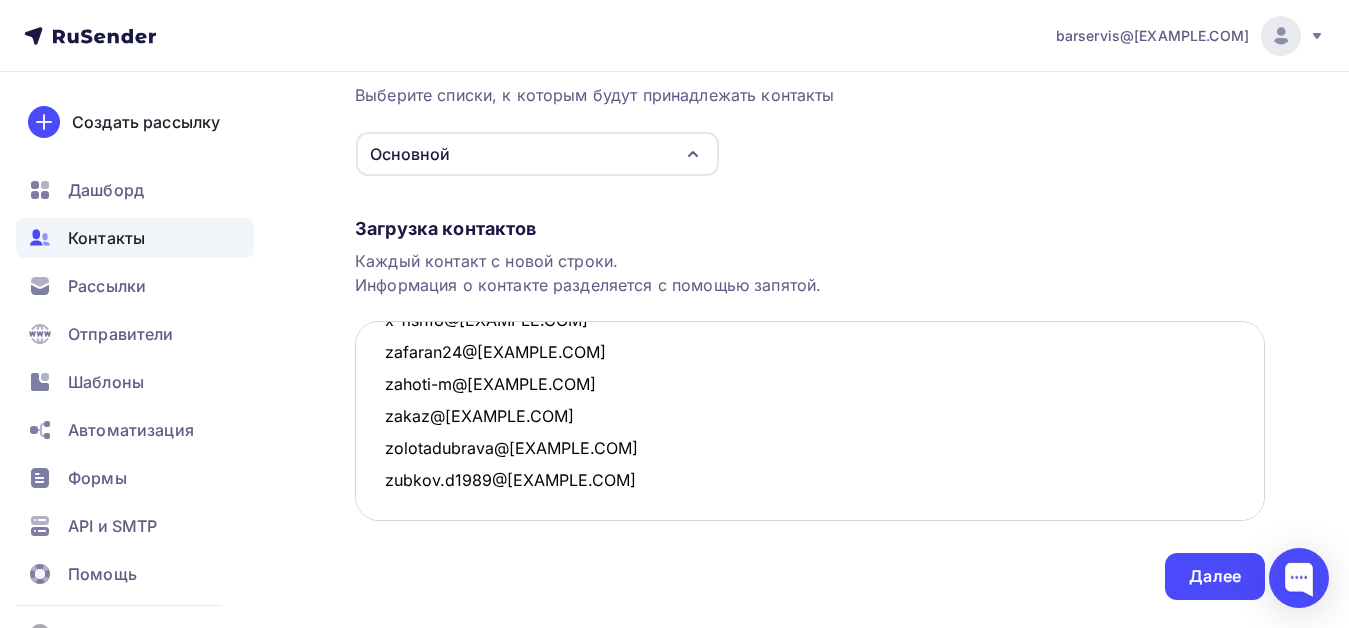 scroll, scrollTop: 0, scrollLeft: 0, axis: both 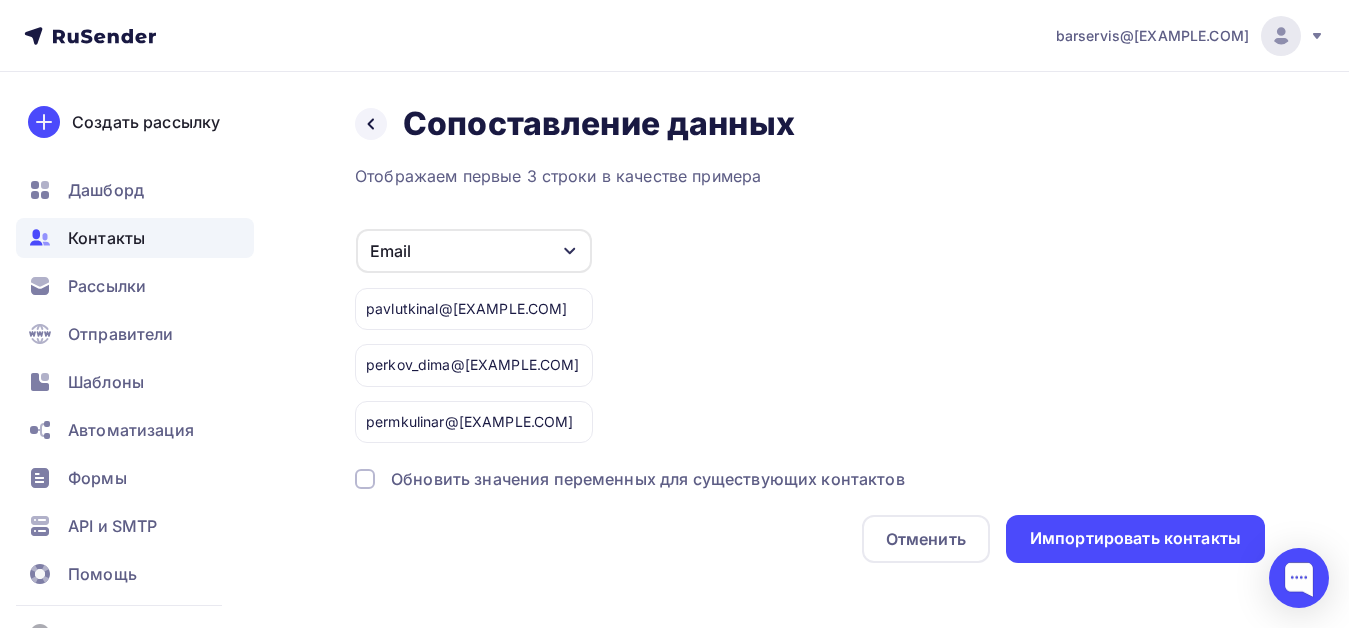 click on "Обновить значения переменных для существующих контактов" at bounding box center (648, 479) 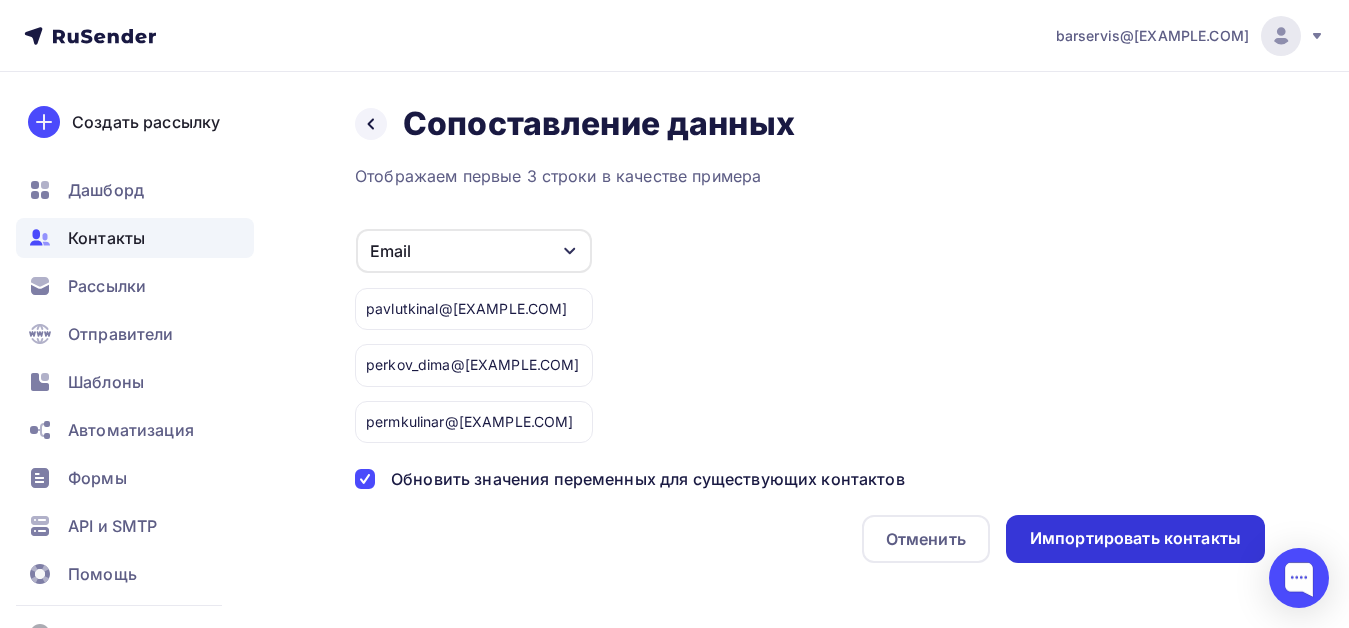 click on "Импортировать контакты" at bounding box center [1135, 538] 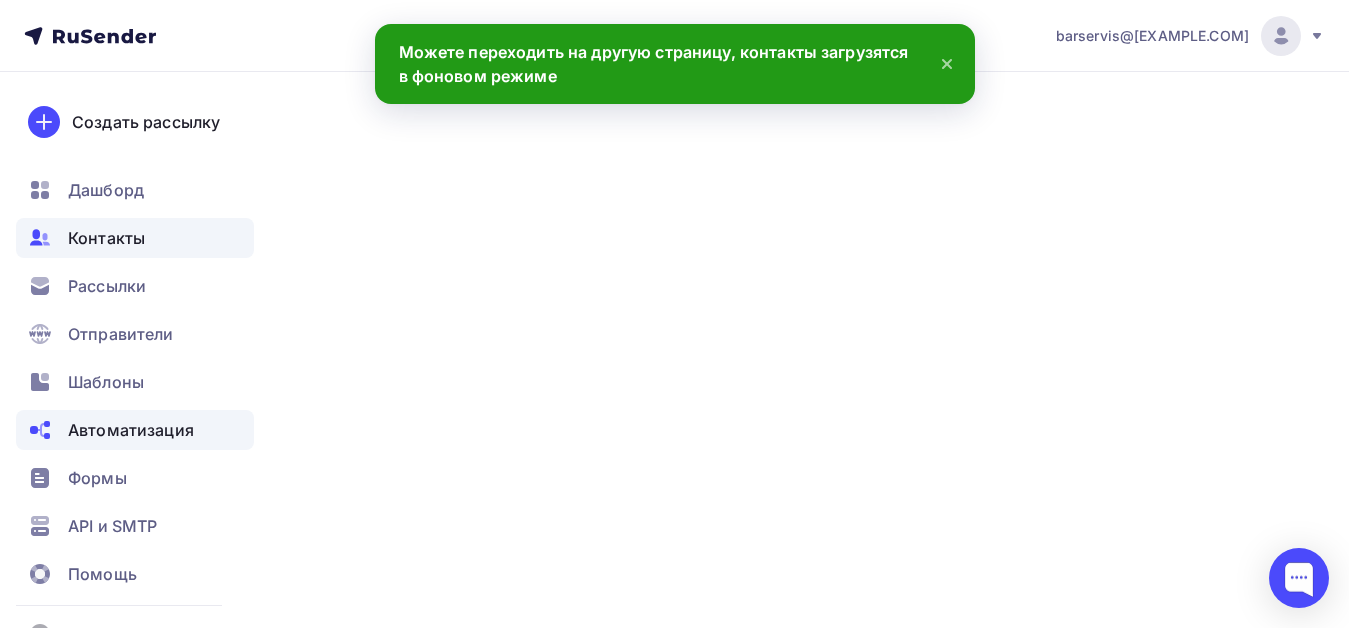 scroll, scrollTop: 0, scrollLeft: 0, axis: both 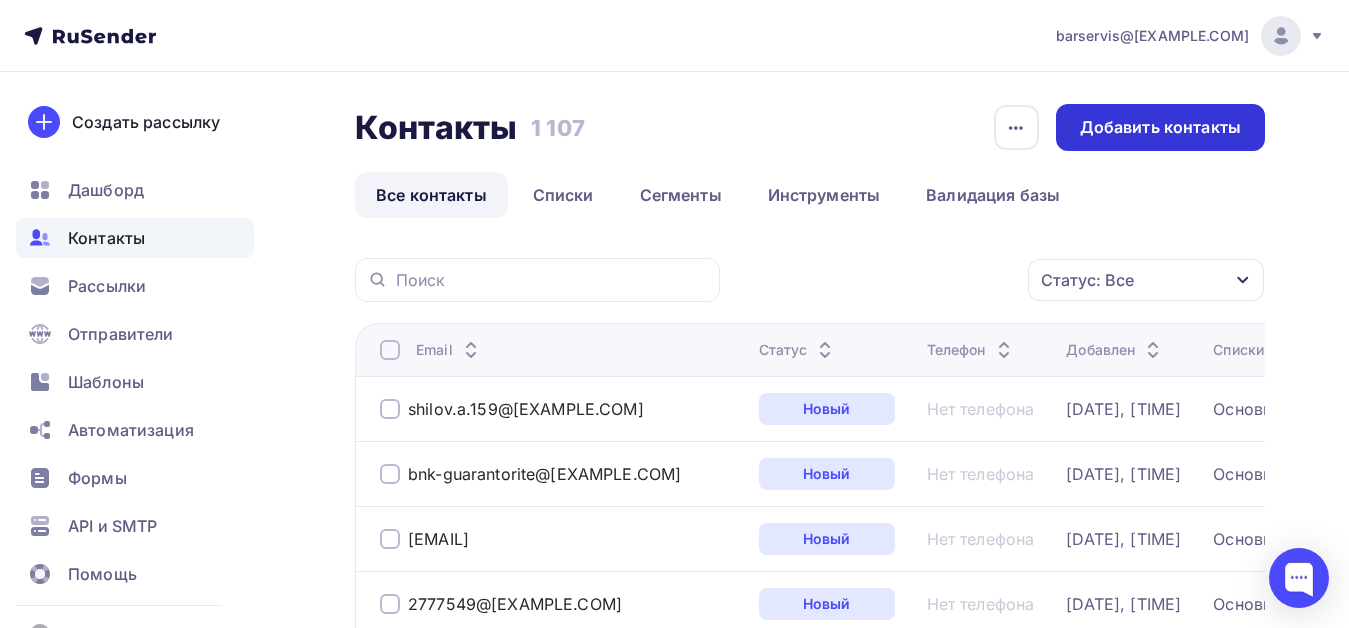 click on "Добавить контакты" at bounding box center [1160, 127] 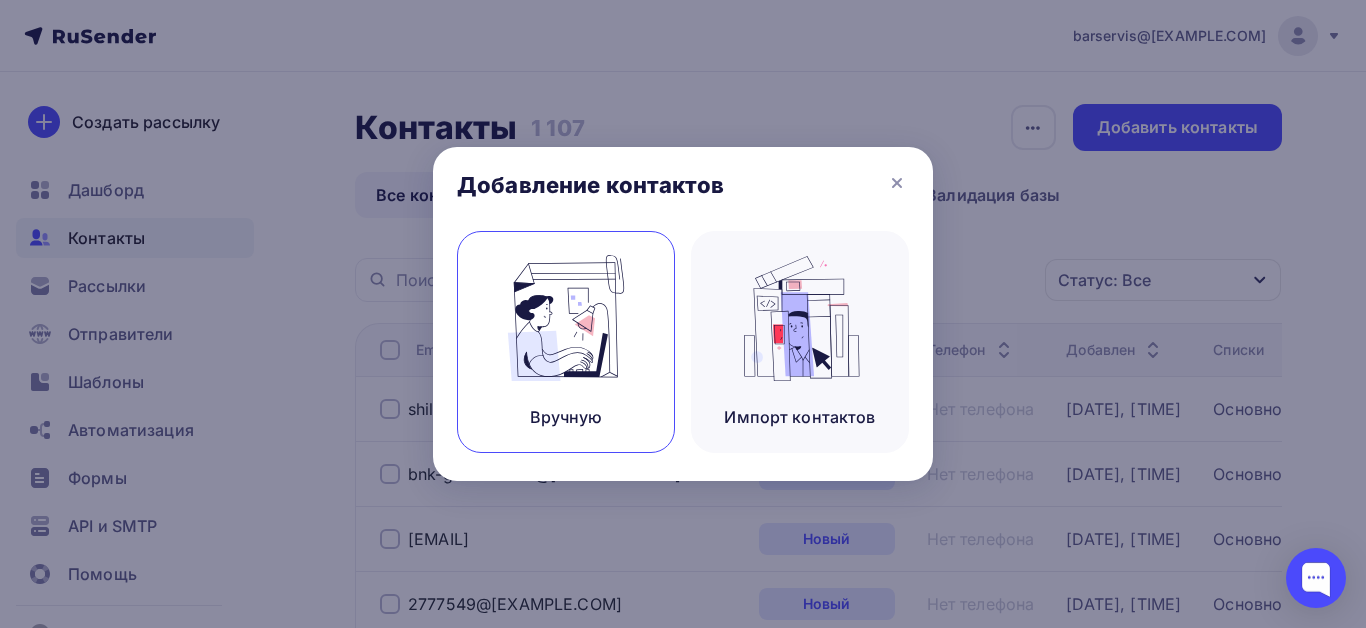 click at bounding box center [566, 318] 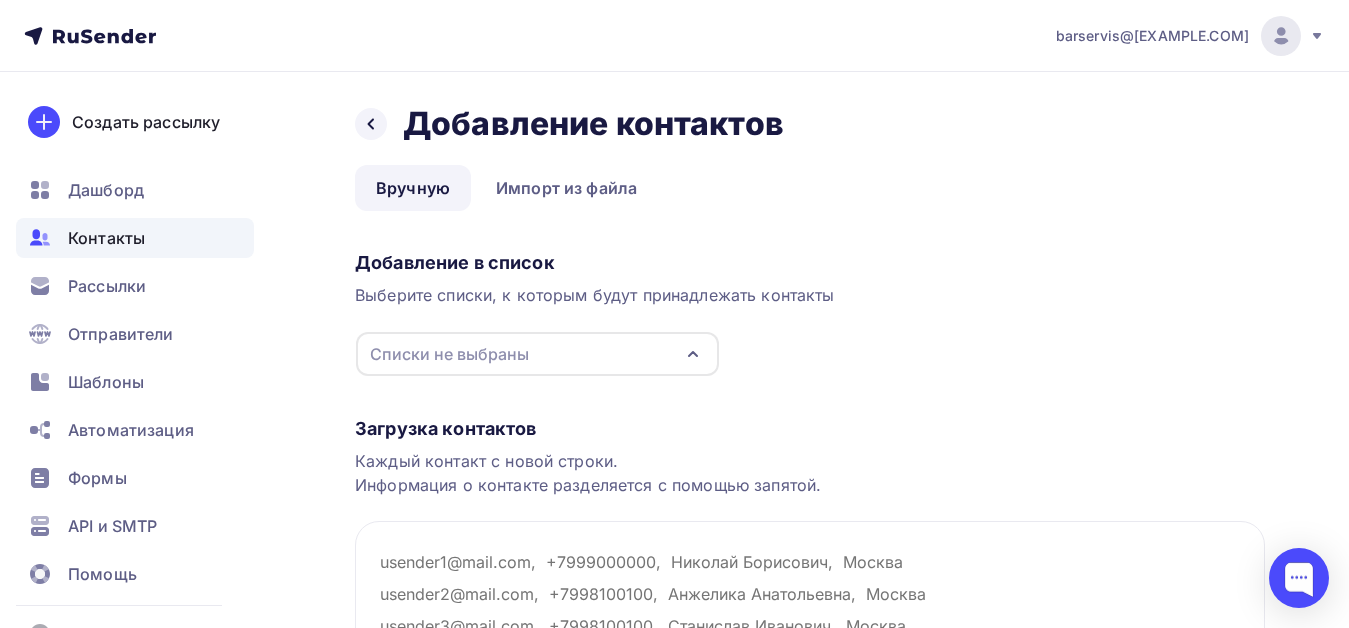click on "Списки не выбраны" at bounding box center [537, 354] 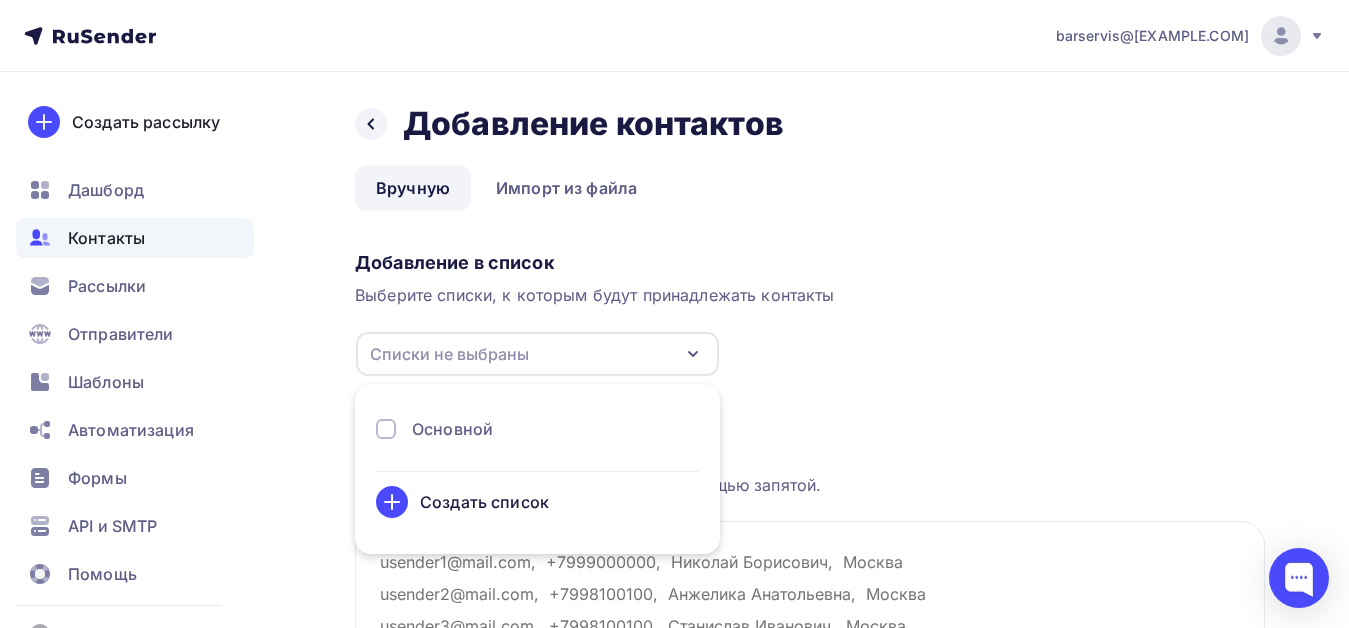 click on "Основной" at bounding box center (452, 429) 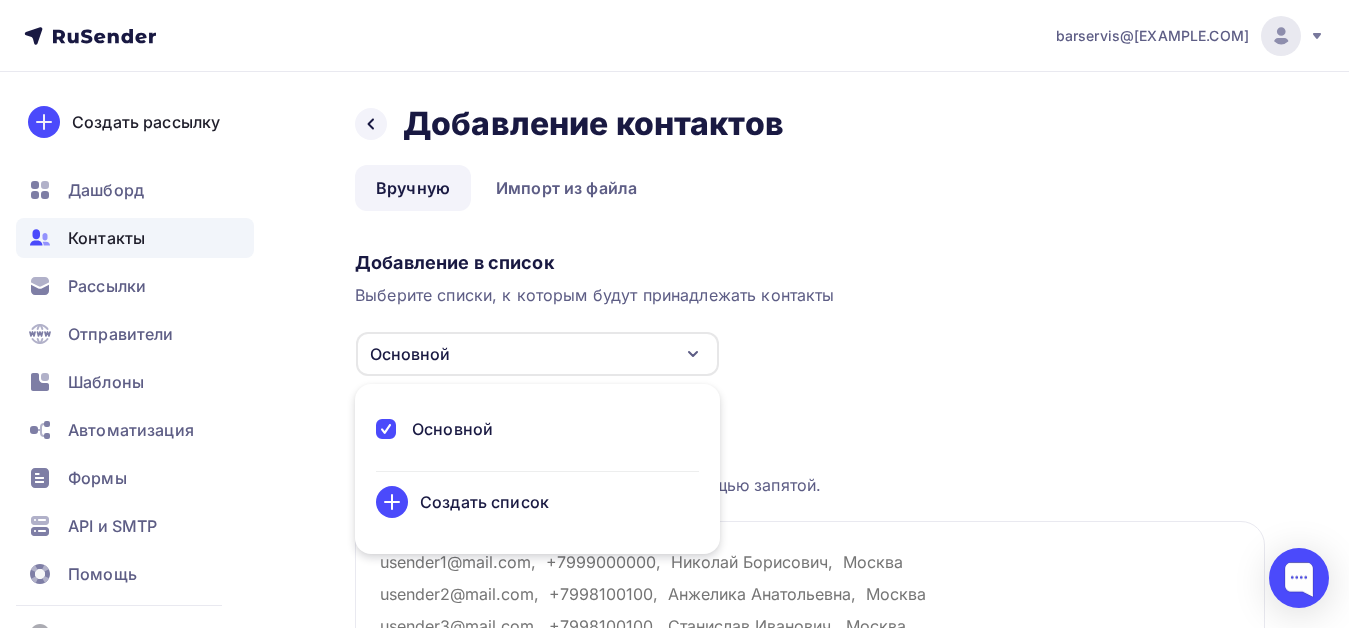 click on "Загрузка контактов   Каждый контакт с новой строки. Информация о контакте разделяется с помощью запятой.        Далее" at bounding box center (810, 588) 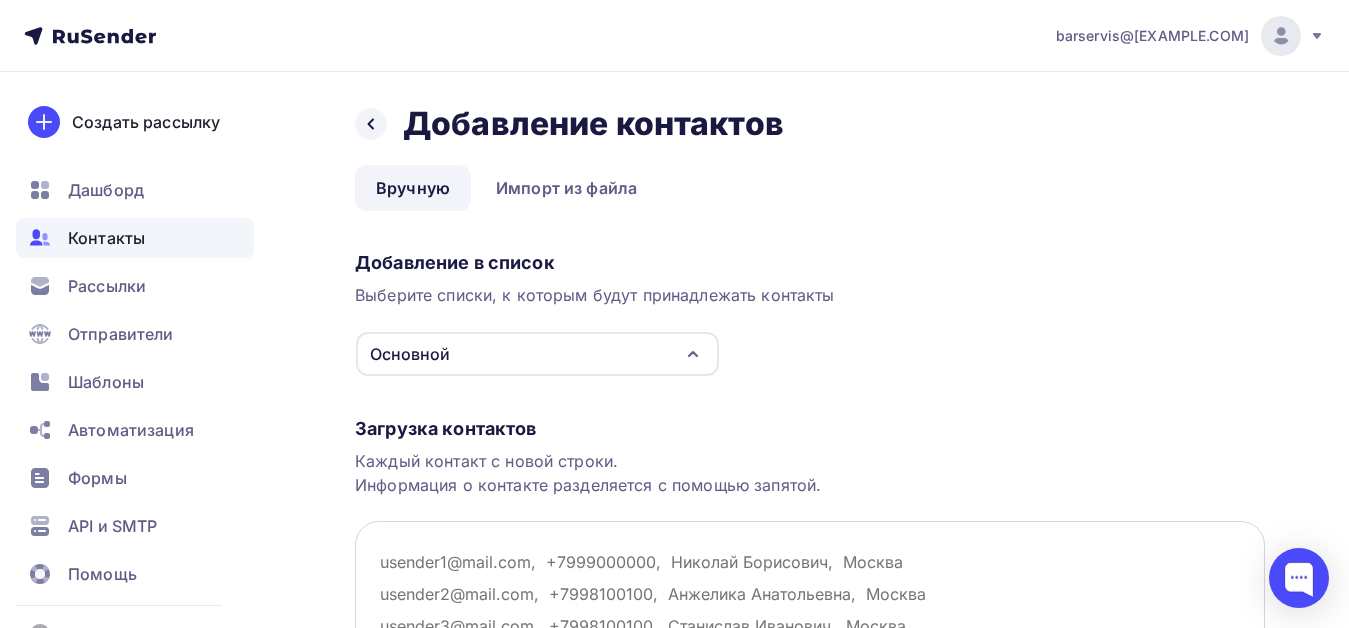 click at bounding box center (810, 621) 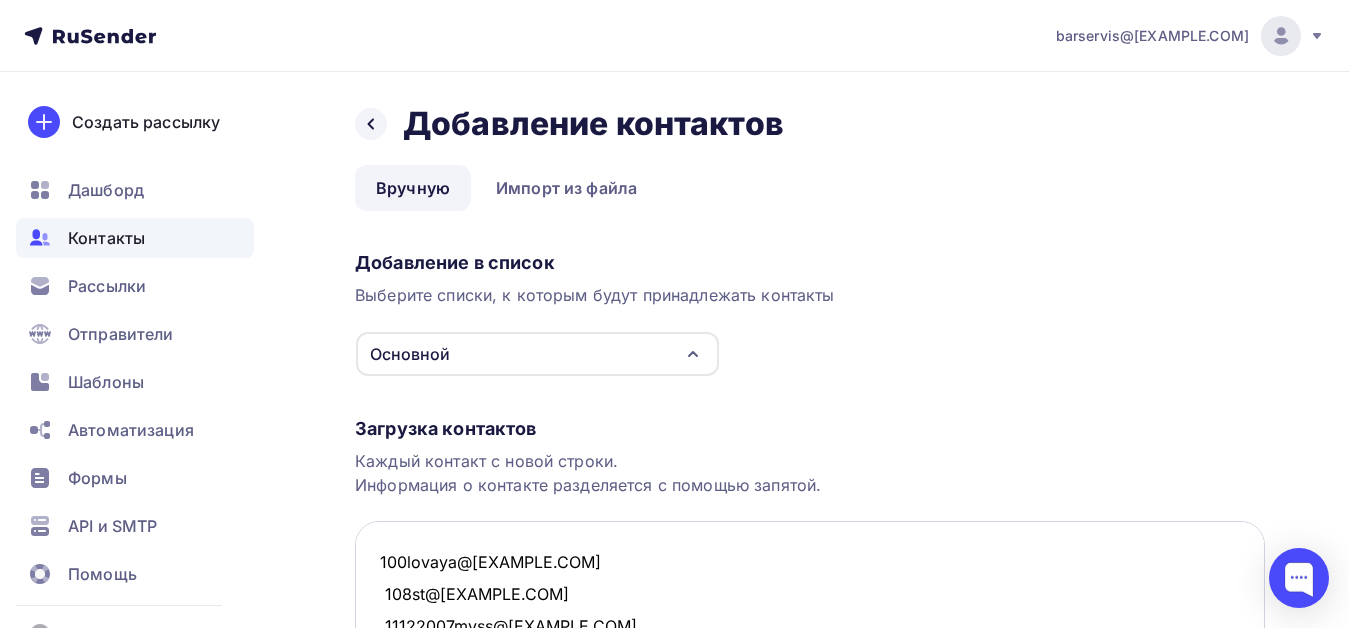 scroll, scrollTop: 92, scrollLeft: 0, axis: vertical 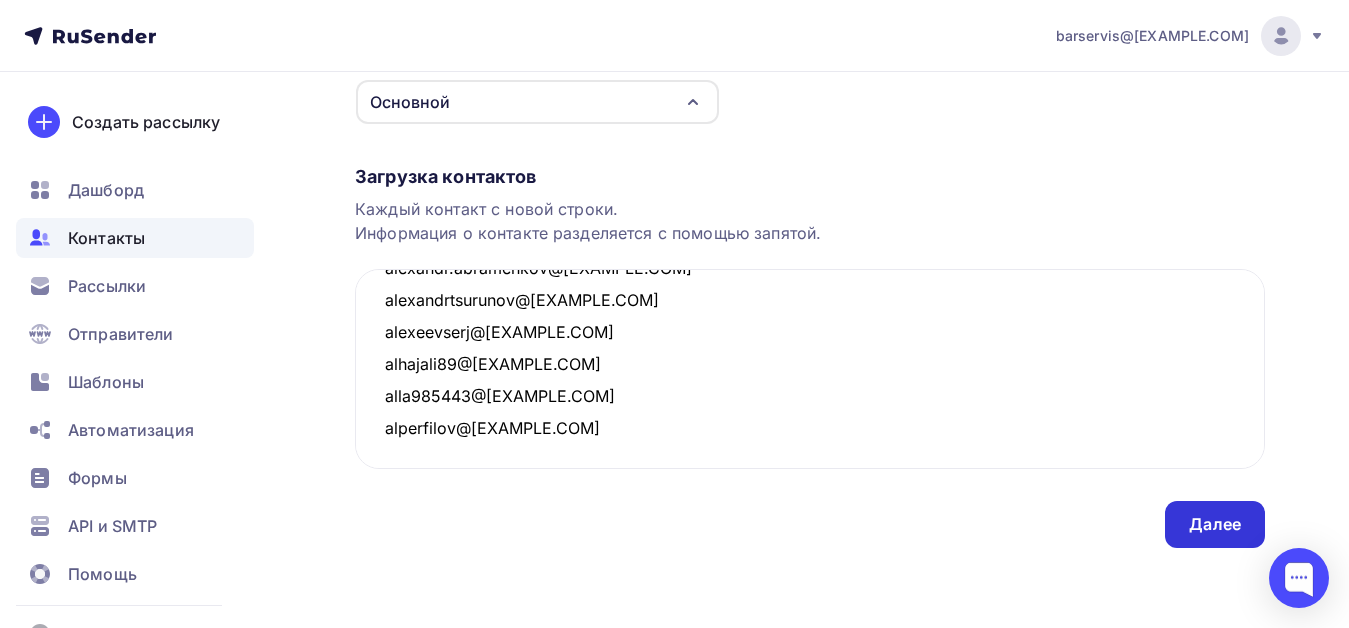 type on "100lovaya@[EXAMPLE.COM]
108st@[EXAMPLE.COM]
11122007myss@[EXAMPLE.COM]
14.01.75@[EXAMPLE.COM]
1969kv@[EXAMPLE.COM]
1cool059@[EXAMPLE.COM]
2018shaurma@[EXAMPLE.COM]
2126499@[EXAMPLE.COM]
2298330@[EXAMPLE.COM]
2719933@[EXAMPLE.COM]
281571985@[EXAMPLE.COM]
2888115@[EXAMPLE.COM]
2930827@[EXAMPLE.COM]
2984749@[EXAMPLE.COM]
3kita.k33a@[EXAMPLE.COM]
4711179@[EXAMPLE.COM]
50737@[EXAMPLE.COM]
59afon@[EXAMPLE.COM]
777michurin@[EXAMPLE.COM]
89082755401@[EXAMPLE.COM]
89124901326@[EXAMPLE.COM]
89504643355s@[EXAMPLE.COM]
89519288900@[EXAMPLE.COM]
89523235554@[EXAMPLE.COM]
89655622110@[EXAMPLE.COM]
99st77@[EXAMPLE.COM]
a2716969@[EXAMPLE.COM]
a@[EXAMPLE.COM]
a@[EXAMPLE.COM]
aa.kopylov@[EXAMPLE.COM]
aberesnev@[EXAMPLE.COM]
acaffe.perm@[EXAMPLE.COM]
accent.ra@[EXAMPLE.COM]
accounting@[EXAMPLE.COM]
adamasgarant@[EXAMPLE.COM]
admintc@[EXAMPLE.COM]
adolotov@[EXAMPLE.COM]
ae9520@[EXAMPLE.COM]
aistenokperm@[EXAMPLE.COM]
akkuspeh07@[EXAMPLE.COM]
akva9120590930@[EXAMPLE.COM]
al@[EXAMPLE.COM]
alchemy.perm@[EXAMPLE.COM]
alendvic@[EXAMPLE.COM]
alexandr.abramenkov@[EXAMPLE.COM]
alexandrtsurunov@[EXAMPLE.COM]
alexeevserj@[EXAMPLE.COM]
alhajali89@[EXAMPLE.COM]
alla985443@[EXAMPLE.COM]
alperfilov@[EXAMPLE.COM]..." 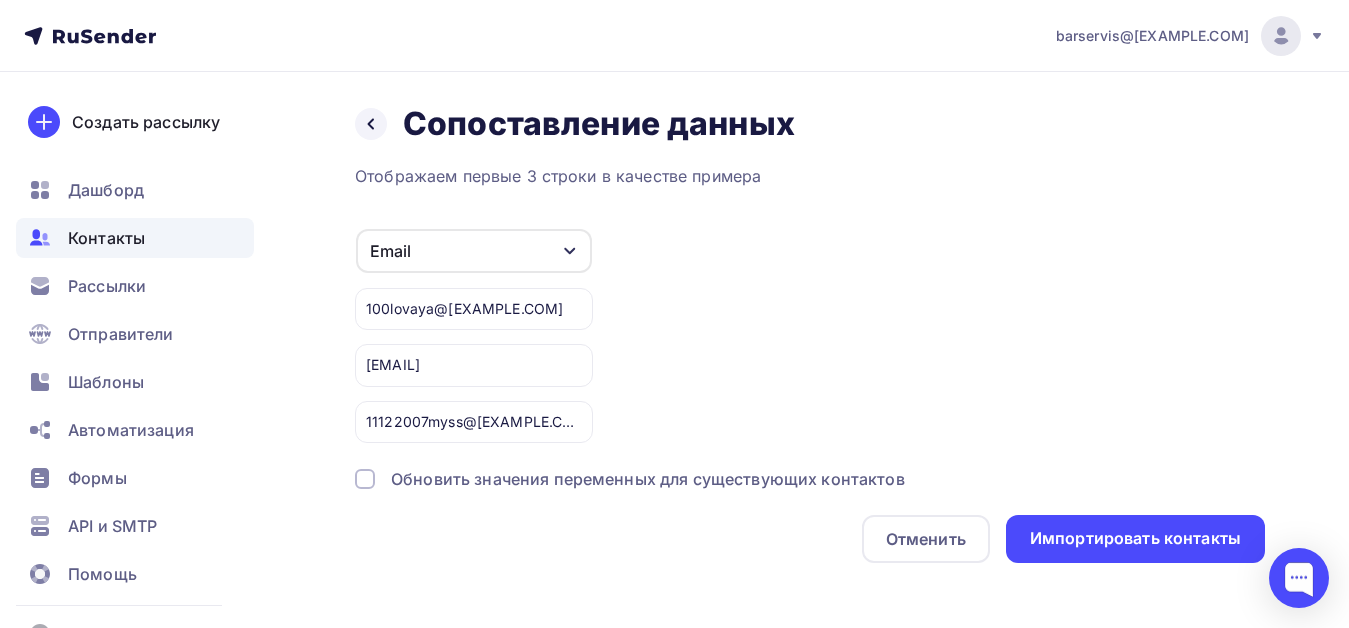 click on "Обновить значения переменных для существующих контактов" at bounding box center [648, 479] 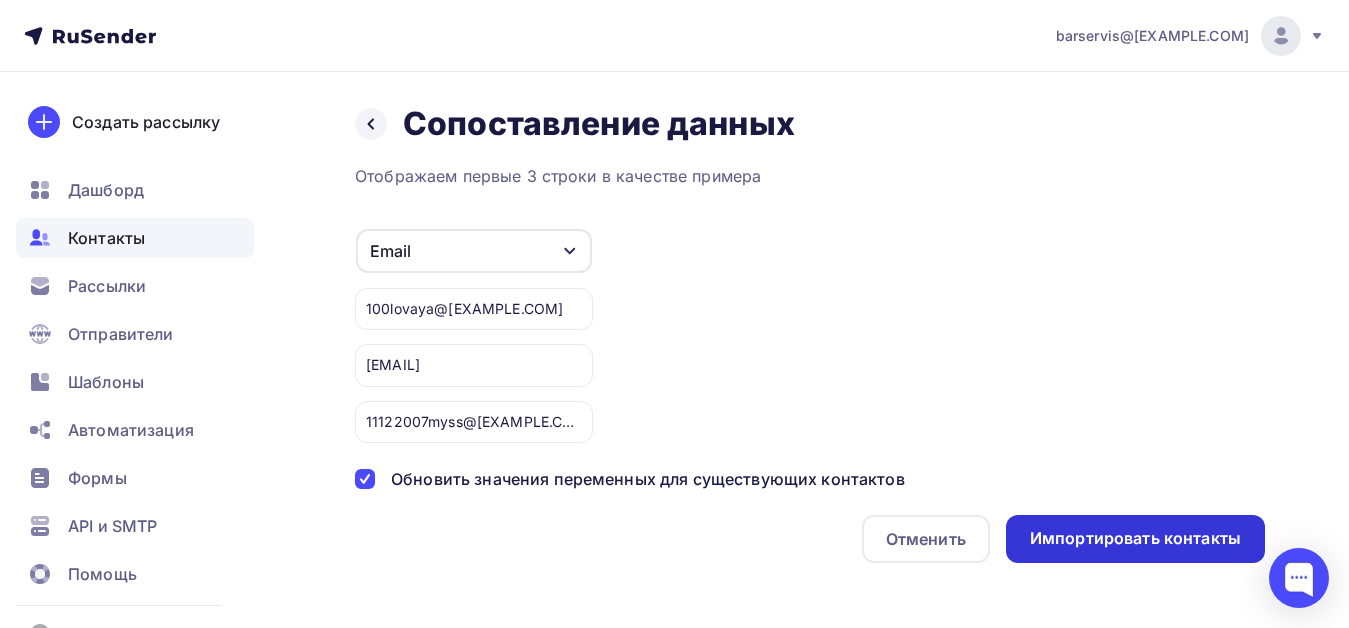 click on "Импортировать контакты" at bounding box center [1135, 538] 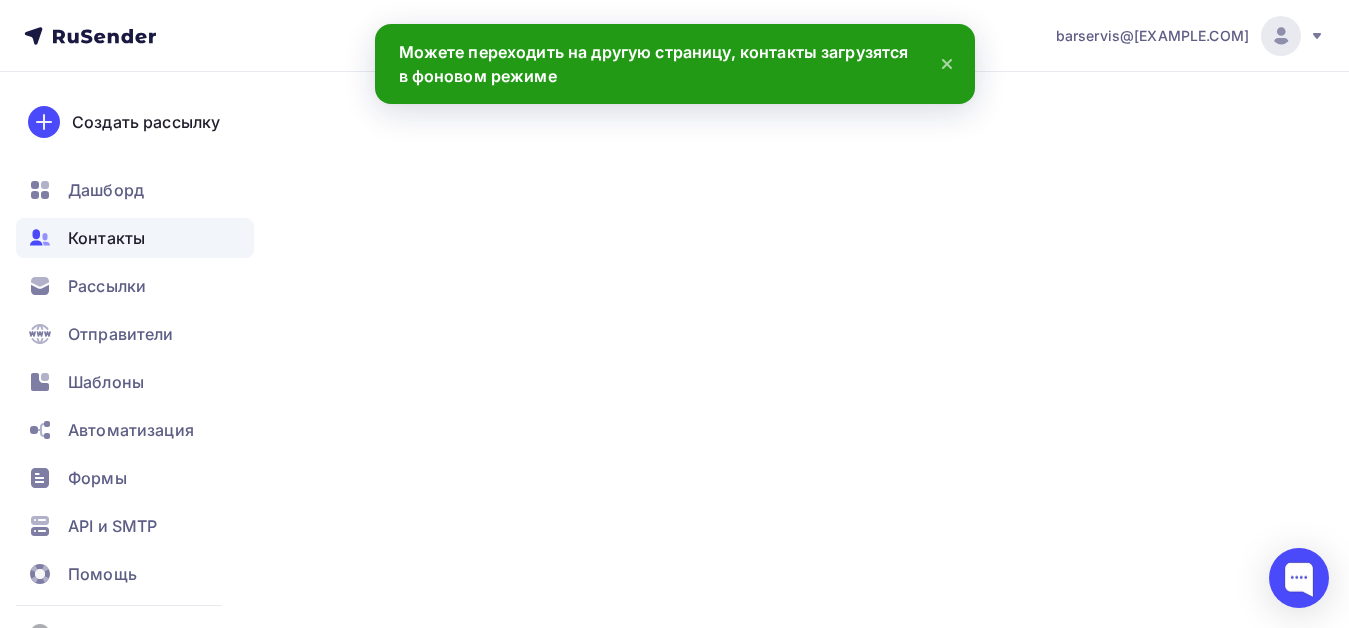 scroll, scrollTop: 0, scrollLeft: 0, axis: both 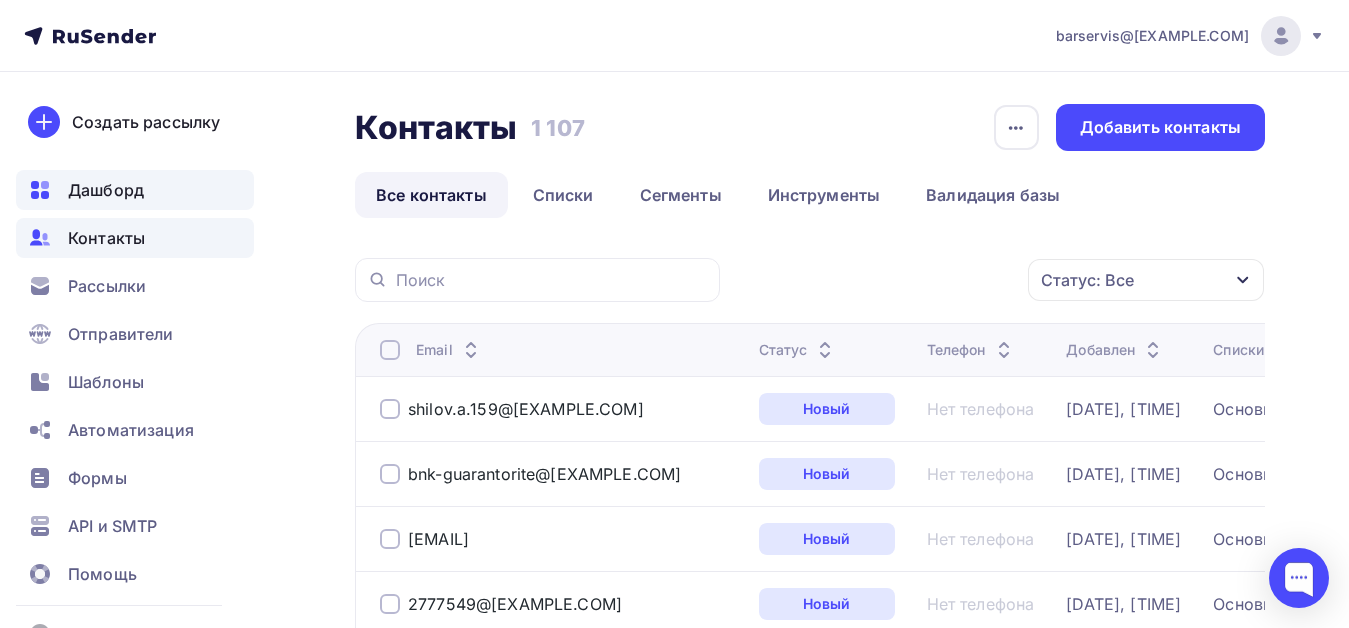 click on "Дашборд" at bounding box center (106, 190) 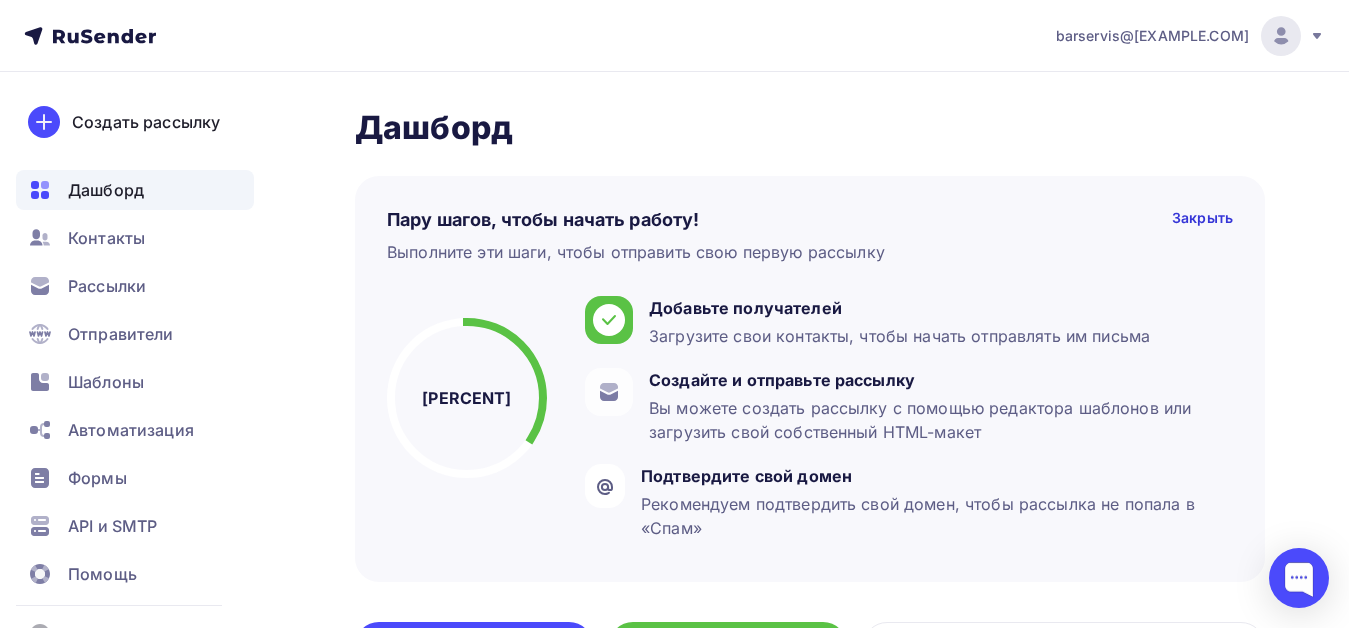 drag, startPoint x: 110, startPoint y: 233, endPoint x: 42, endPoint y: 213, distance: 70.88018 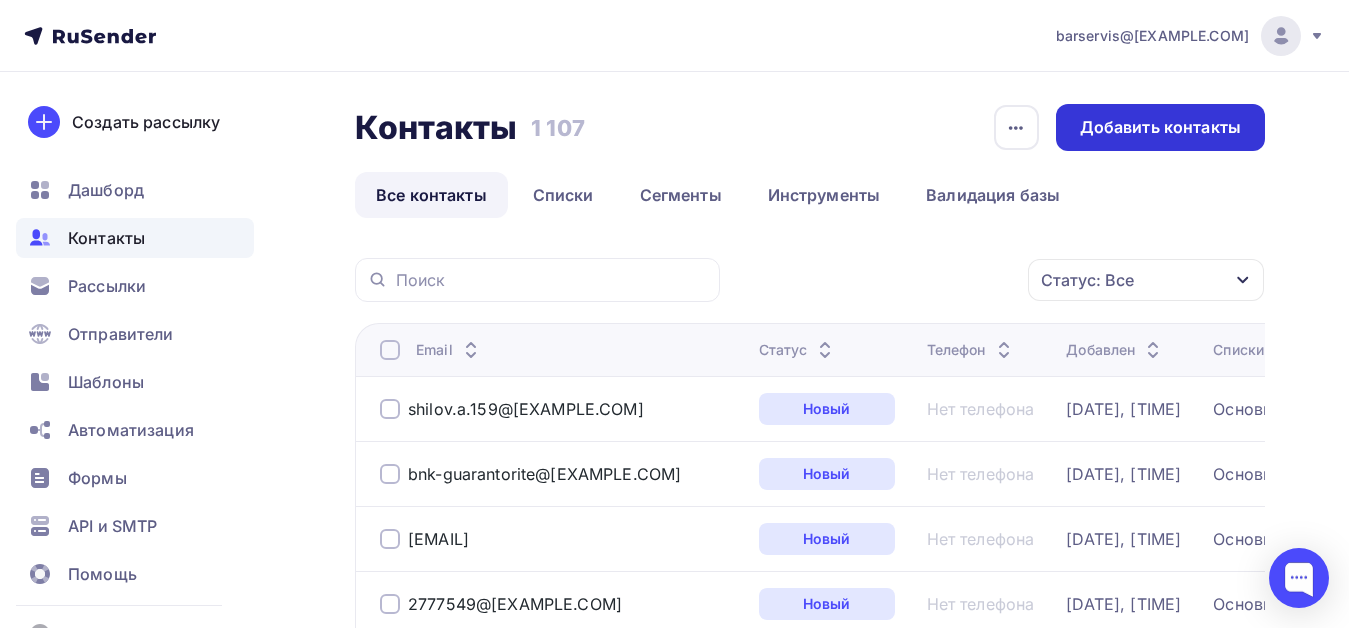click on "Добавить контакты" at bounding box center [1160, 127] 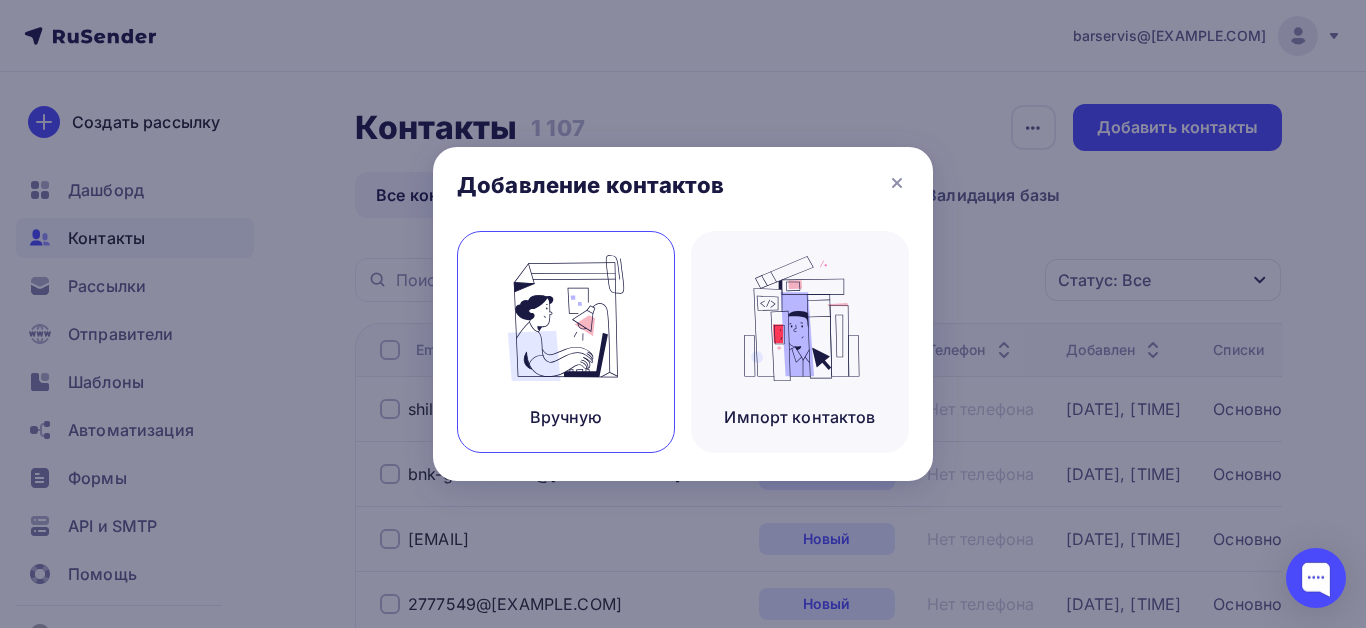 click at bounding box center (566, 318) 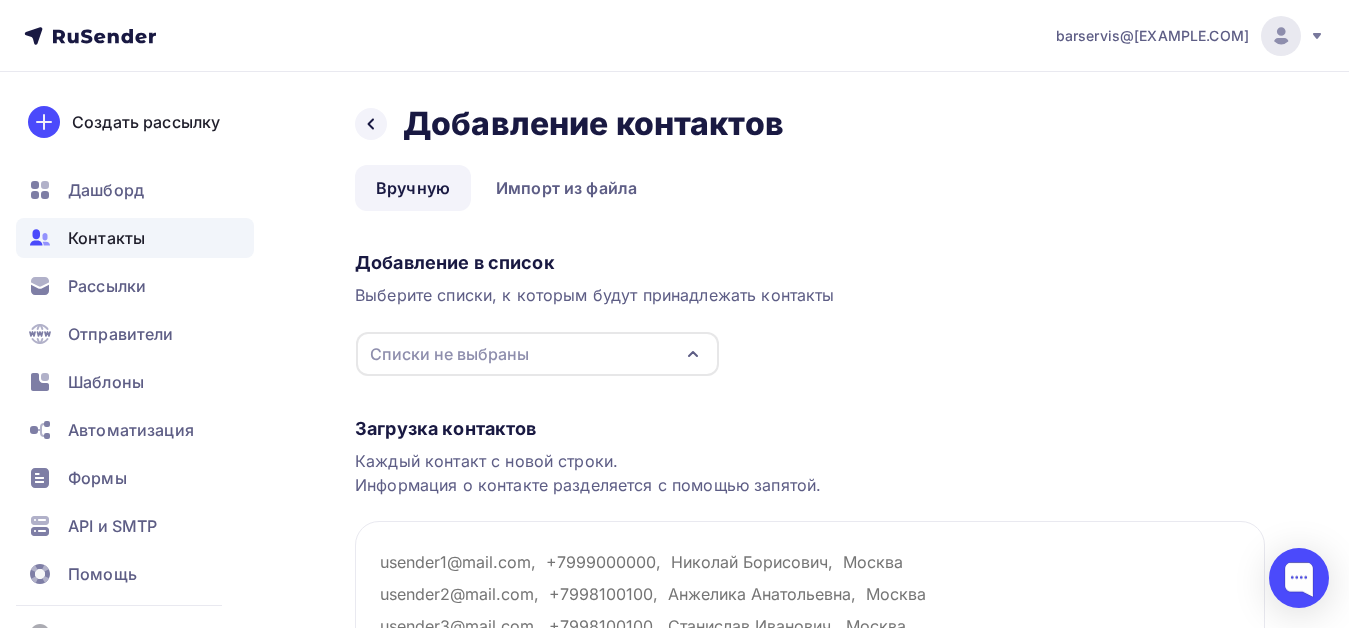 click on "Списки не выбраны" at bounding box center (449, 354) 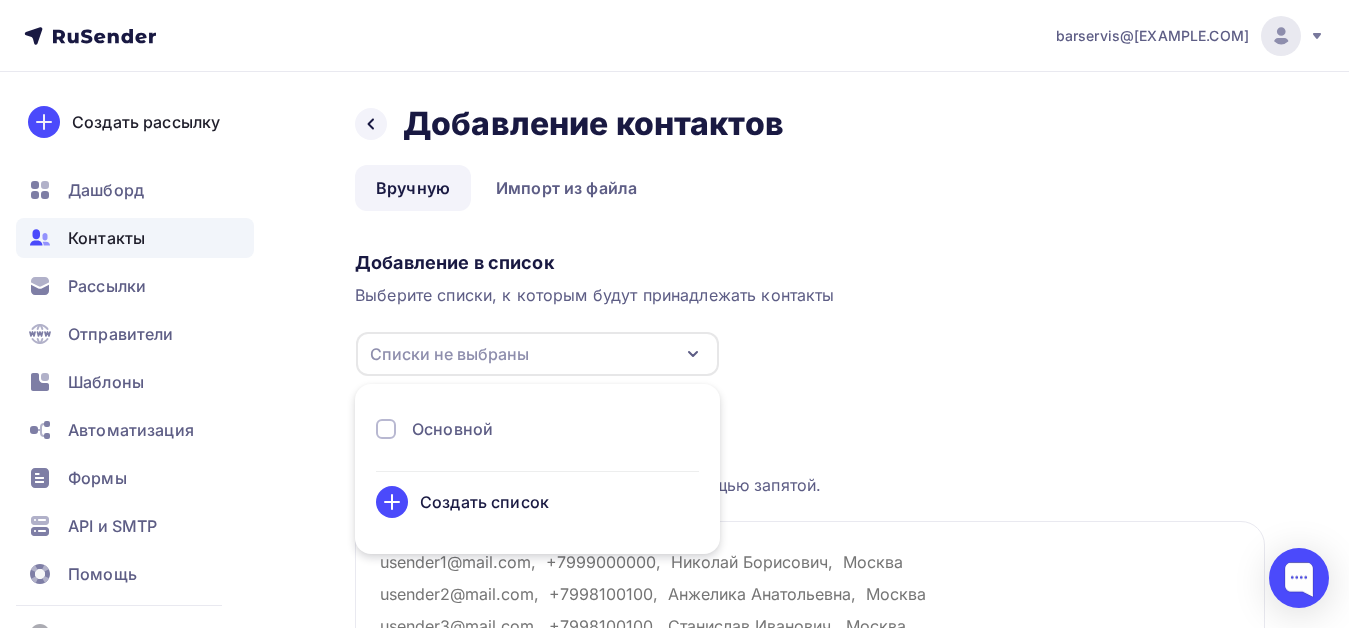 click on "Основной" at bounding box center (452, 429) 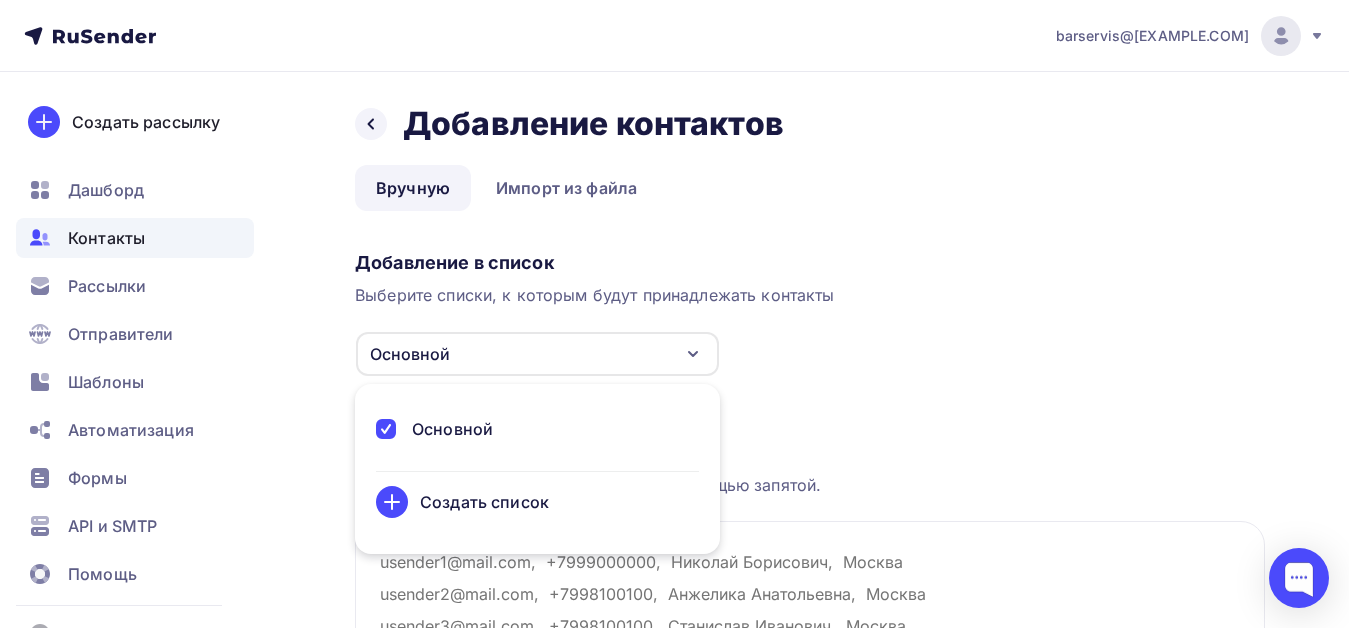 click on "Загрузка контактов" at bounding box center (810, 429) 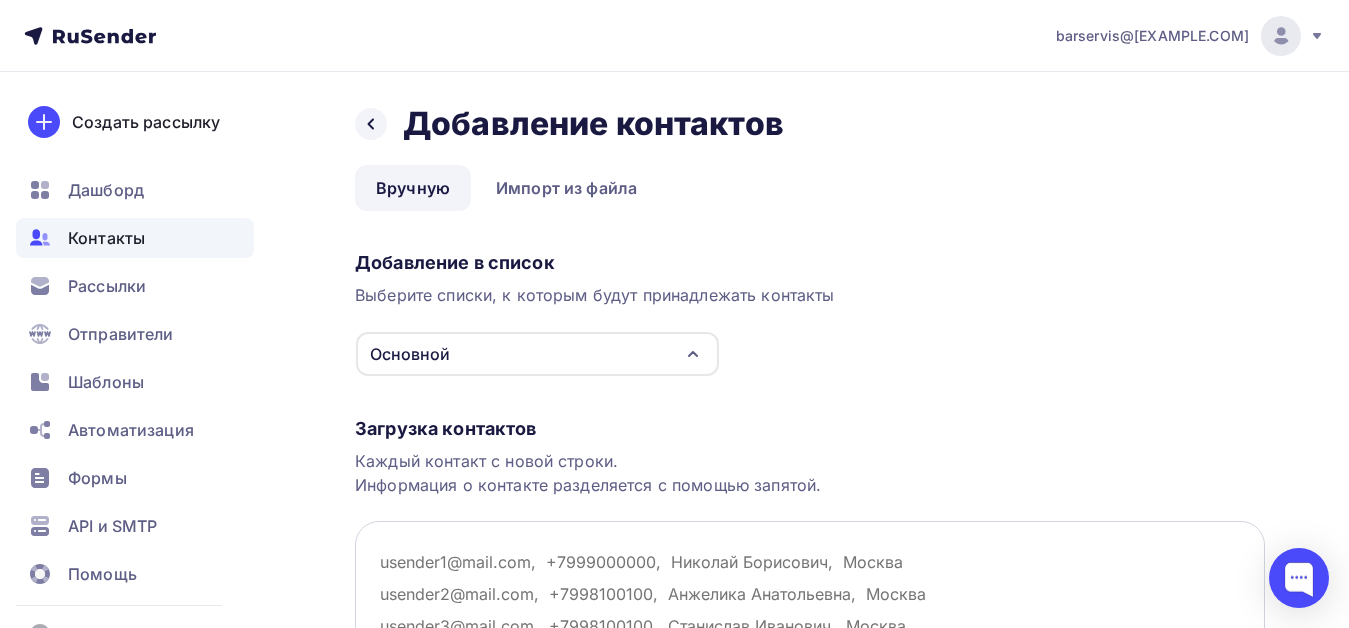 click at bounding box center (810, 621) 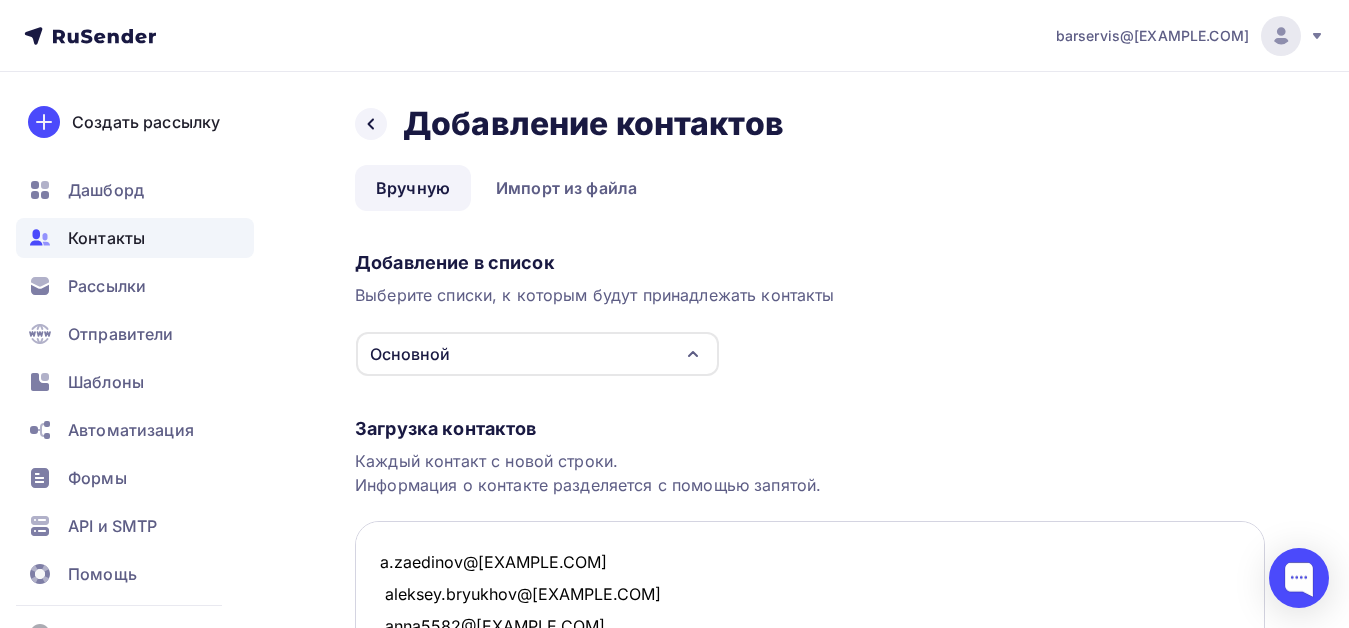 scroll, scrollTop: 92, scrollLeft: 0, axis: vertical 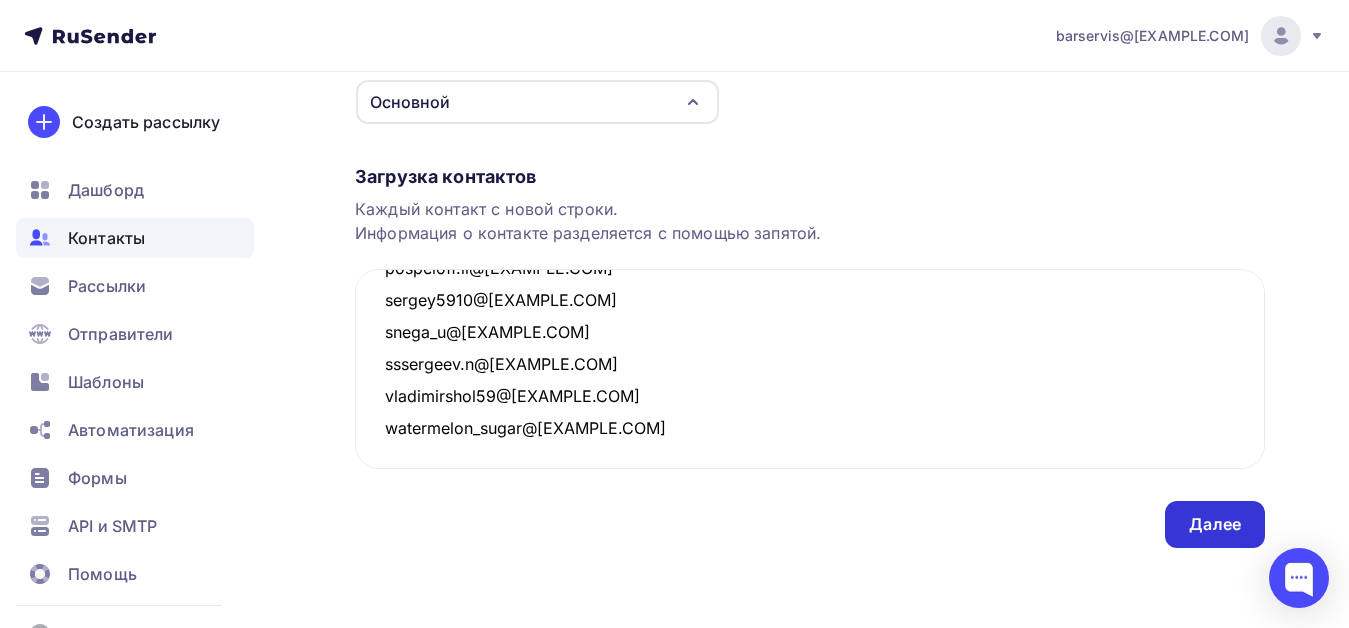 type on "a.zaedinov@[EXAMPLE.COM]
aleksey.bryukhov@[EXAMPLE.COM]
anna5582@[EXAMPLE.COM]
arabicamilds@[EXAMPLE.COM]
arabikamilds@[EXAMPLE.COM]
bulldoggrillbar@[EXAMPLE.COM]
cafe-ritm@[EXAMPLE.COM]
dejavu_retro@[EXAMPLE.COM]
elenazlenko313@[EXAMPLE.COM]
hintcoffee@[EXAMPLE.COM]
info@[EXAMPLE.COM]
kex.coffee@[EXAMPLE.COM]
naborschikov17@[EXAMPLE.COM]
natasha-aleks@[EXAMPLE.COM]
pospeloff.il@[EXAMPLE.COM]
sergey5910@[EXAMPLE.COM]
snega_u@[EXAMPLE.COM]
sssergeev.n@[EXAMPLE.COM]
vladimirshol59@[EXAMPLE.COM]
watermelon_sugar@[EXAMPLE.COM]" 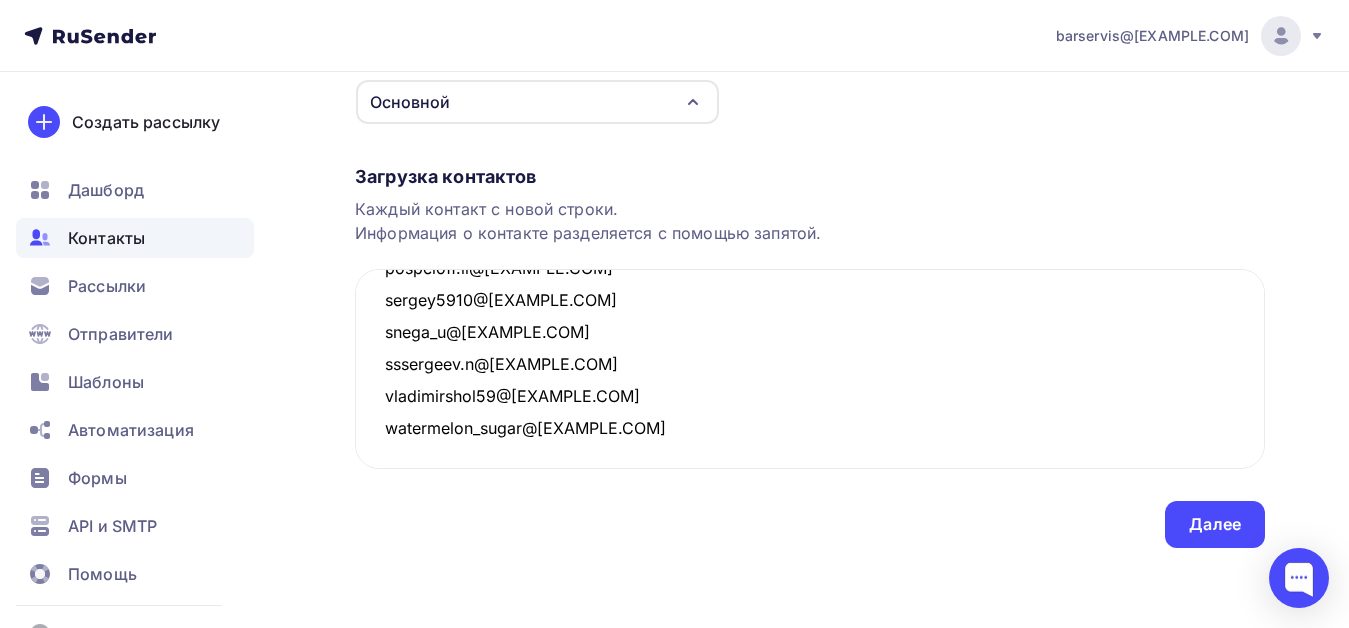 scroll, scrollTop: 0, scrollLeft: 0, axis: both 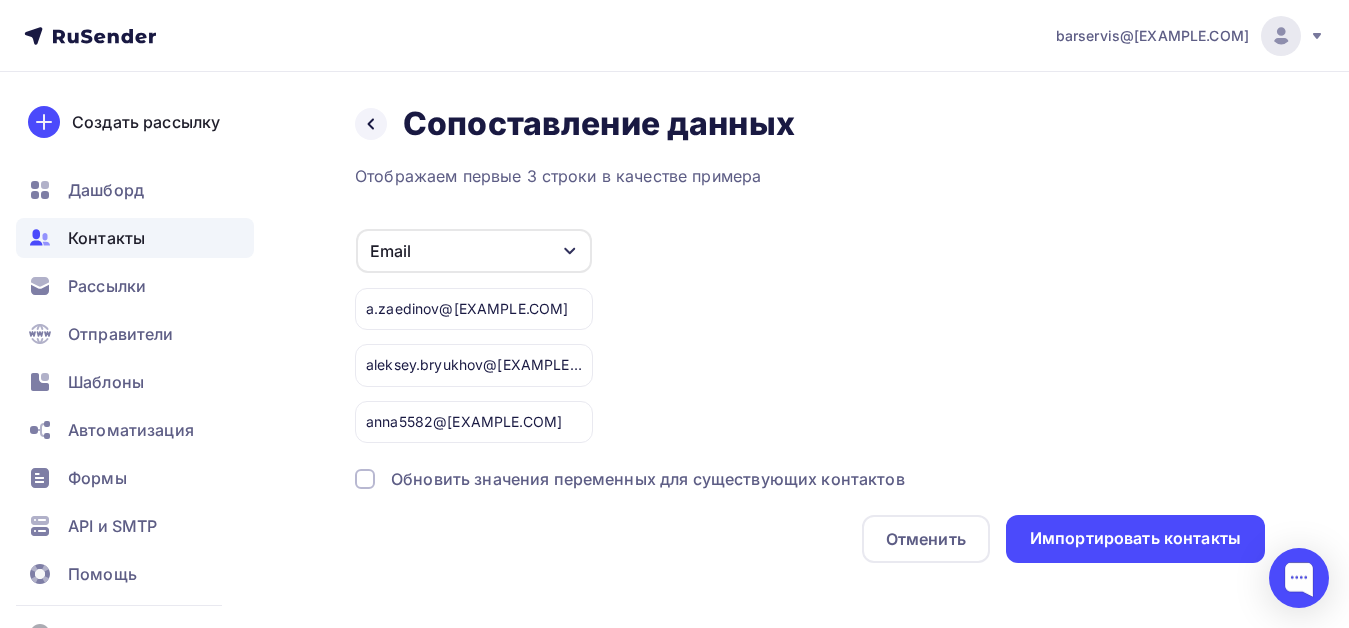 click on "Обновить значения переменных для существующих контактов" at bounding box center [648, 479] 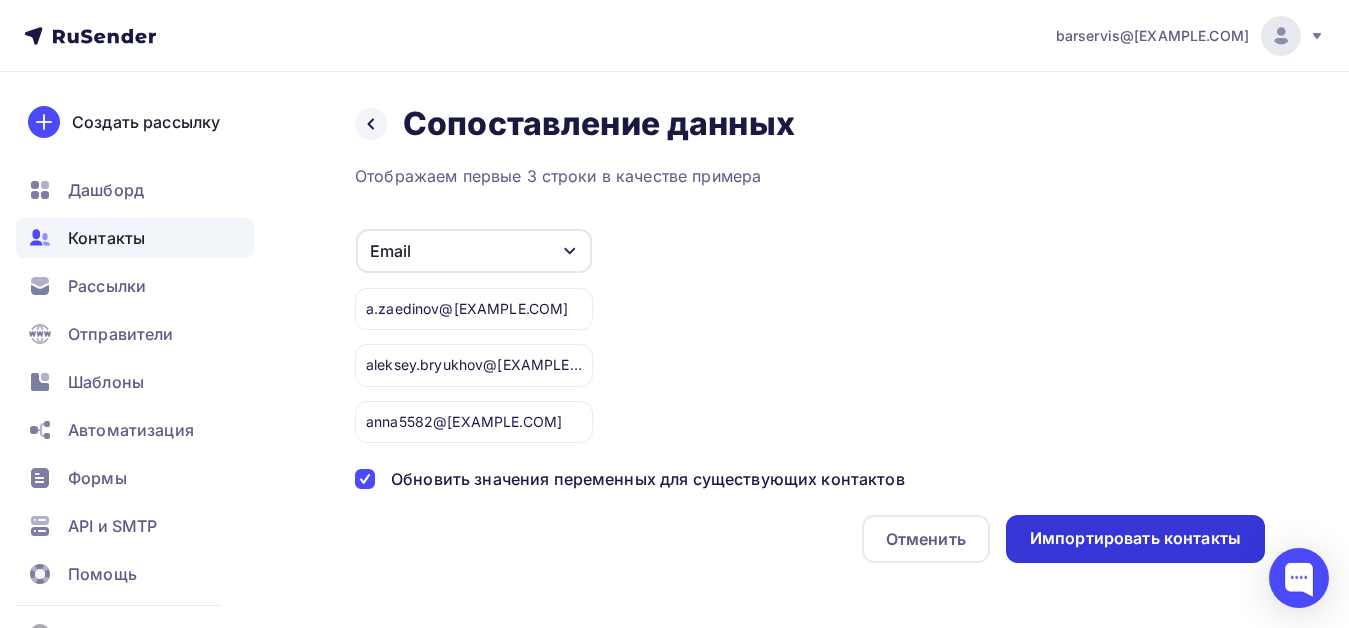 click on "Импортировать контакты" at bounding box center [1135, 538] 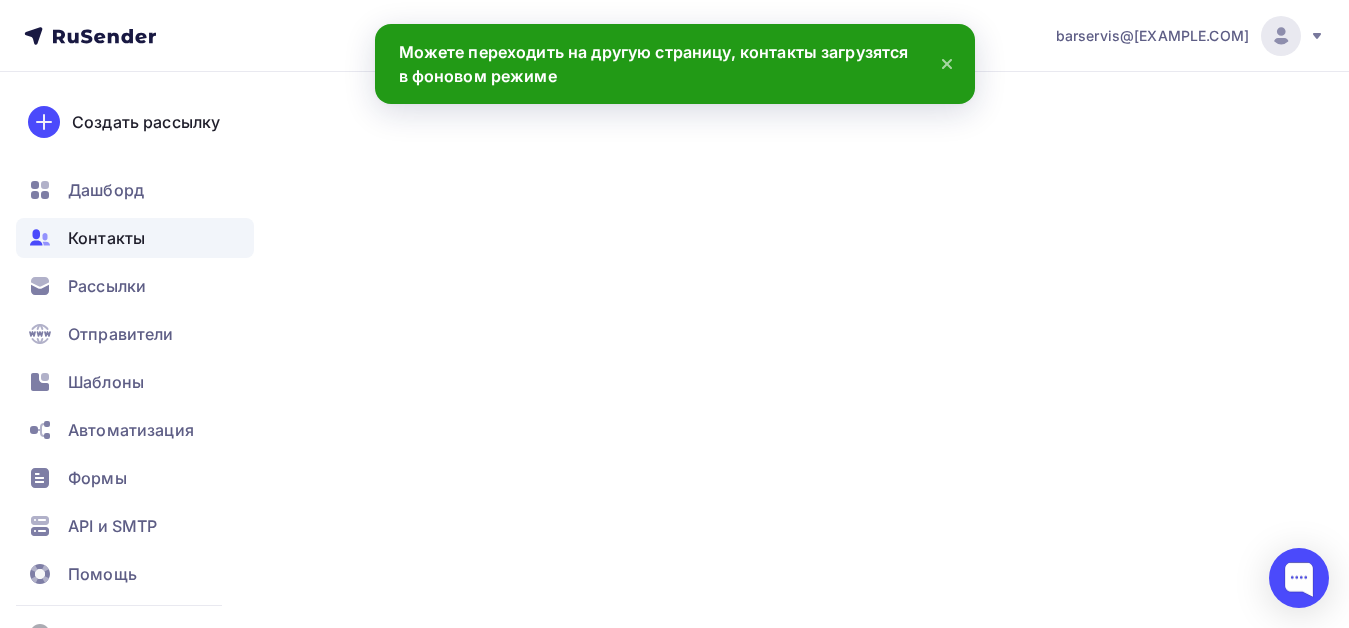scroll, scrollTop: 252, scrollLeft: 0, axis: vertical 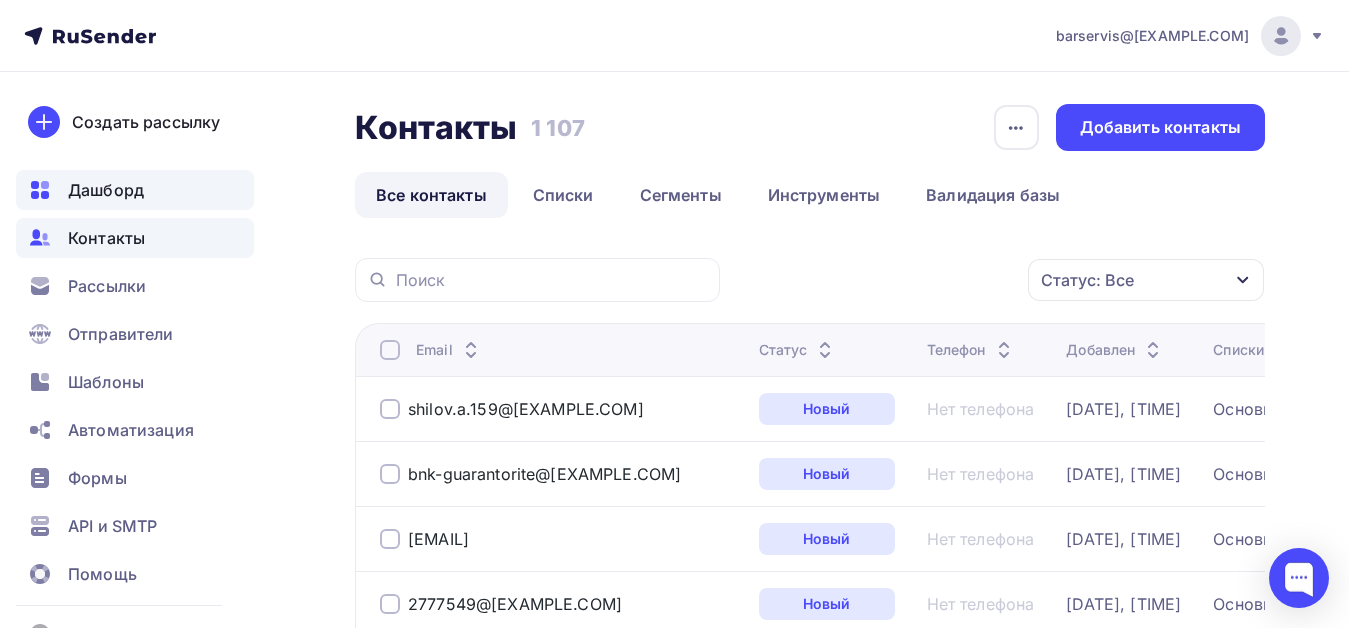click on "Дашборд" at bounding box center (106, 190) 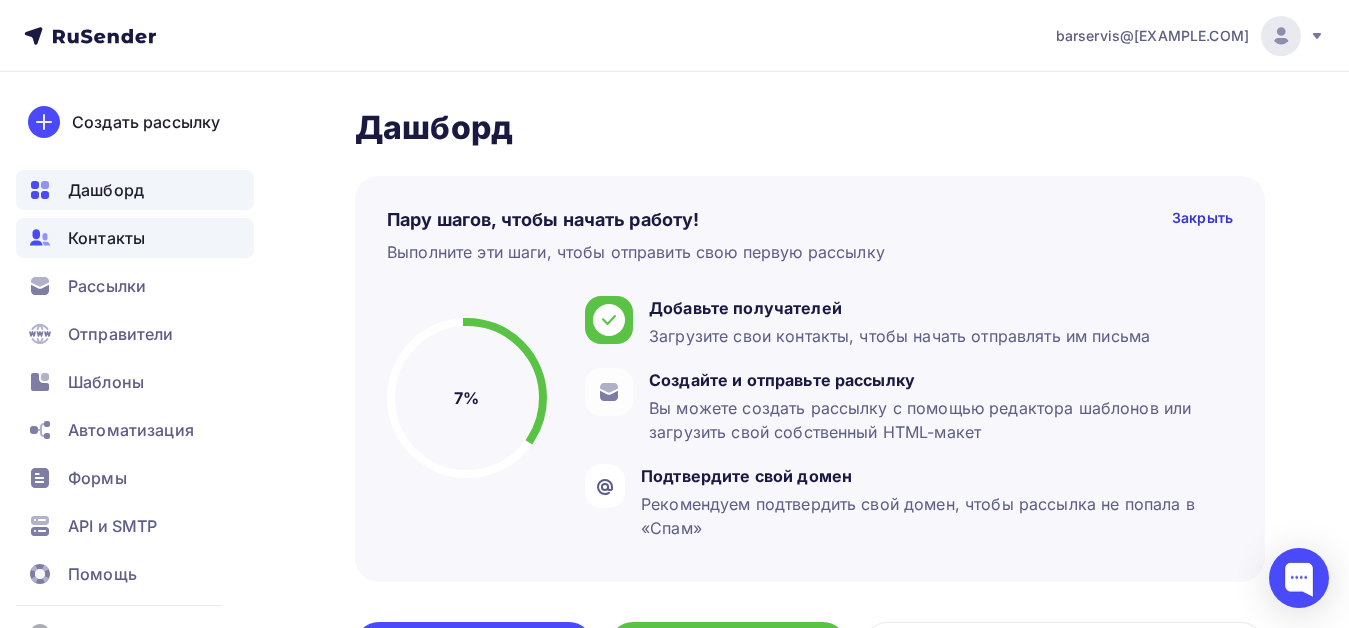 click on "Контакты" at bounding box center [106, 238] 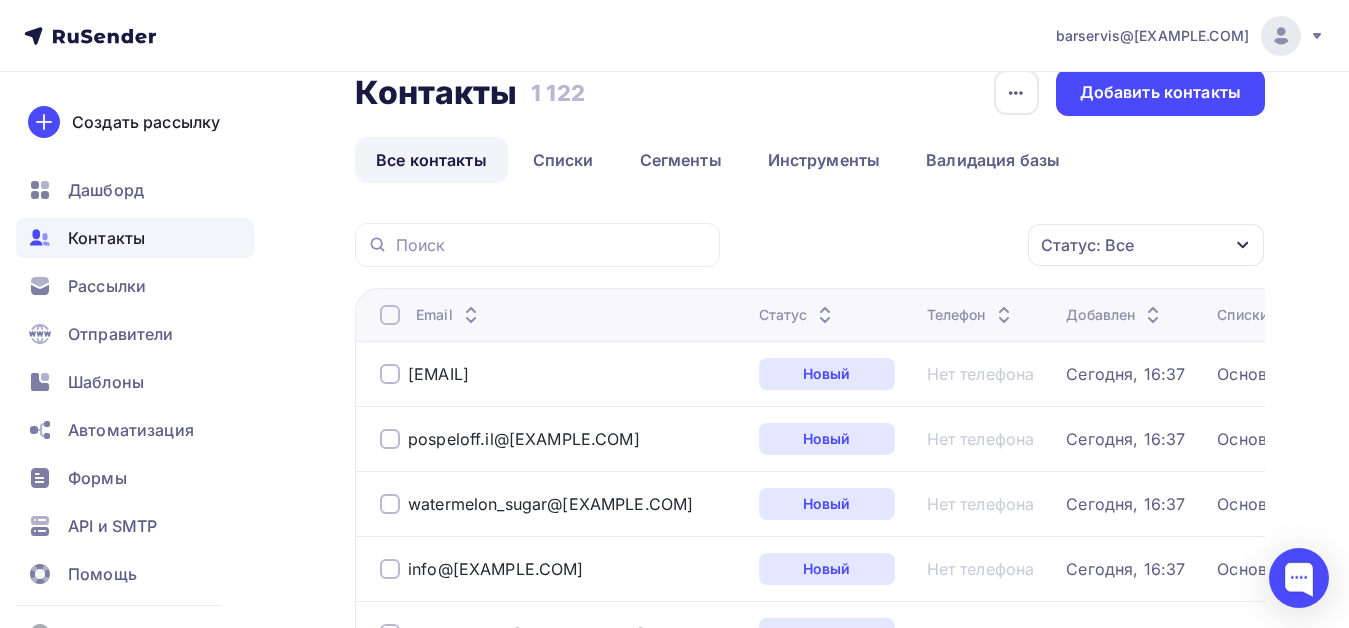 scroll, scrollTop: 0, scrollLeft: 0, axis: both 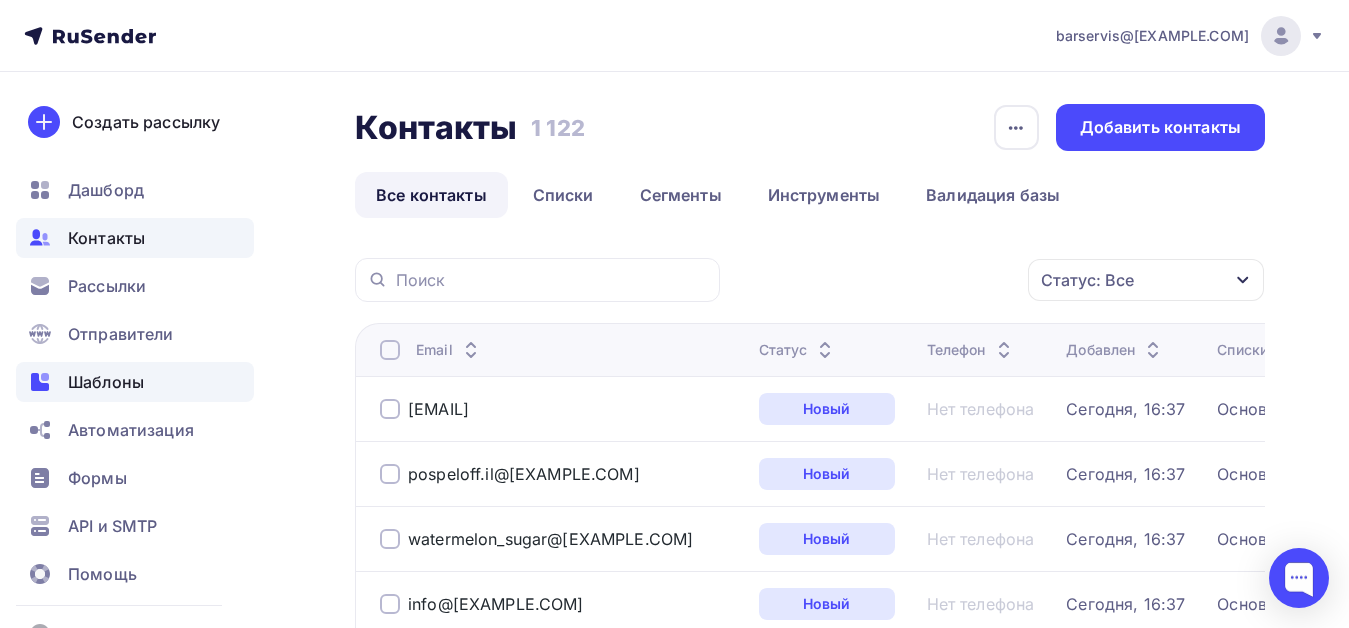 click on "Шаблоны" at bounding box center [106, 382] 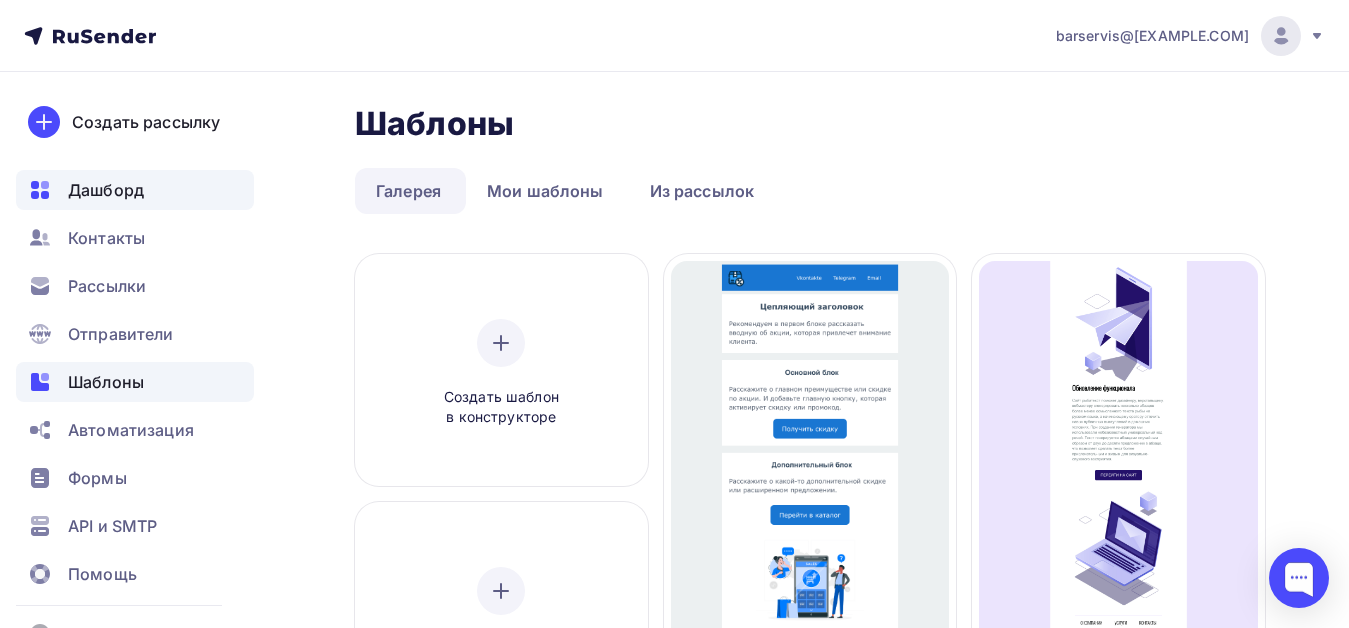 click on "Дашборд" at bounding box center (106, 190) 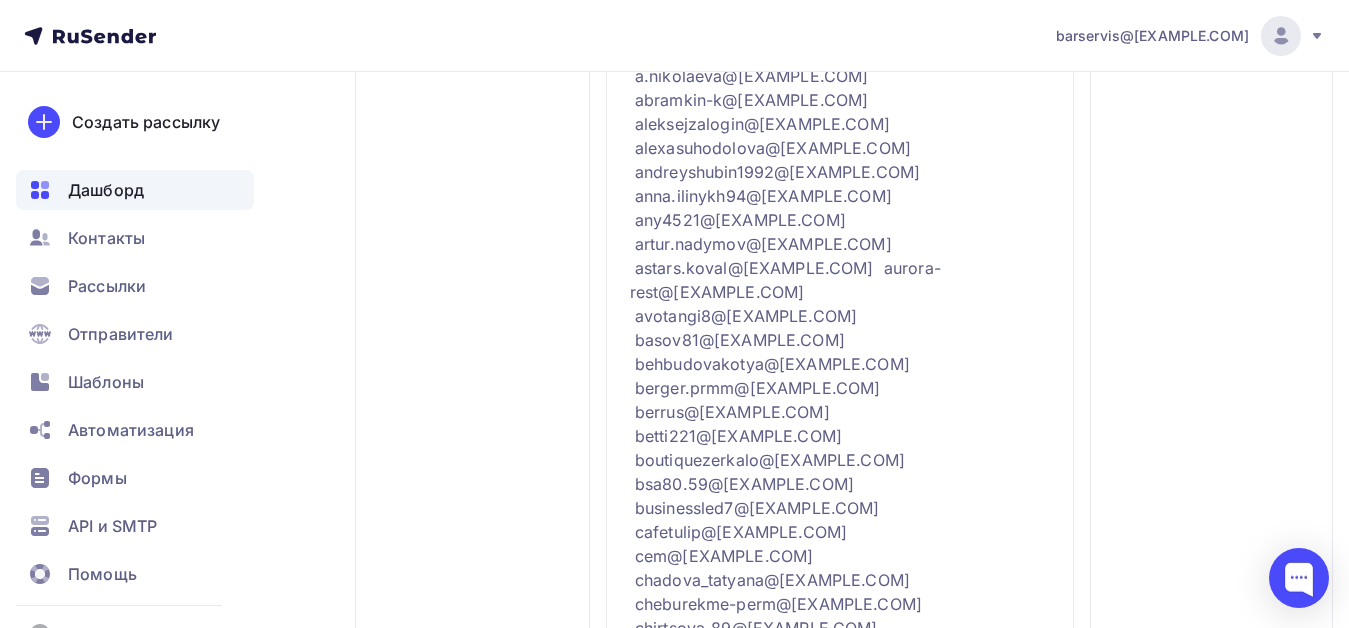 scroll, scrollTop: 1046, scrollLeft: 0, axis: vertical 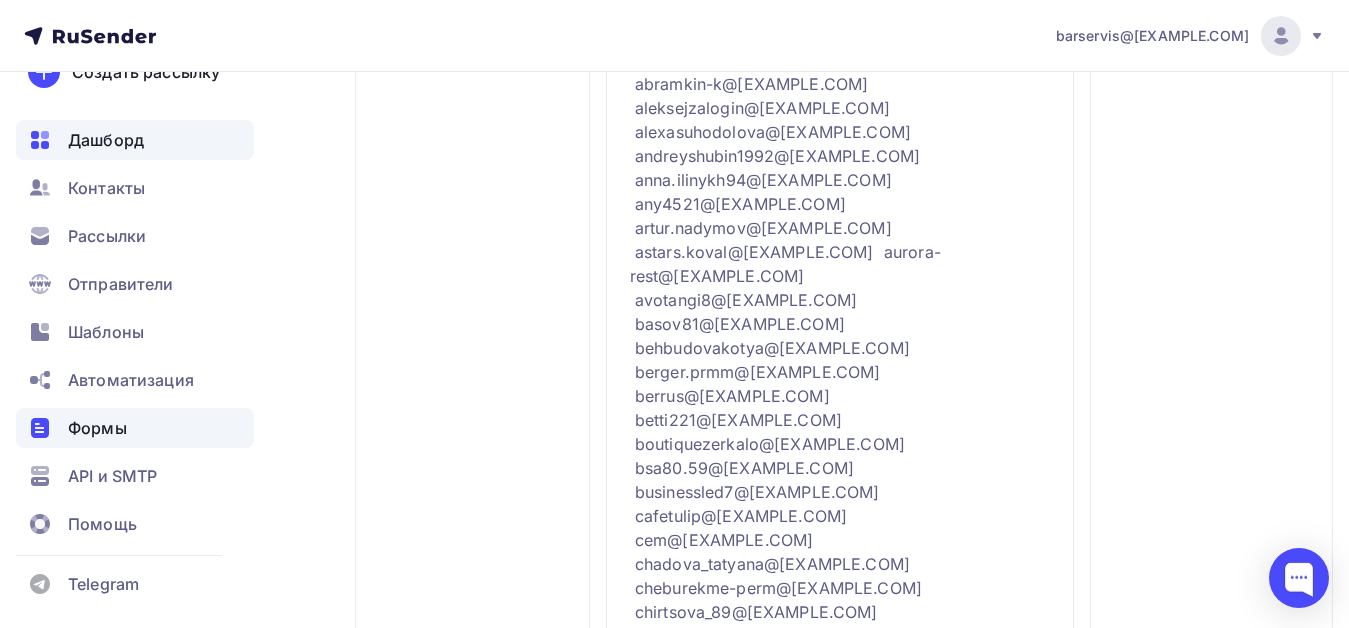 click on "Формы" at bounding box center [97, 428] 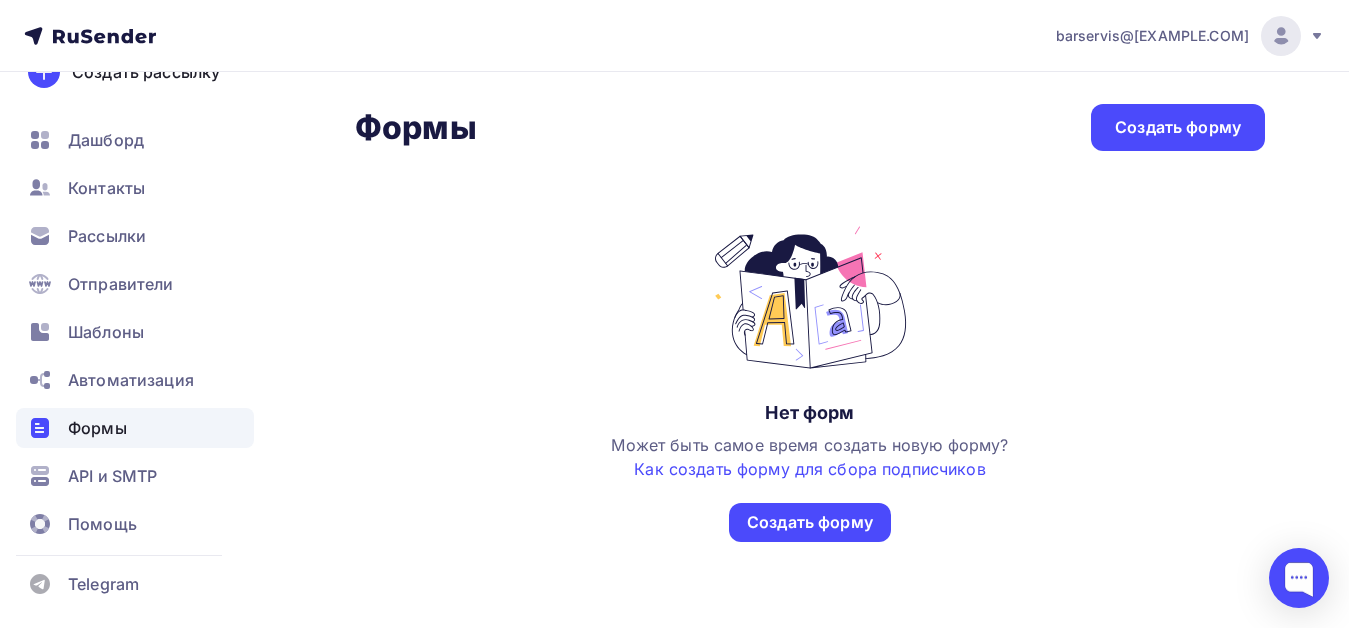 scroll, scrollTop: 0, scrollLeft: 0, axis: both 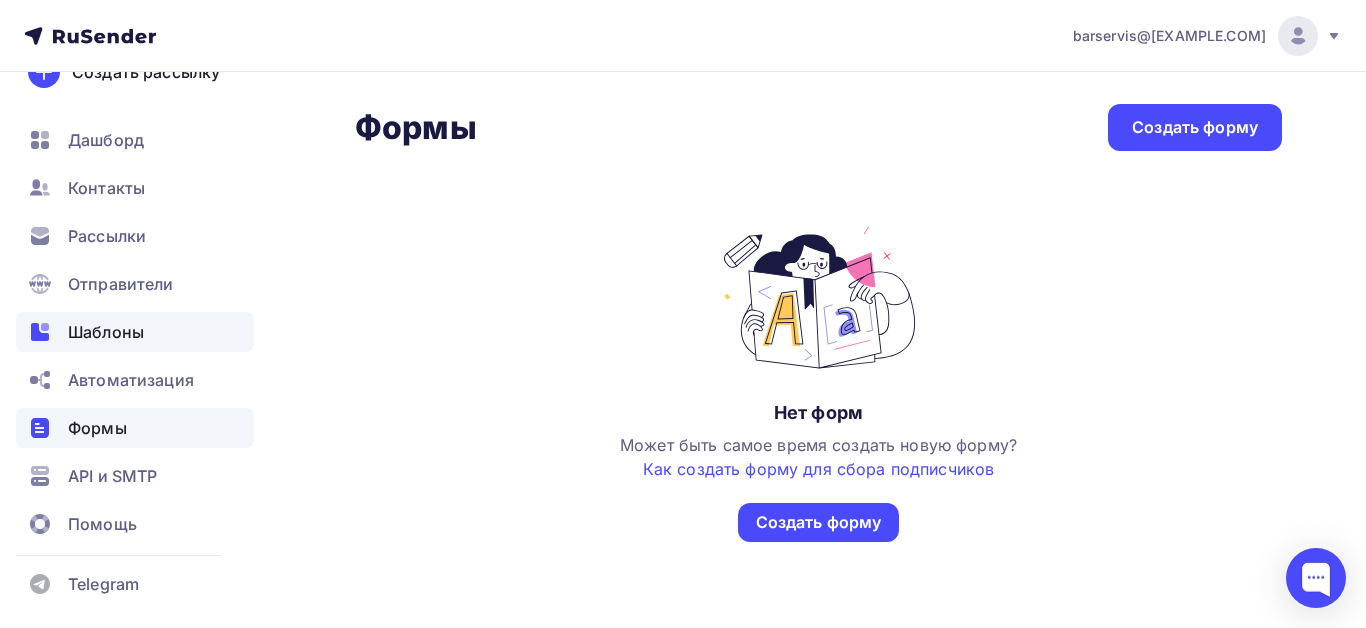 click on "Шаблоны" at bounding box center [106, 332] 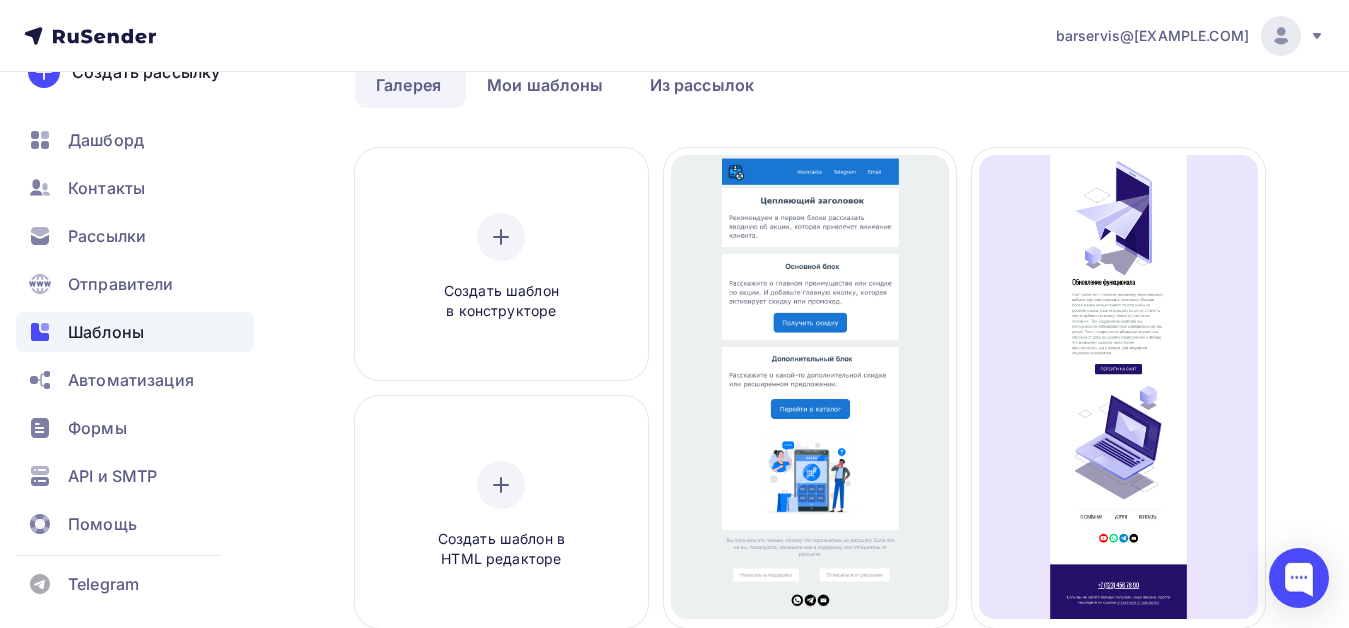 scroll, scrollTop: 11, scrollLeft: 0, axis: vertical 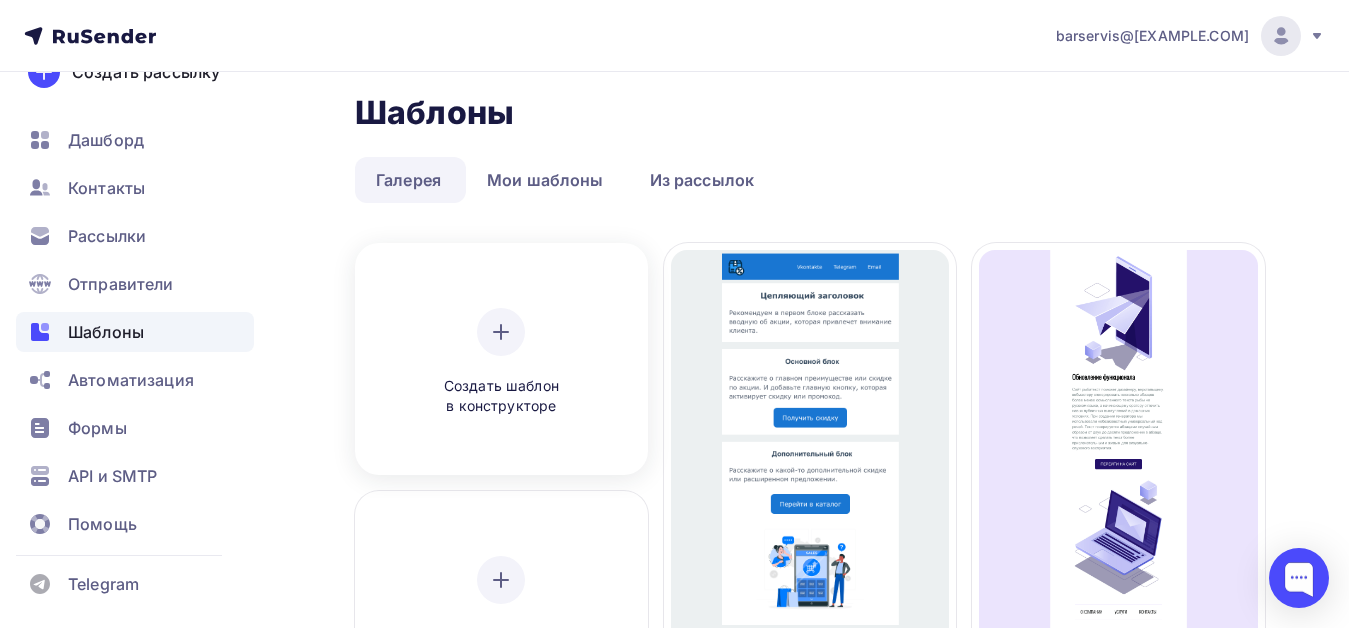 click at bounding box center [501, 332] 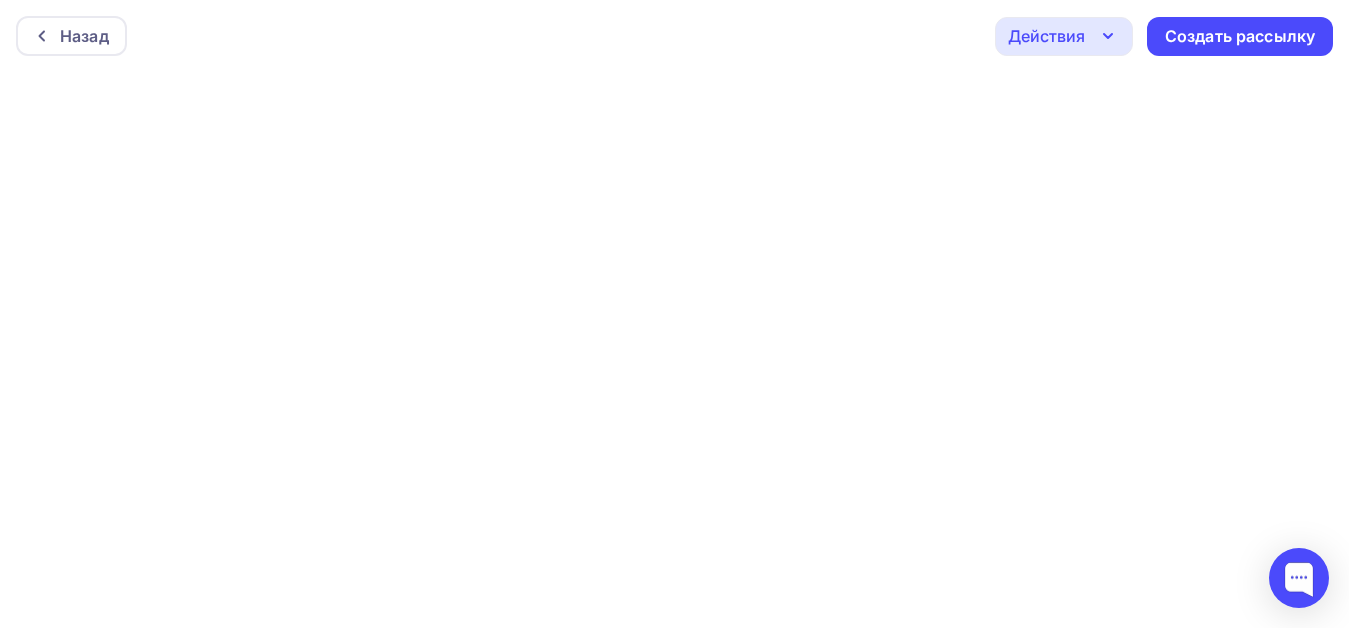 scroll, scrollTop: 0, scrollLeft: 0, axis: both 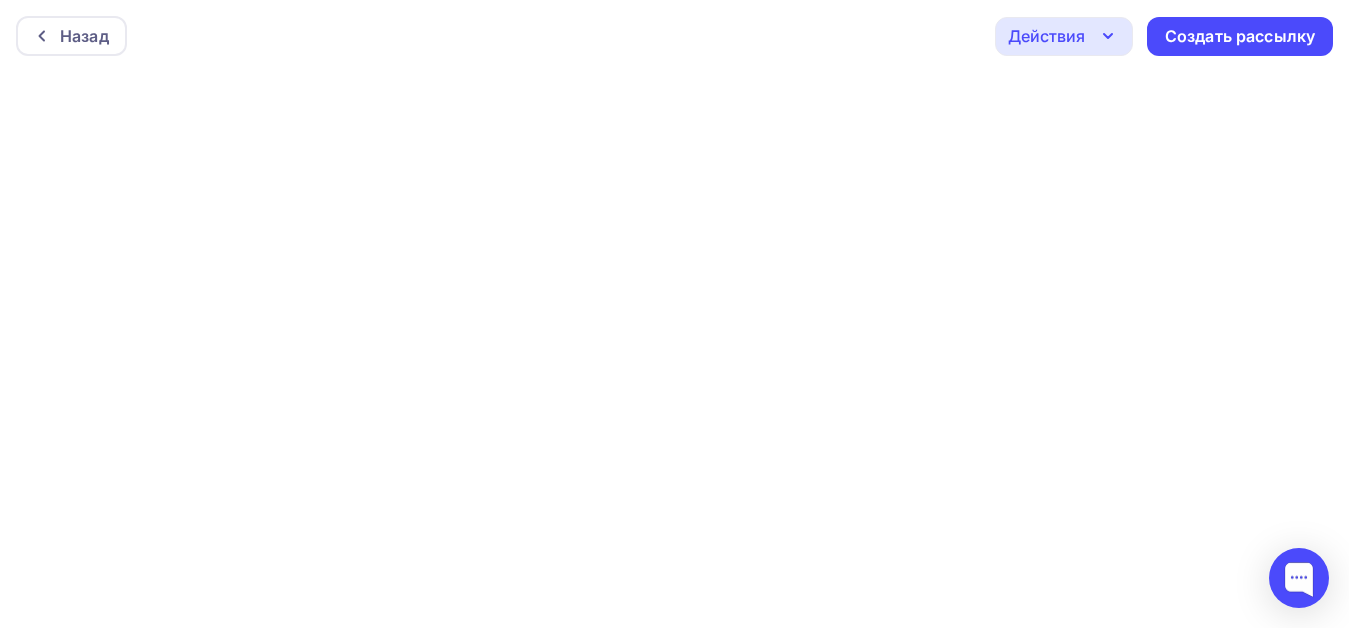 click on "Назад
Действия
Отправить тестовое письмо             Предпросмотр               Сохранить в Мои шаблоны               Выйти без сохранения               Создать рассылку" at bounding box center (674, 36) 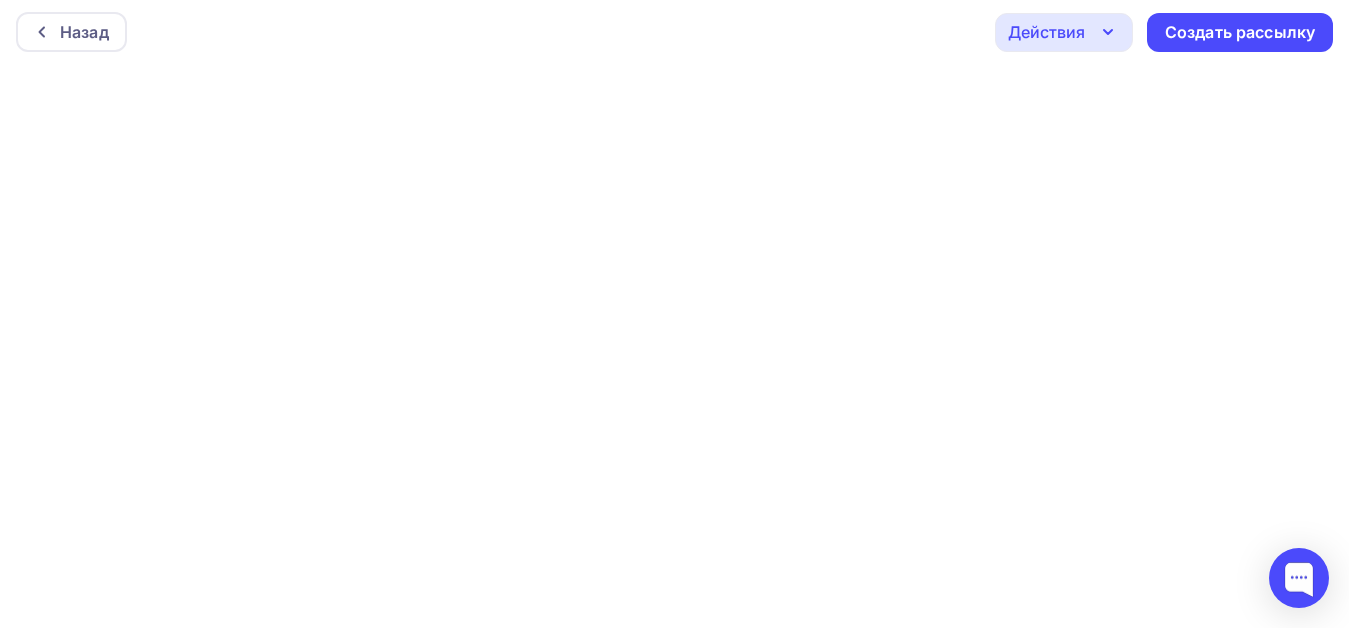 scroll, scrollTop: 5, scrollLeft: 0, axis: vertical 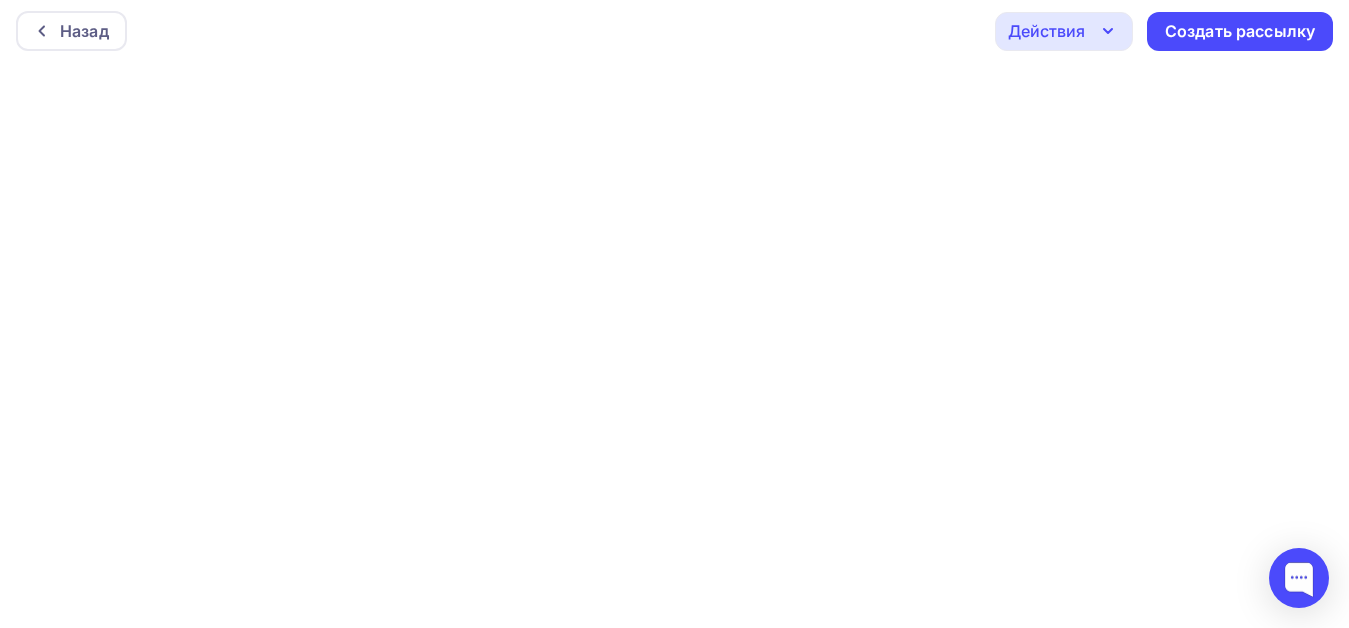 click on "Действия" at bounding box center (1046, 31) 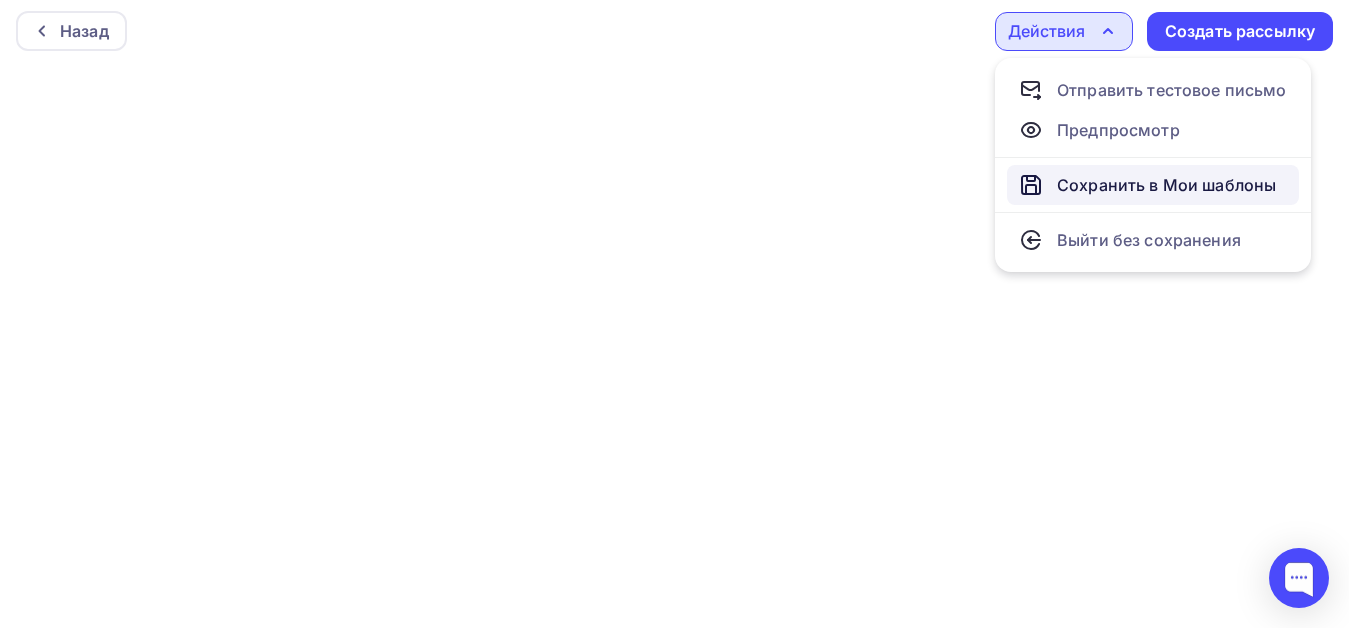 click on "Сохранить в Мои шаблоны" at bounding box center [1172, 90] 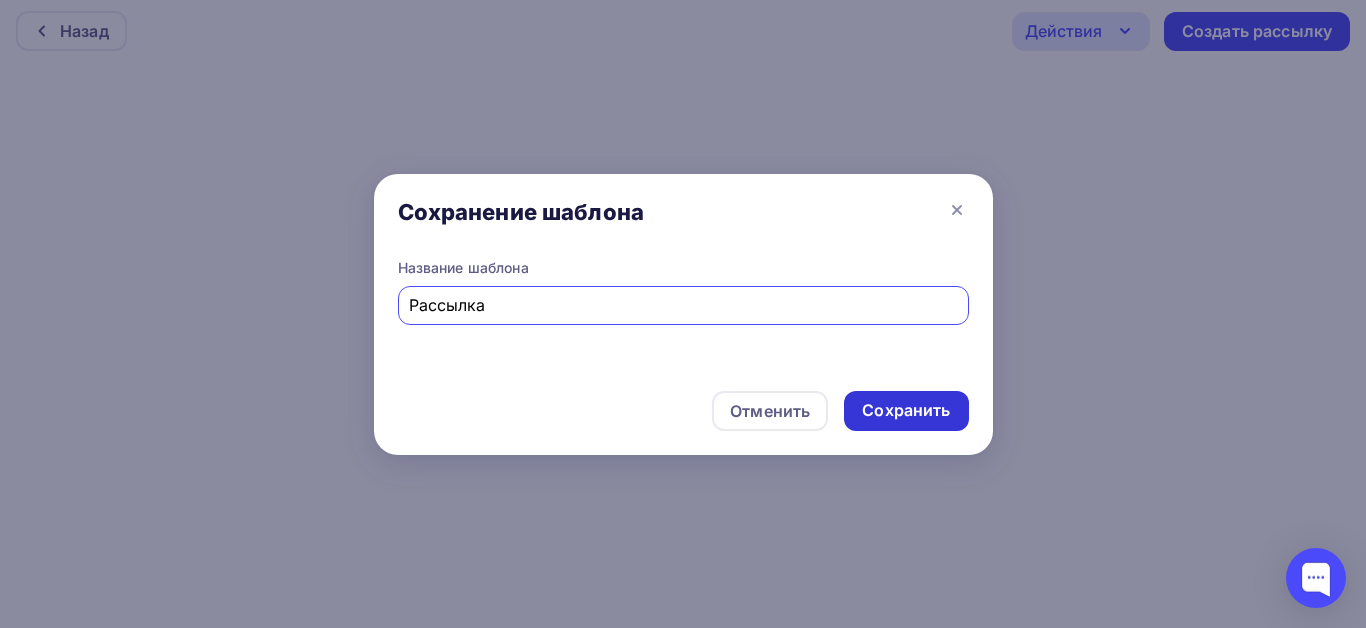 type on "Рассылка" 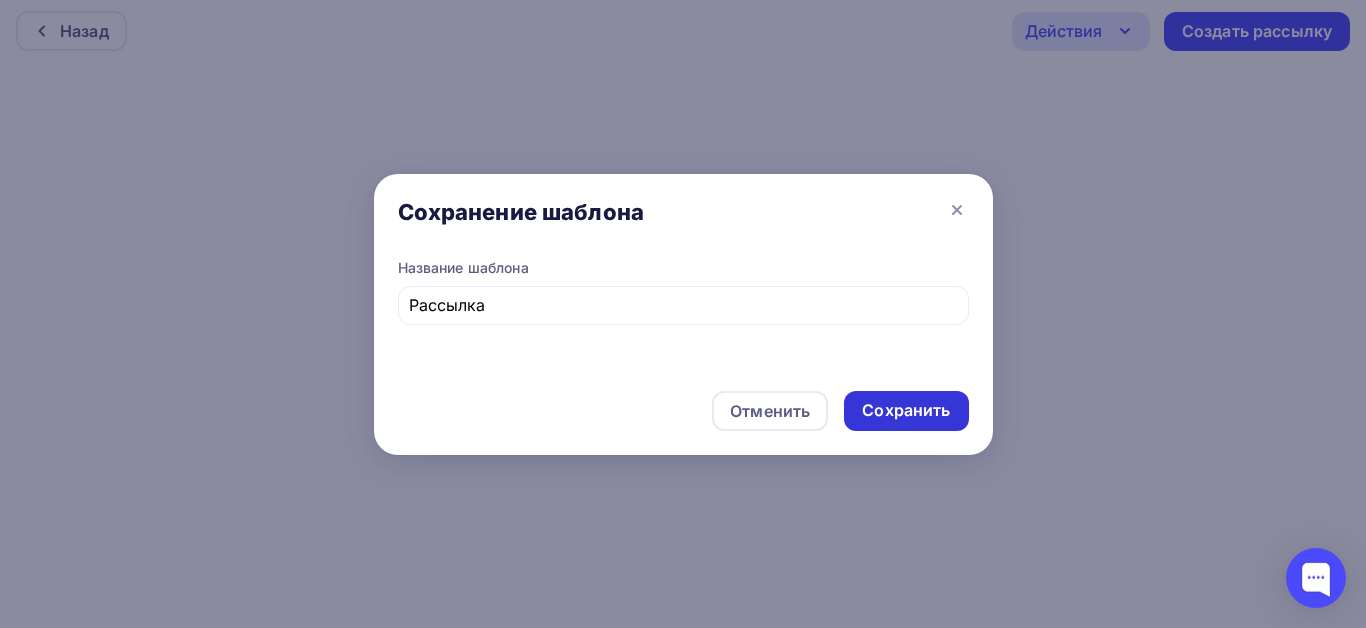 click on "Сохранить" at bounding box center [906, 410] 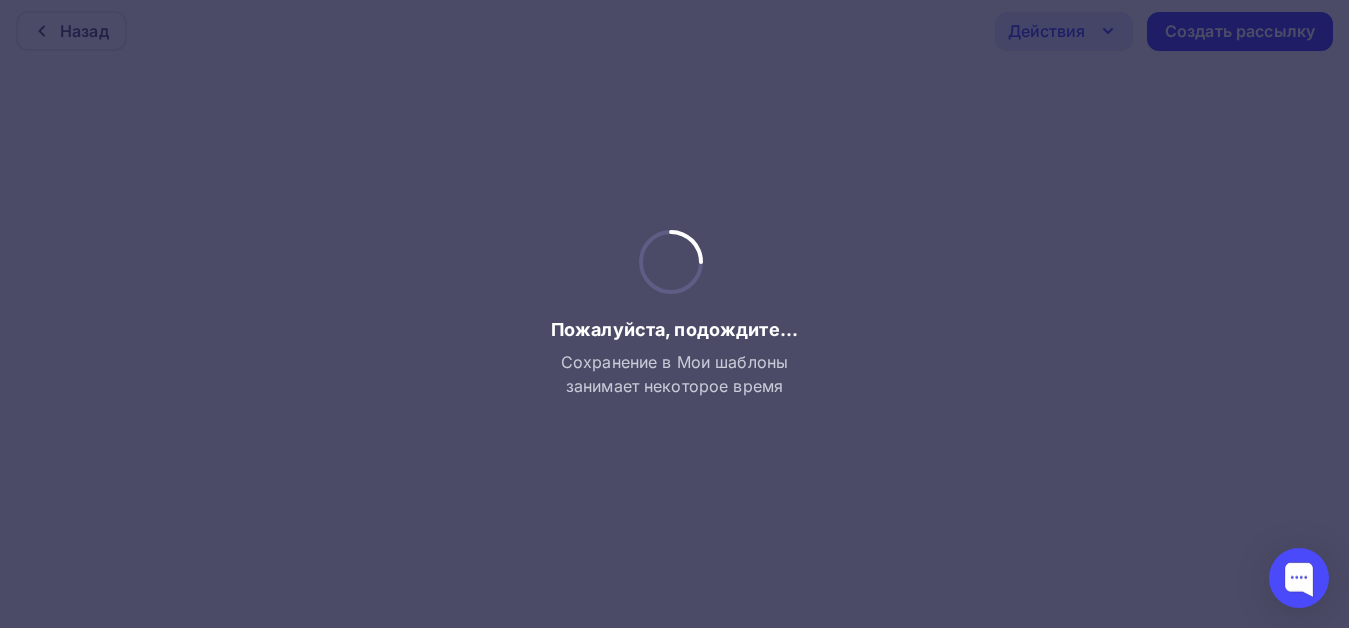scroll, scrollTop: 0, scrollLeft: 0, axis: both 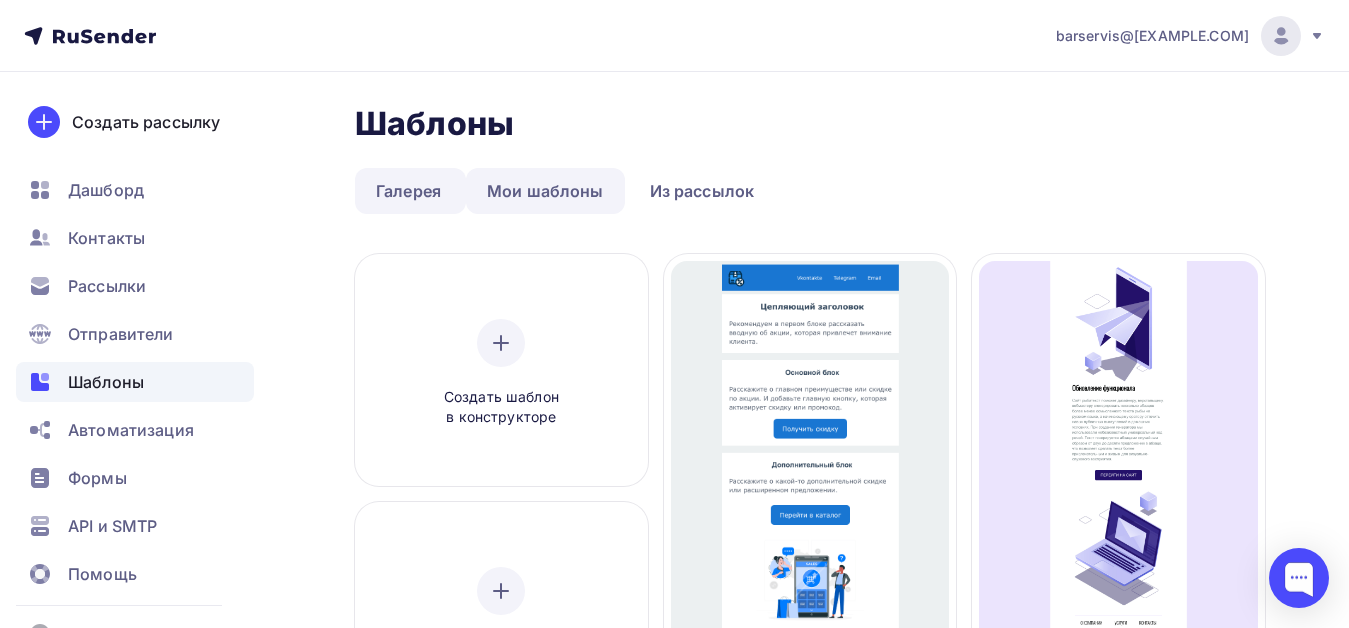 click on "Мои шаблоны" at bounding box center (408, 191) 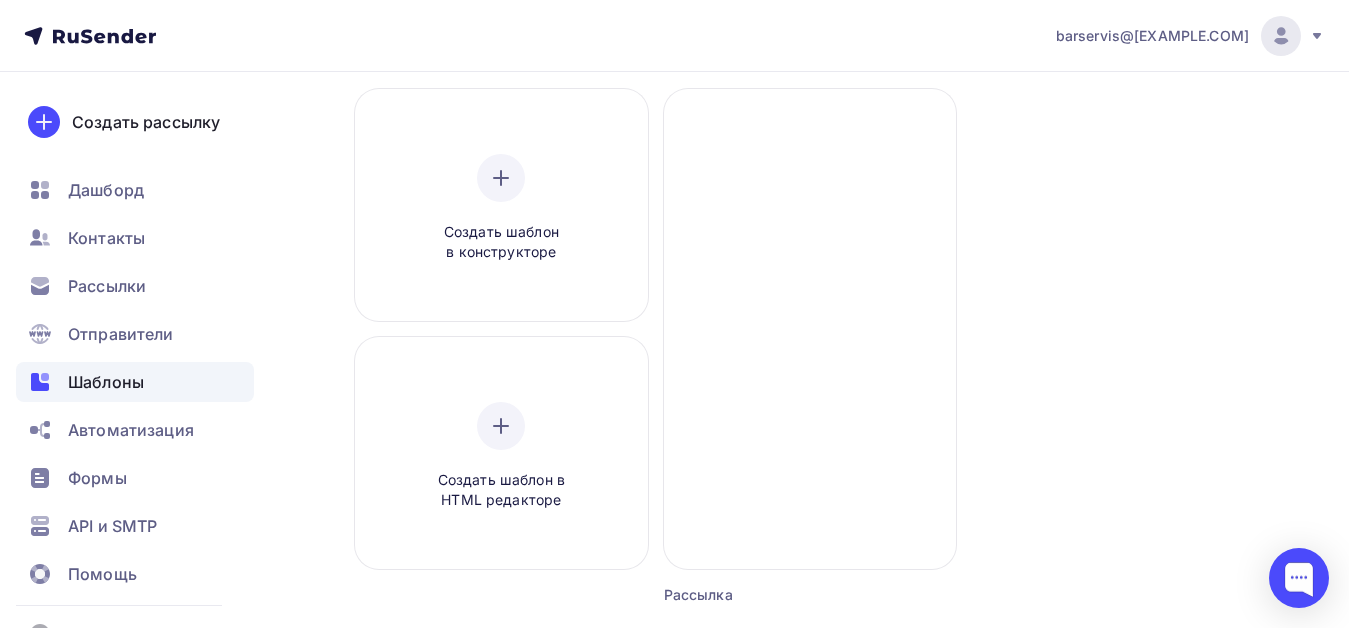 scroll, scrollTop: 200, scrollLeft: 0, axis: vertical 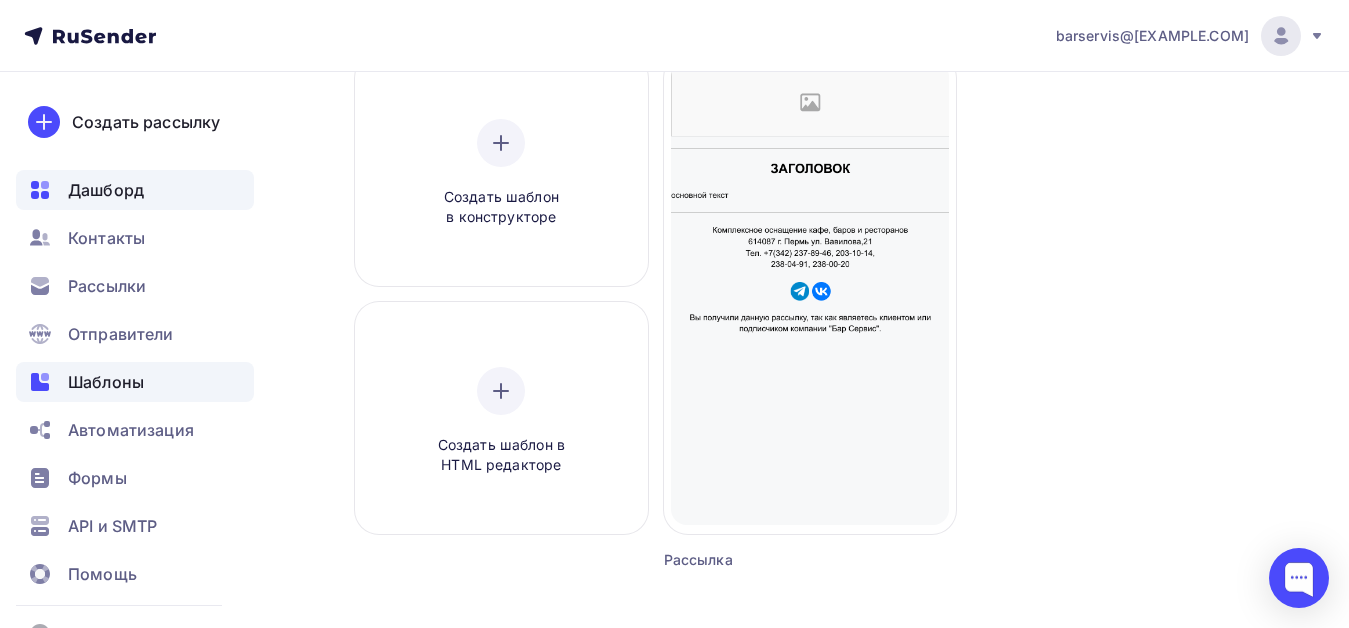click on "Дашборд" at bounding box center [106, 190] 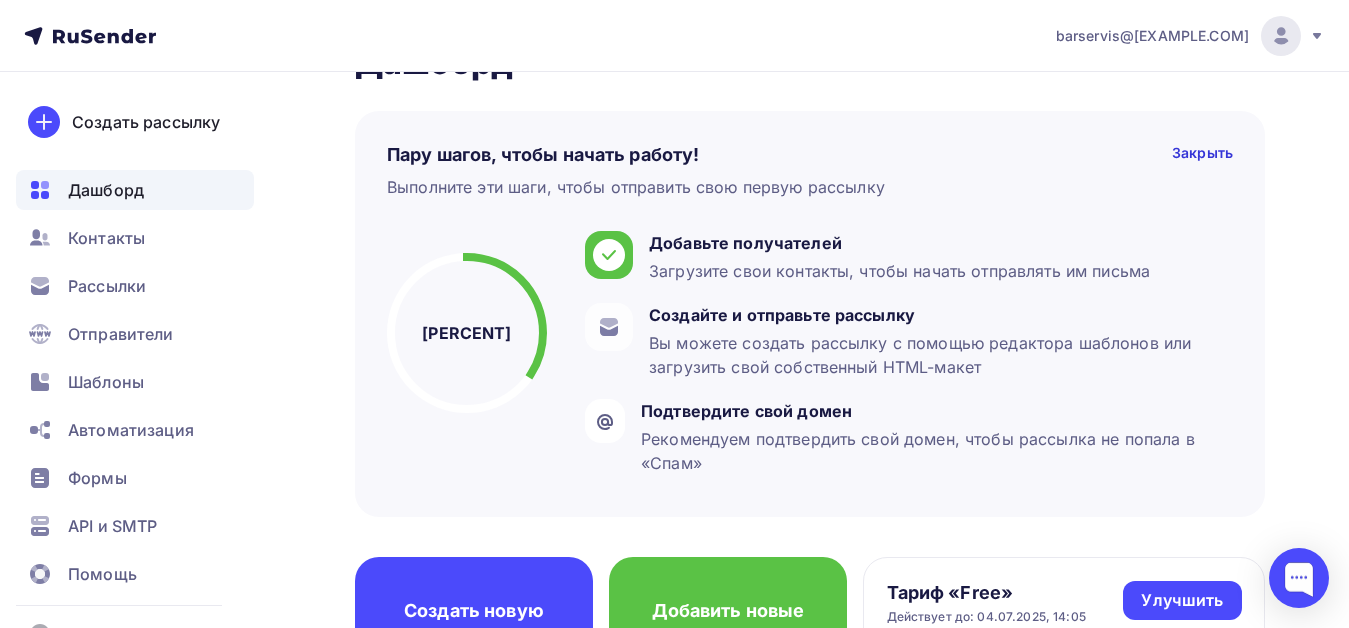 scroll, scrollTop: 100, scrollLeft: 0, axis: vertical 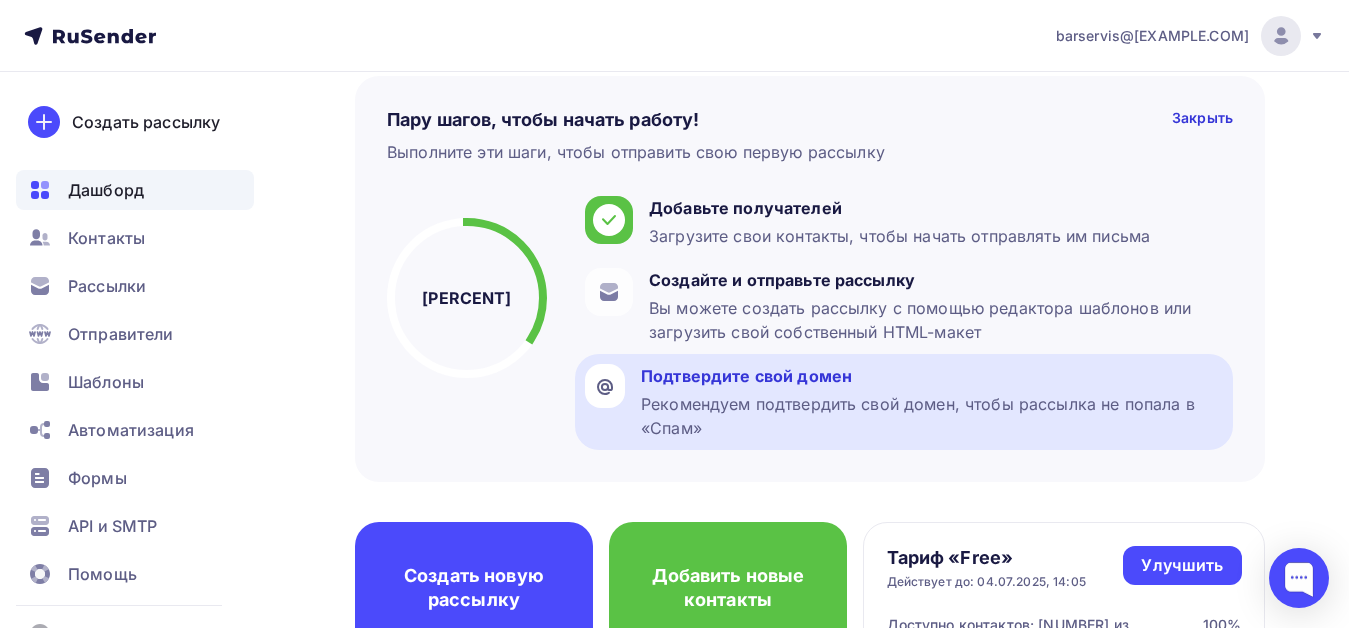 click on "Рекомендуем подтвердить свой домен, чтобы рассылка не попала в «Спам»" at bounding box center (899, 236) 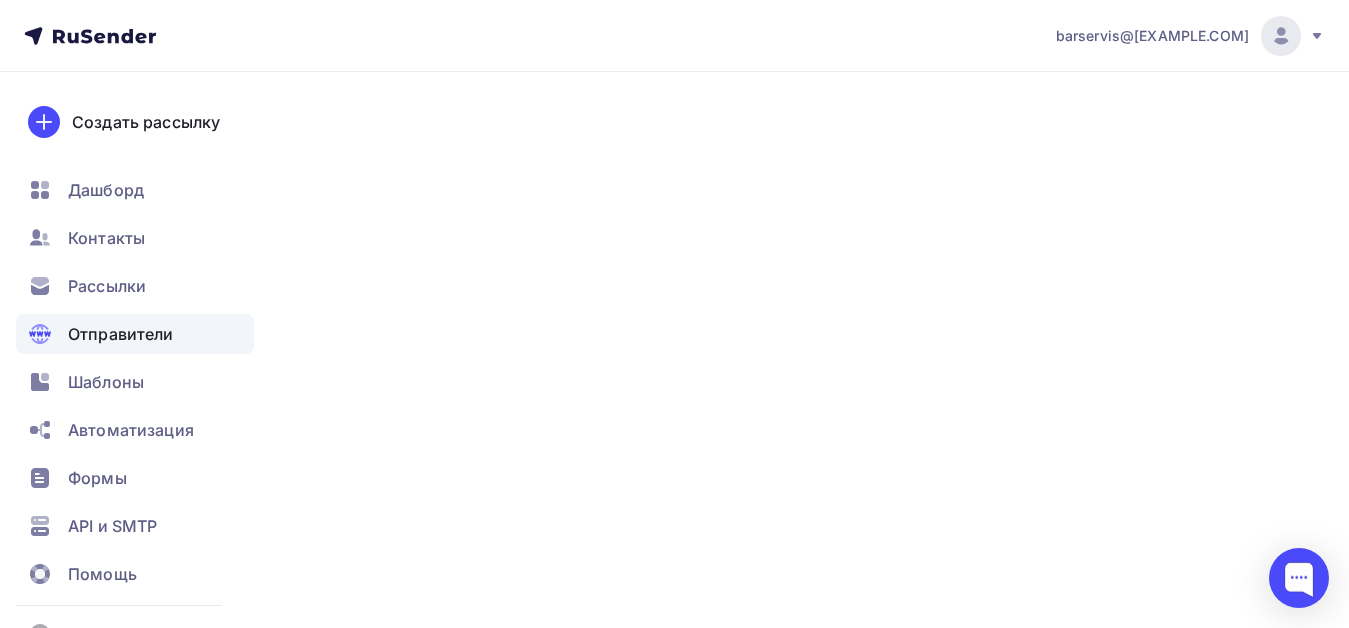 scroll, scrollTop: 0, scrollLeft: 0, axis: both 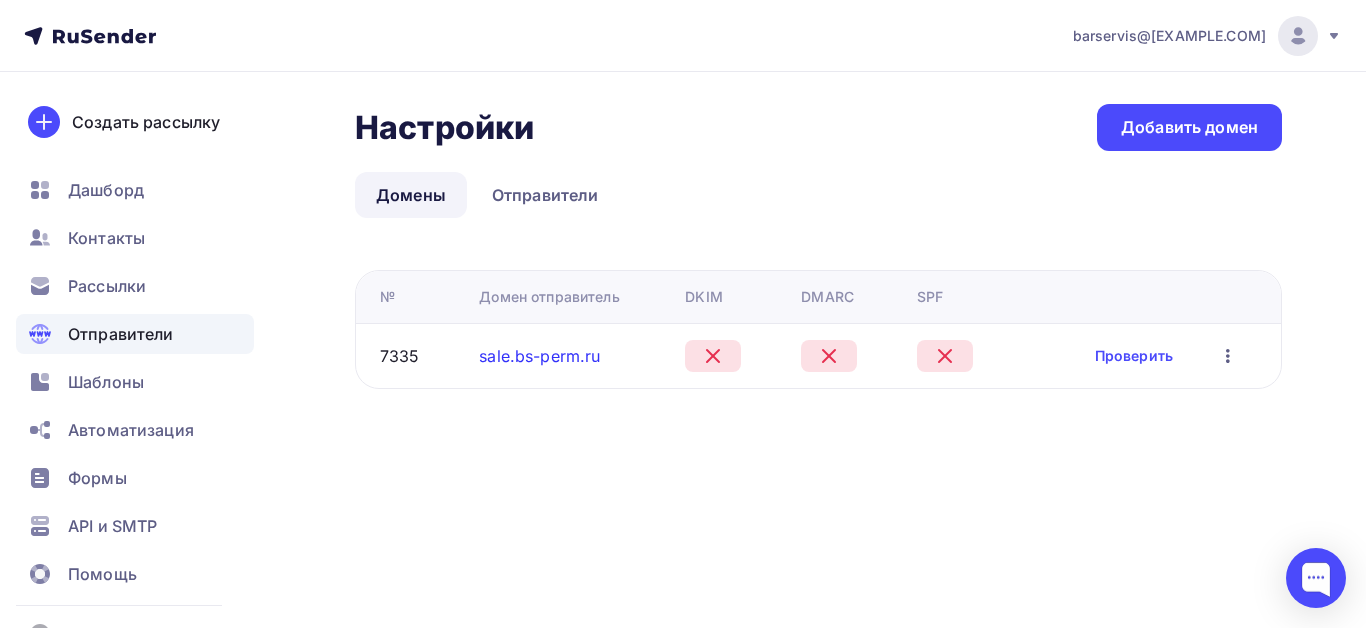 click on "sale.bs-perm.ru" at bounding box center [539, 356] 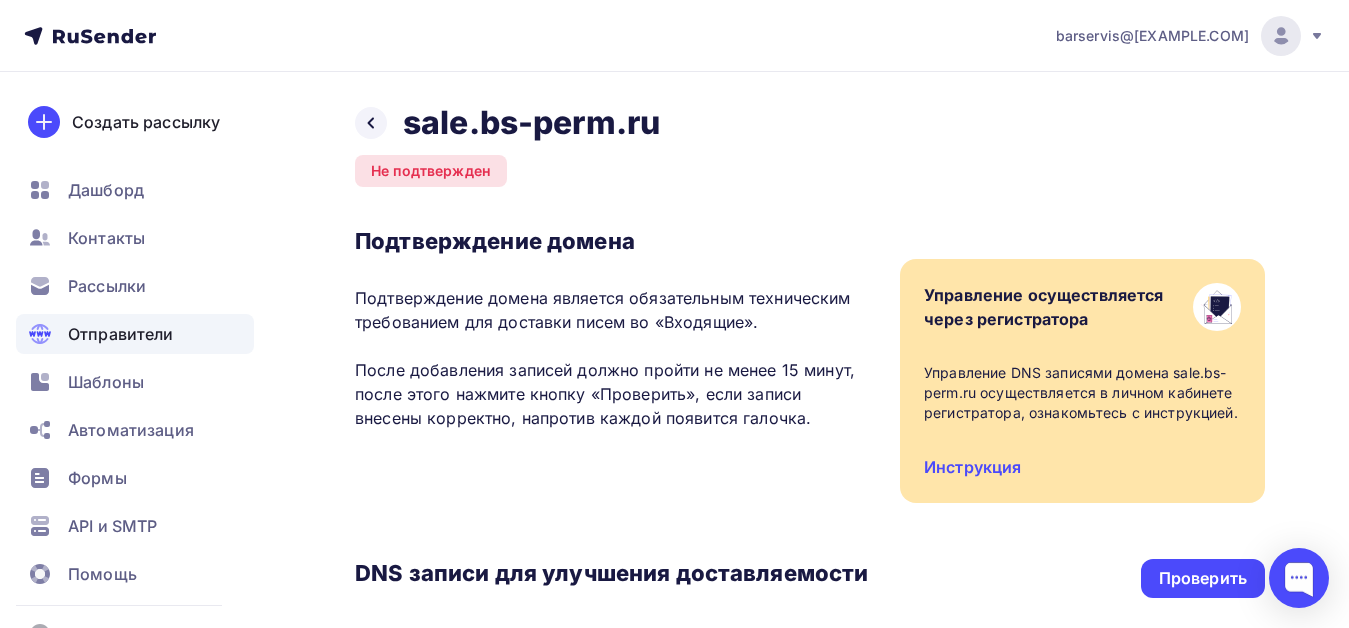 scroll, scrollTop: 0, scrollLeft: 0, axis: both 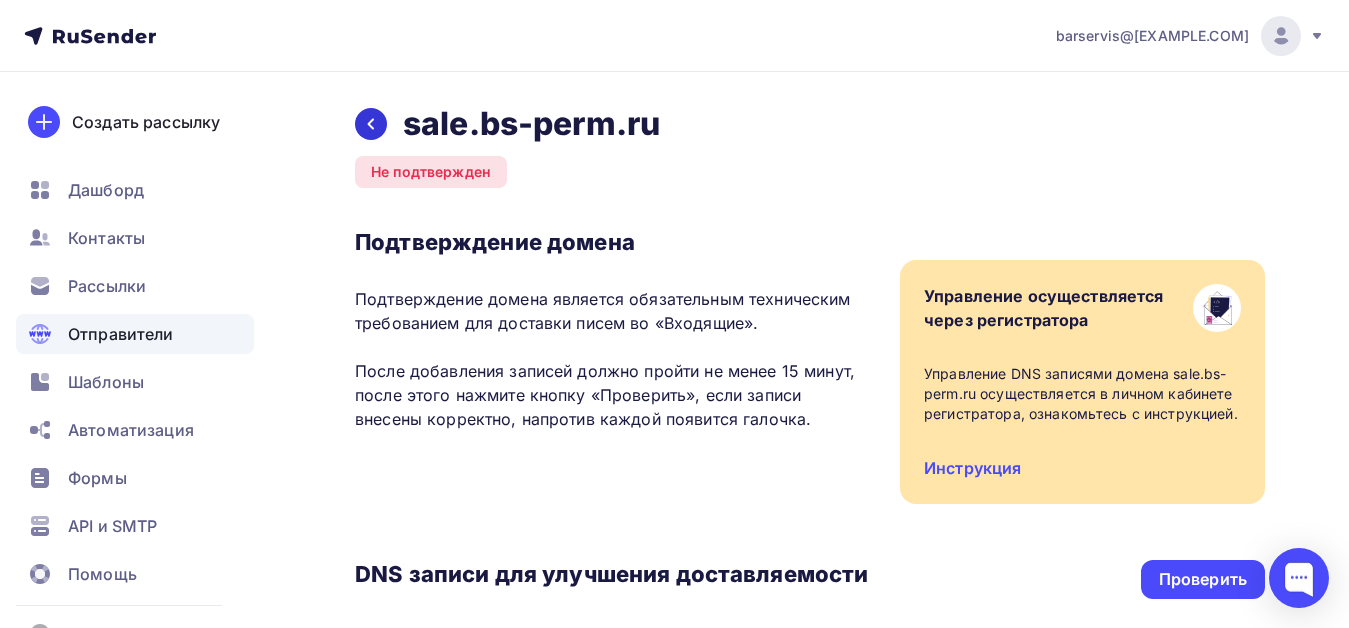 click at bounding box center [371, 124] 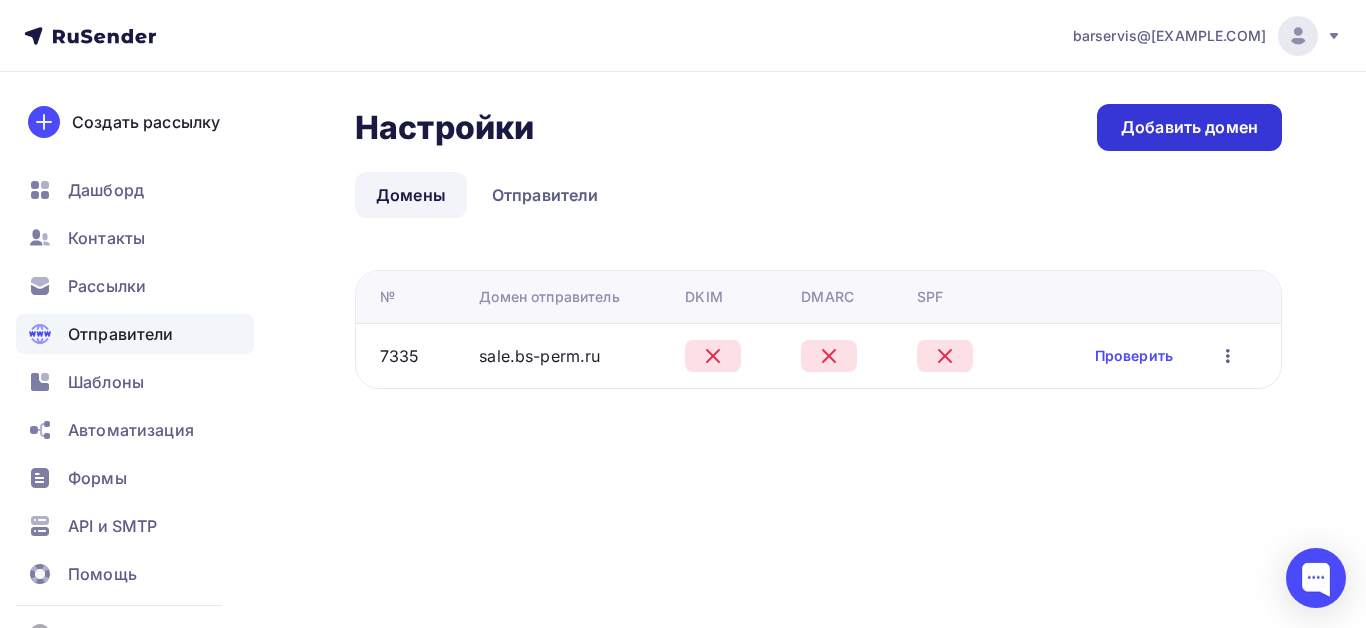 click on "Добавить домен" at bounding box center [1189, 127] 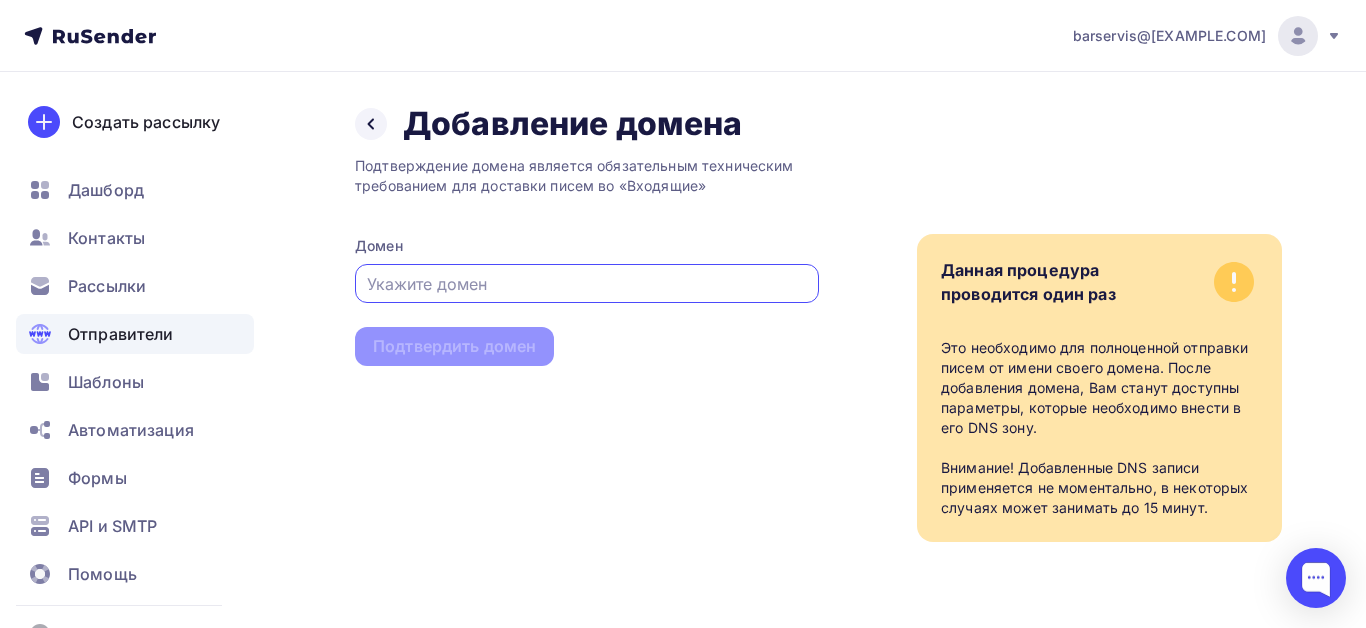 click at bounding box center (587, 284) 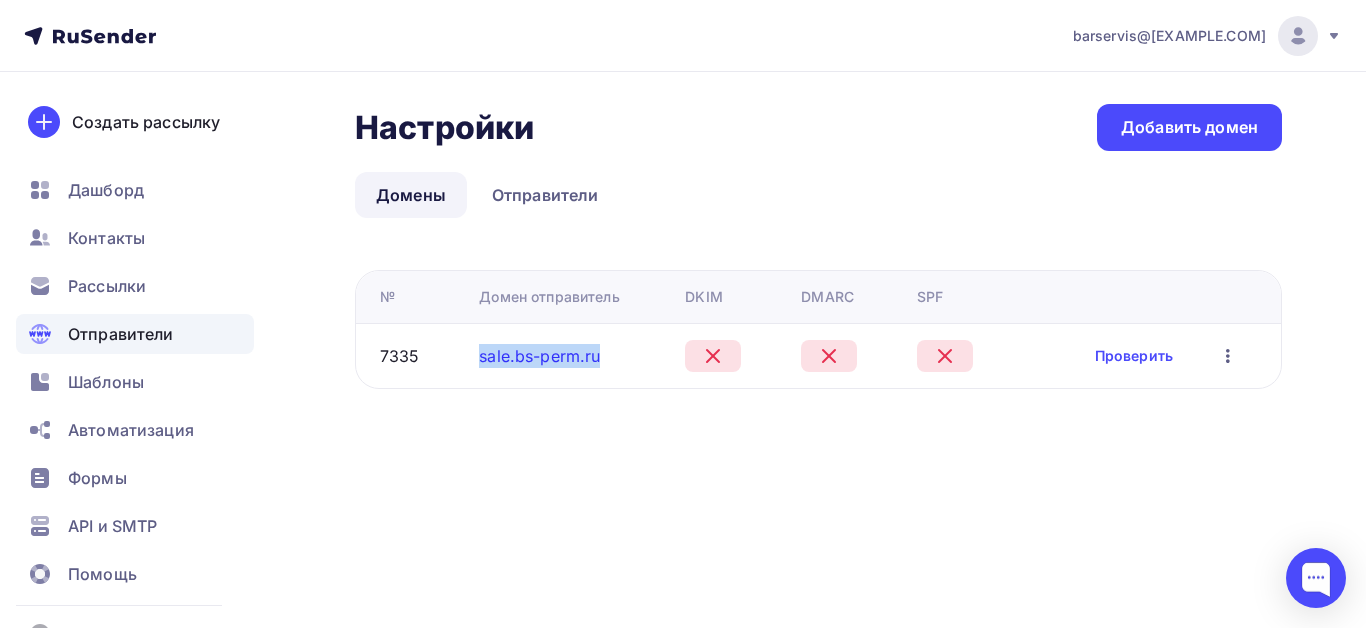 drag, startPoint x: 606, startPoint y: 361, endPoint x: 480, endPoint y: 357, distance: 126.06348 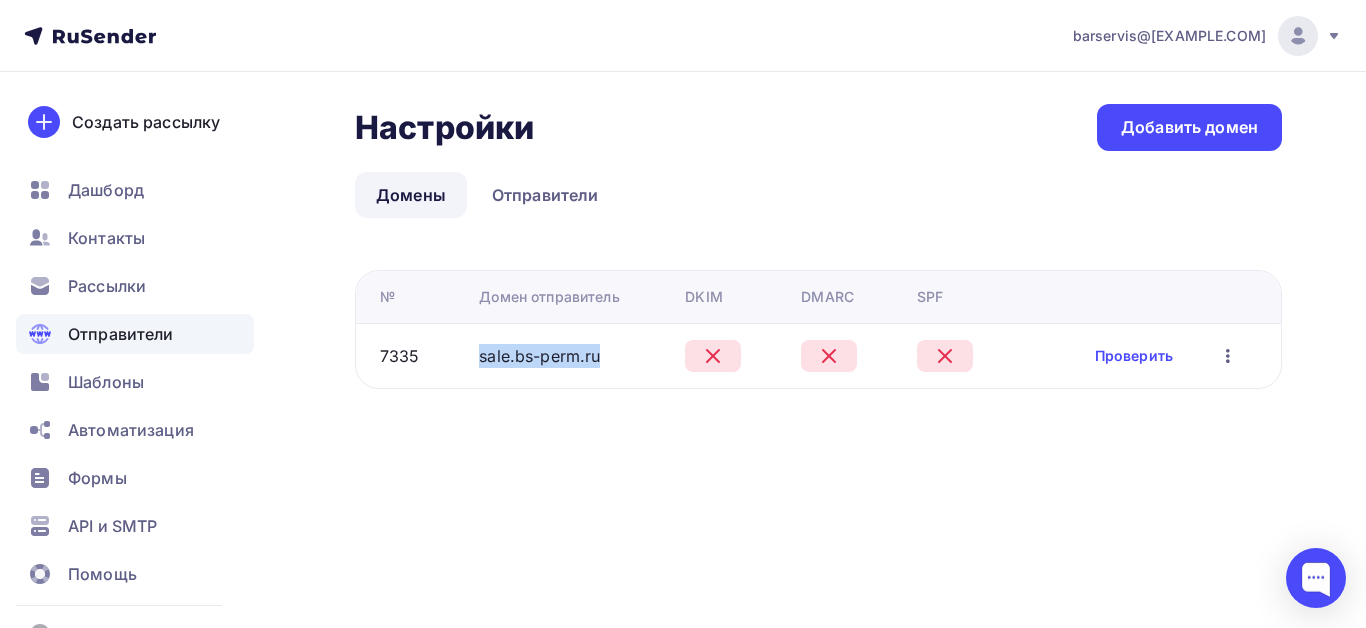 copy on "sale.bs-perm.ru" 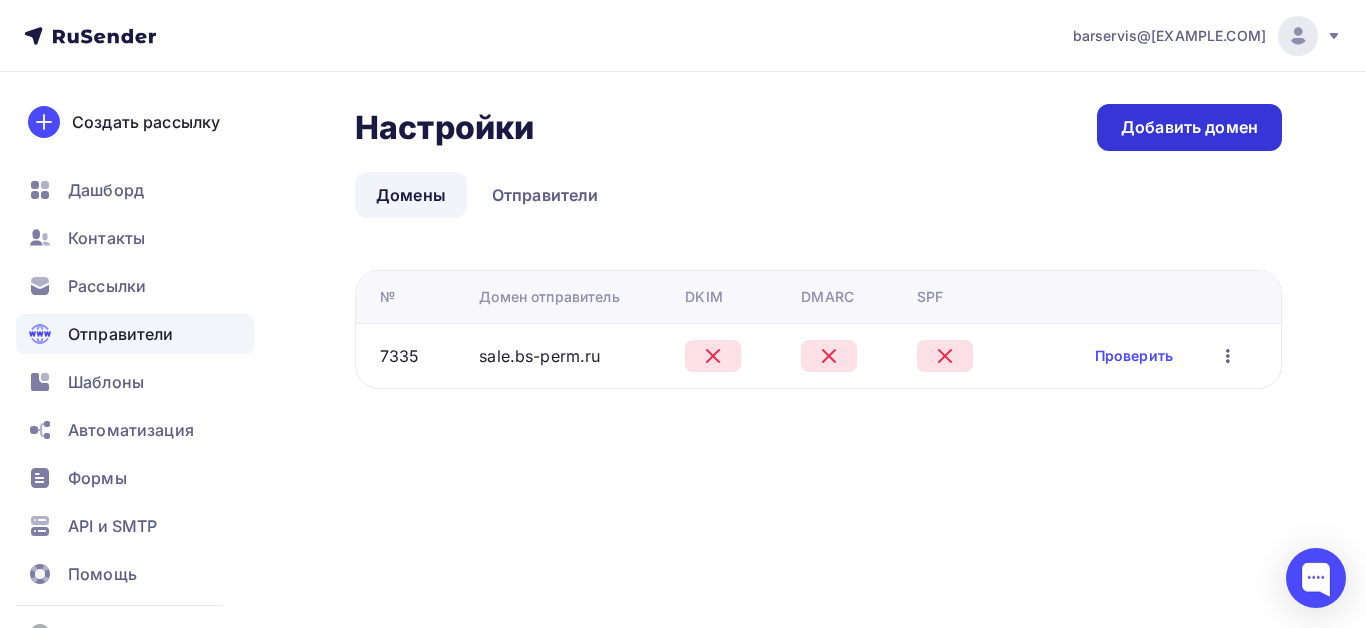click on "Добавить домен" at bounding box center [1189, 127] 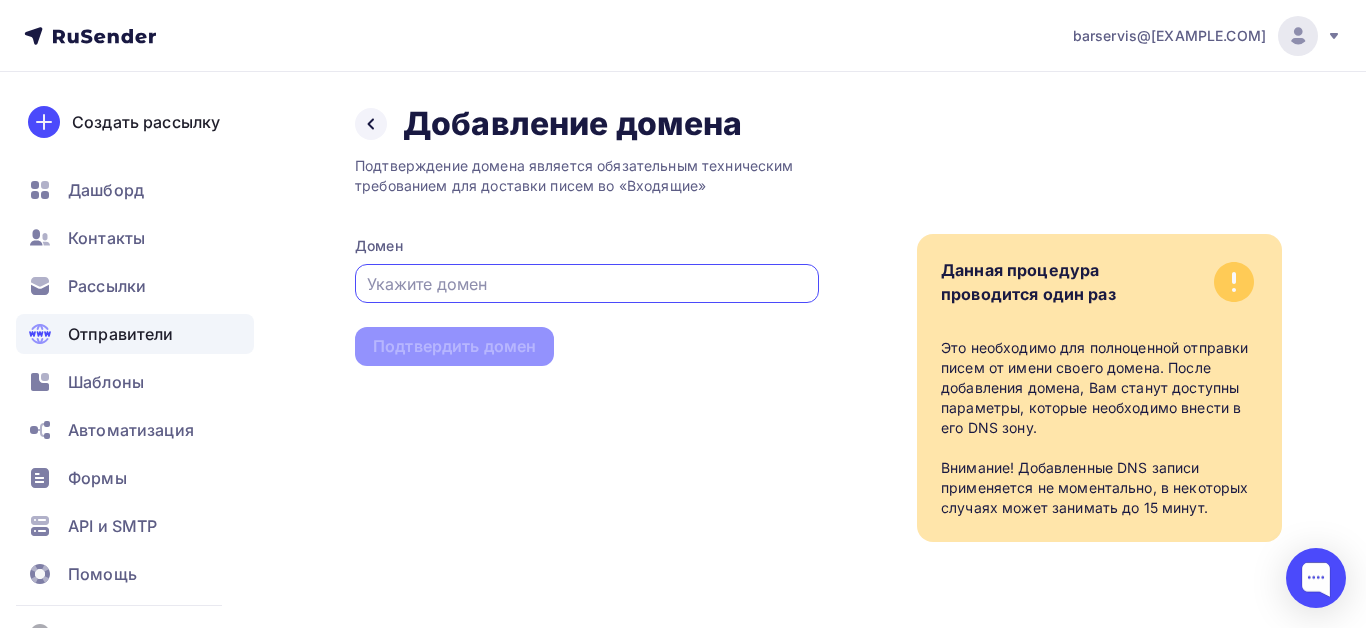 click at bounding box center [587, 284] 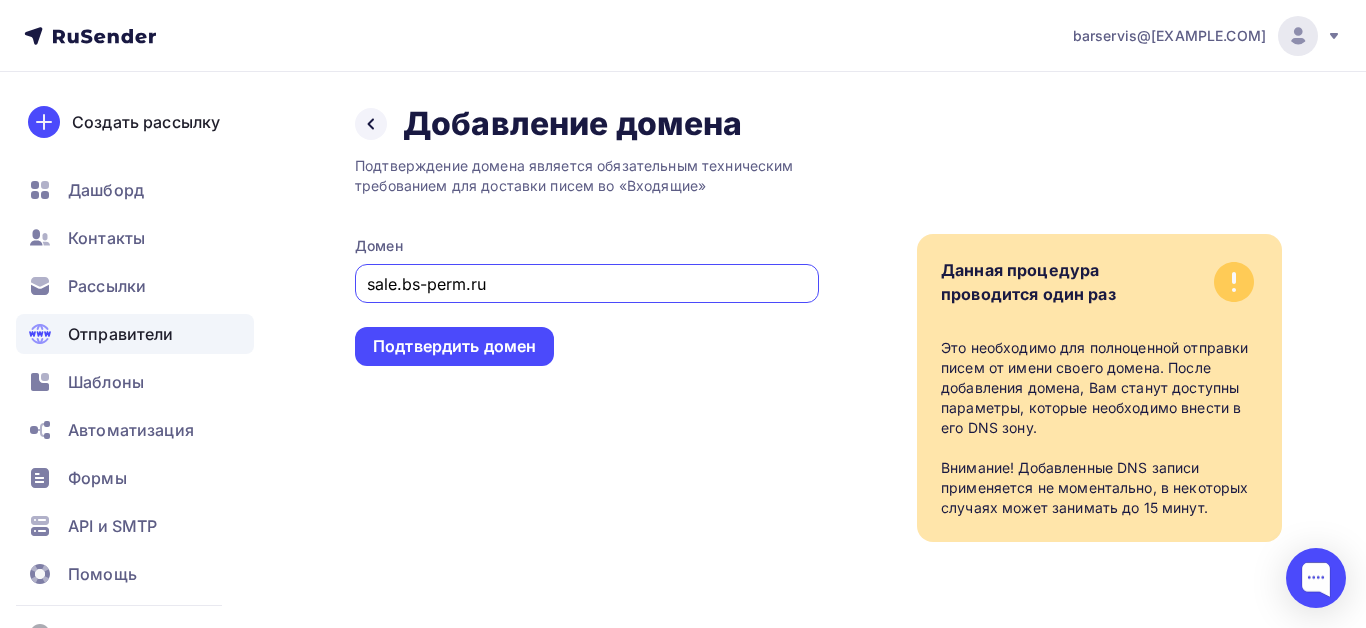 drag, startPoint x: 402, startPoint y: 285, endPoint x: 339, endPoint y: 284, distance: 63.007935 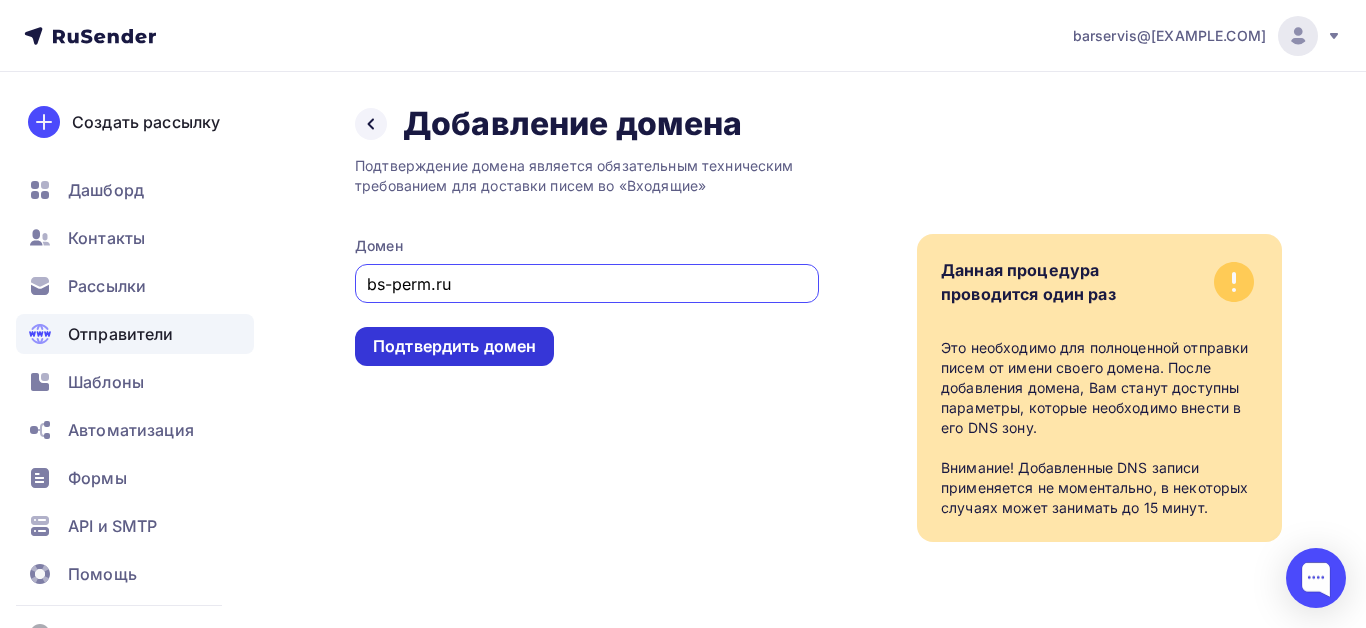 type on "bs-perm.ru" 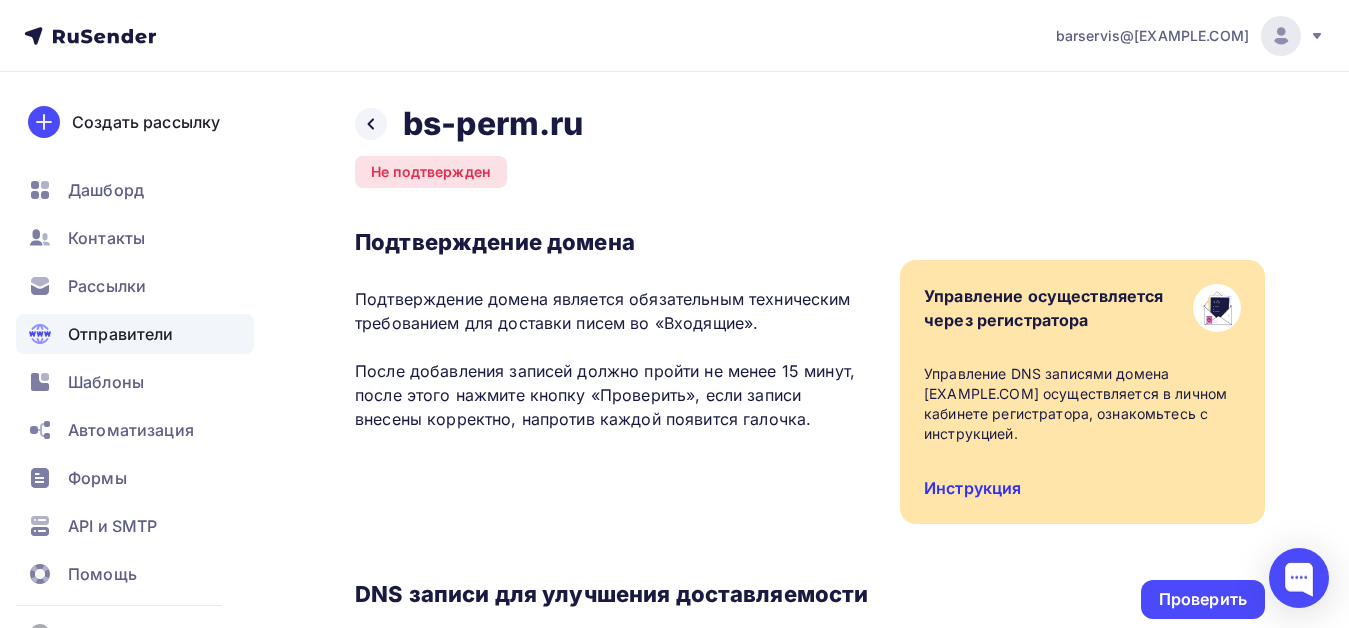 click on "Инструкция" at bounding box center [972, 488] 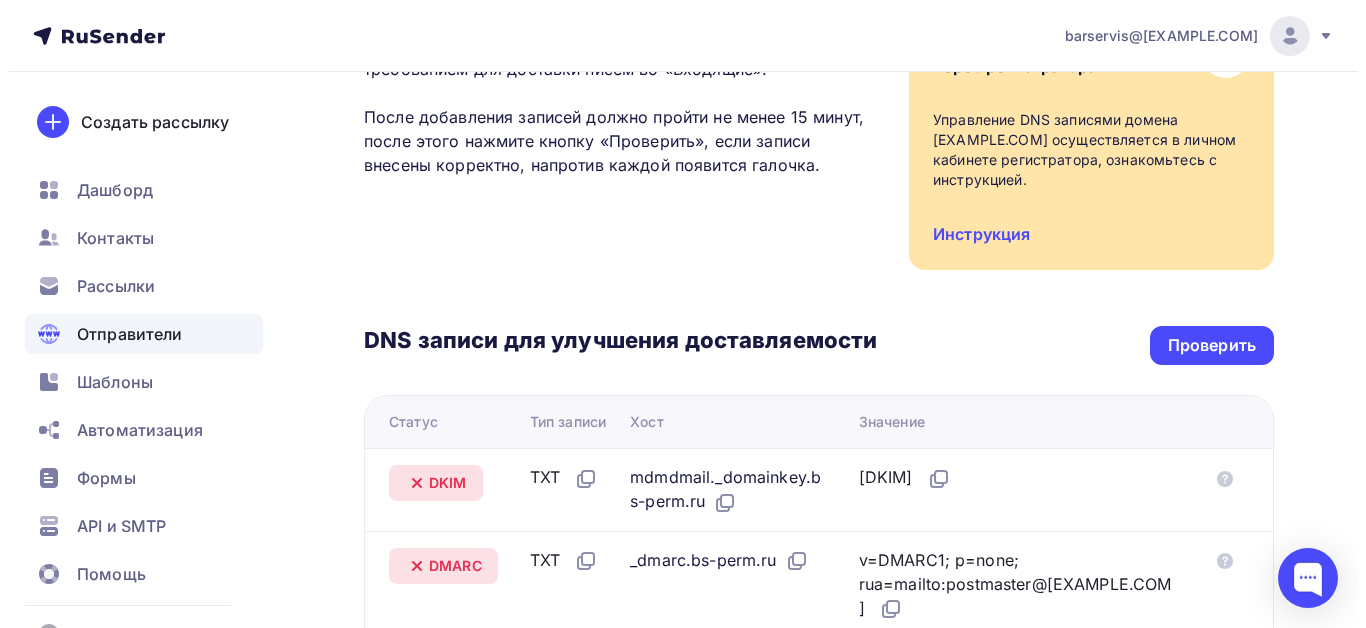 scroll, scrollTop: 0, scrollLeft: 0, axis: both 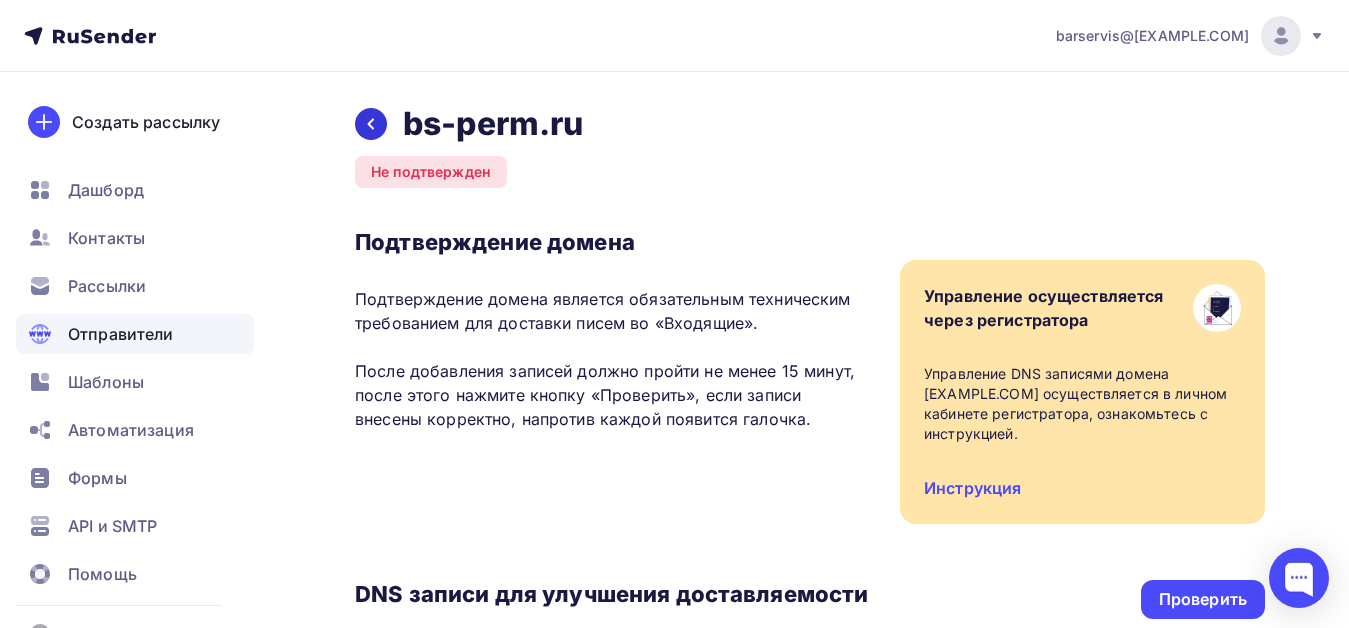 click at bounding box center [371, 124] 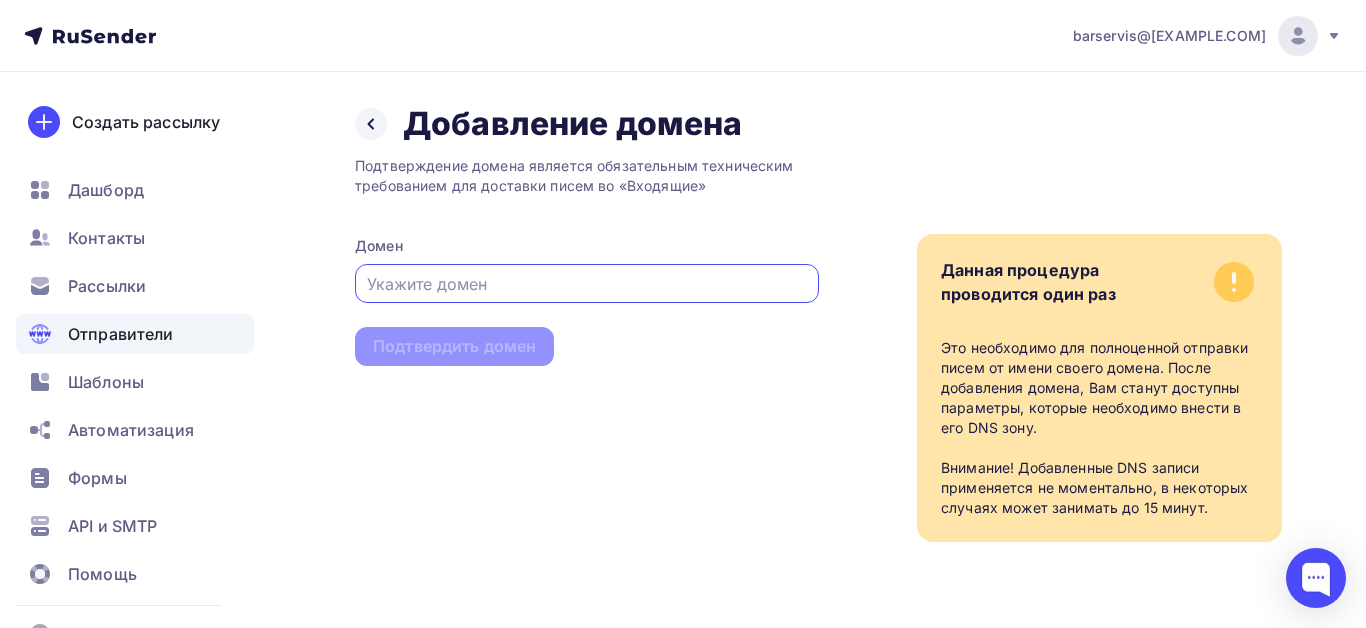 click at bounding box center [587, 284] 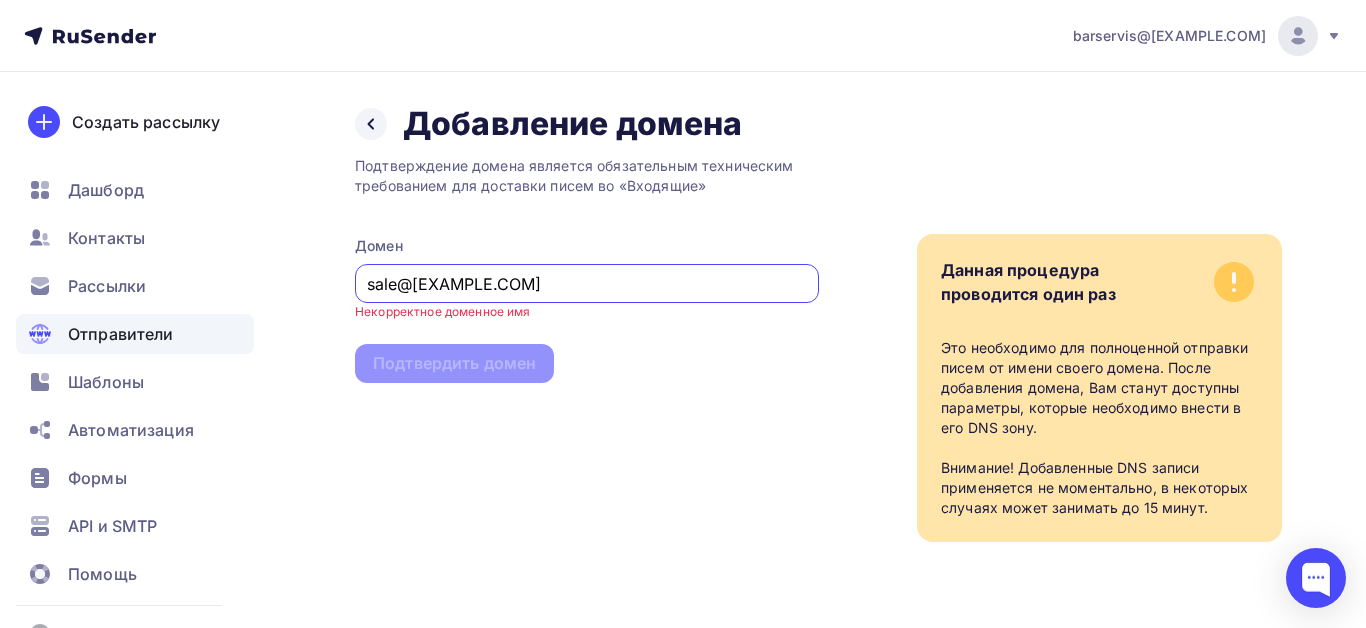 drag, startPoint x: 411, startPoint y: 291, endPoint x: 358, endPoint y: 281, distance: 53.935146 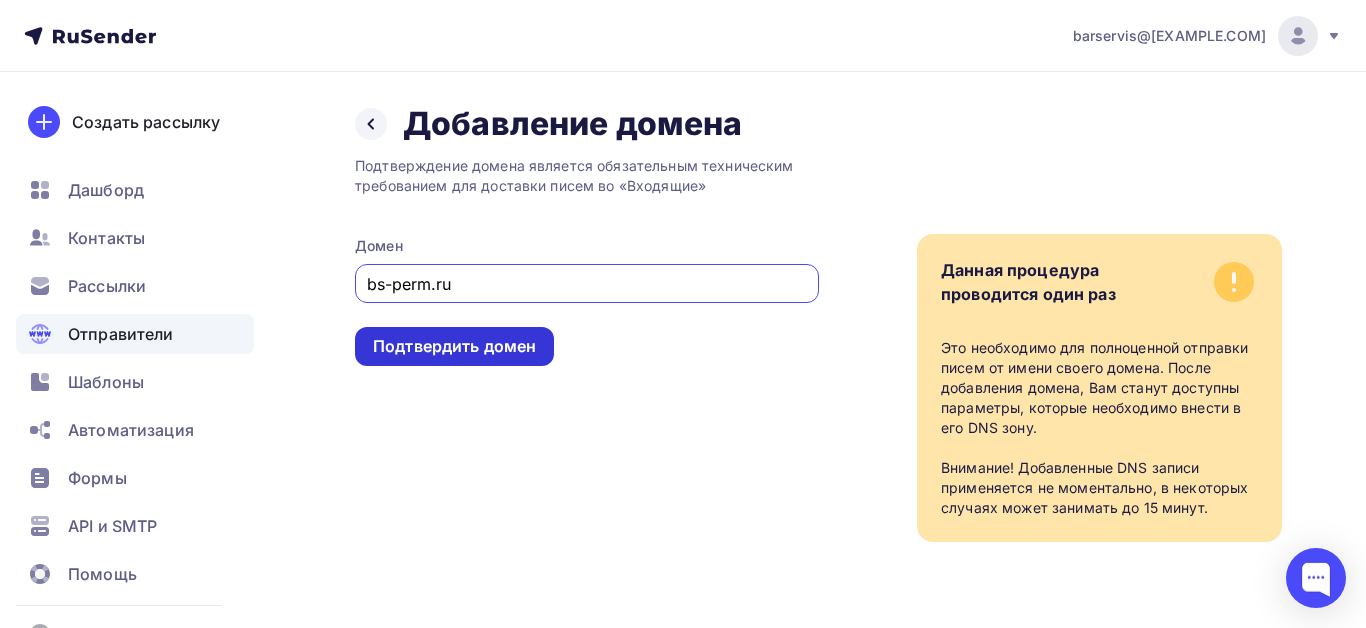 type on "bs-perm.ru" 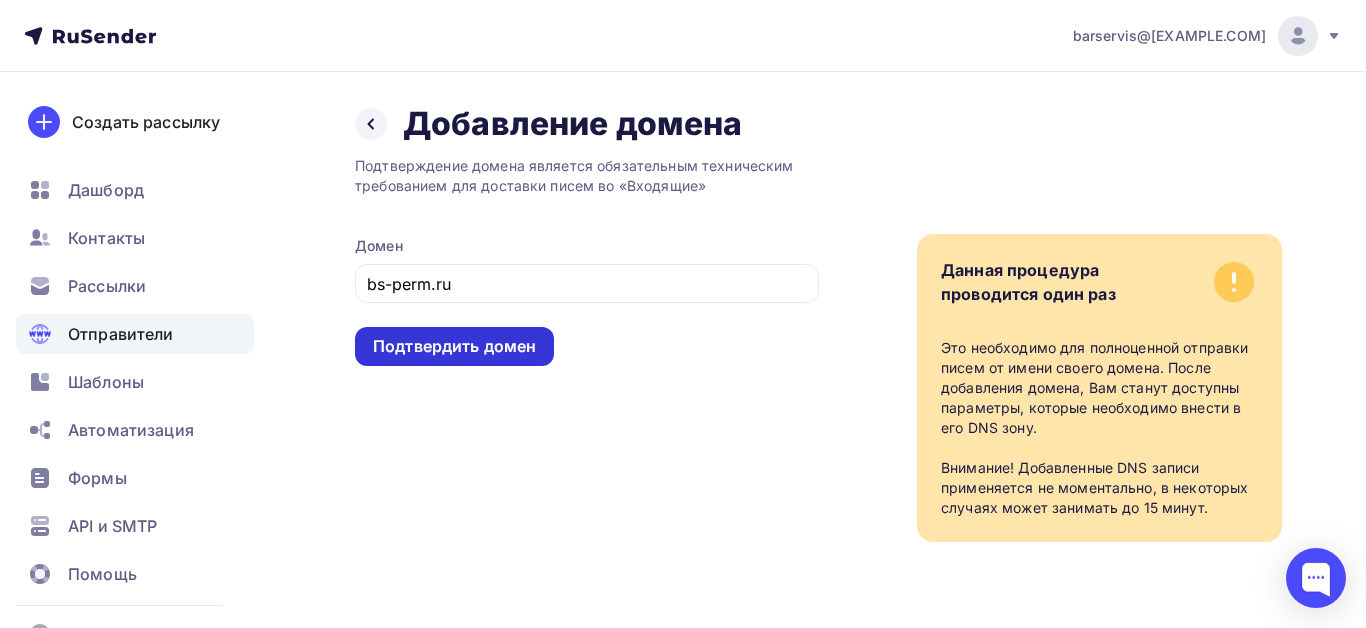 click on "Подтвердить домен" at bounding box center [454, 346] 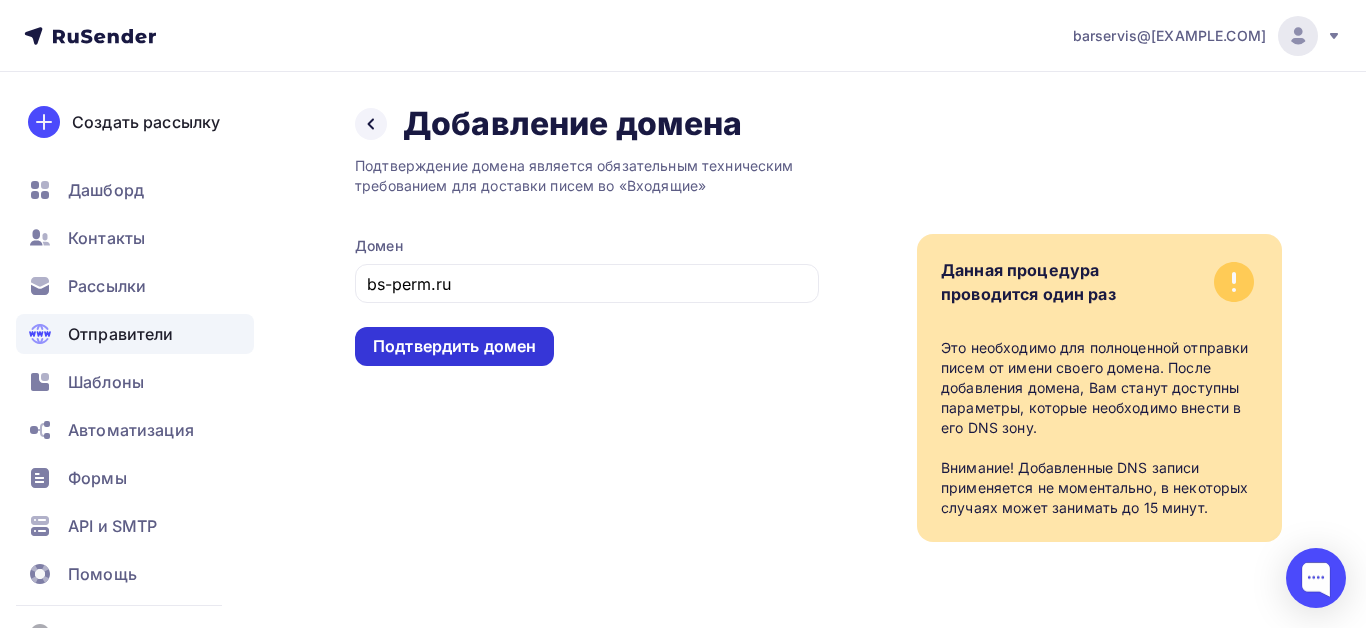 click on "Подтвердить домен" at bounding box center (454, 346) 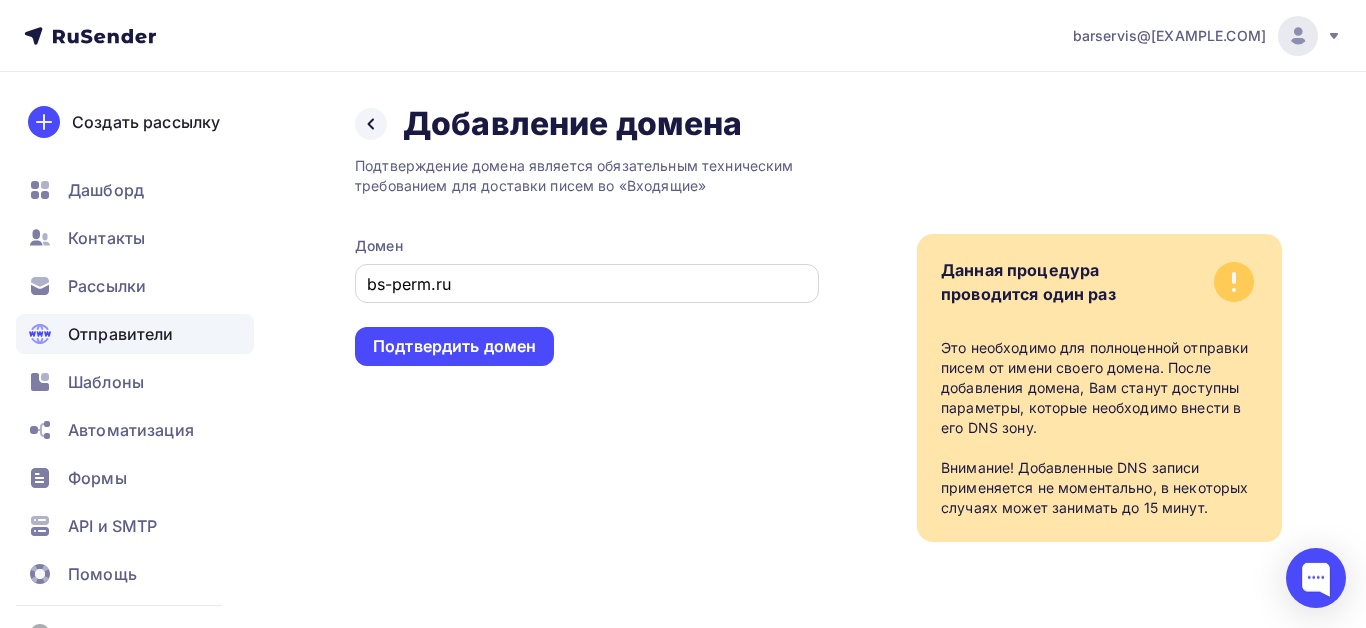 click on "bs-perm.ru" at bounding box center [587, 283] 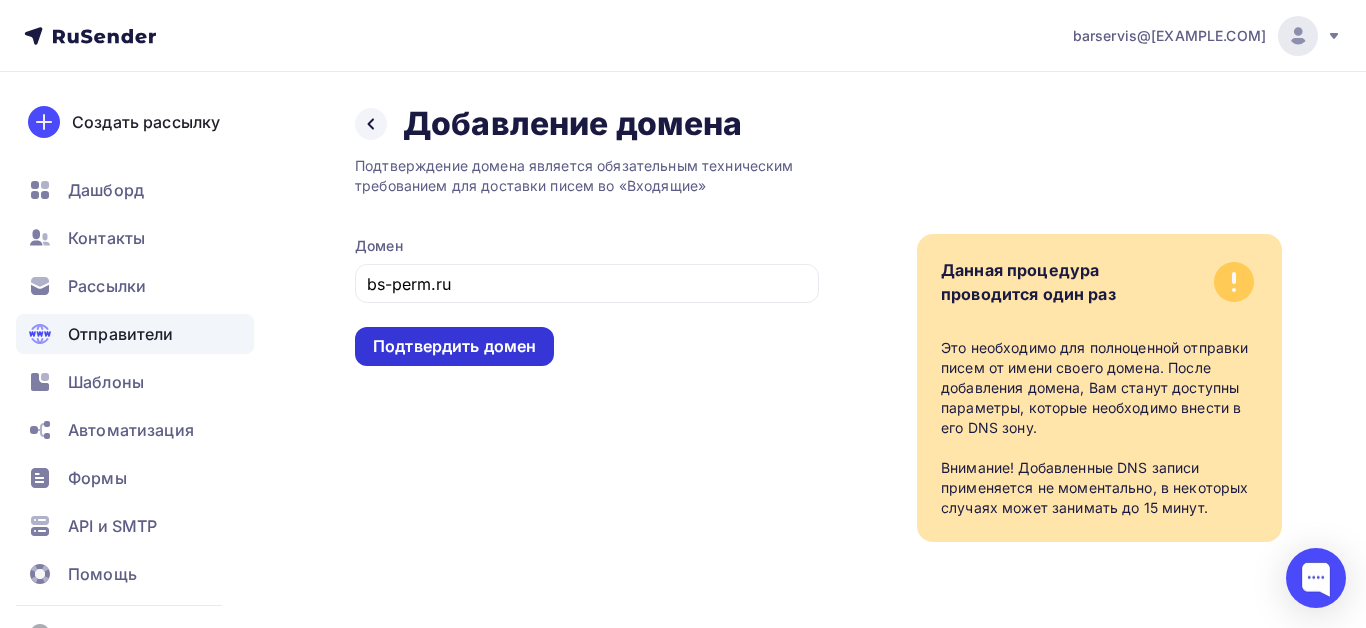 click on "Подтвердить домен" at bounding box center (454, 346) 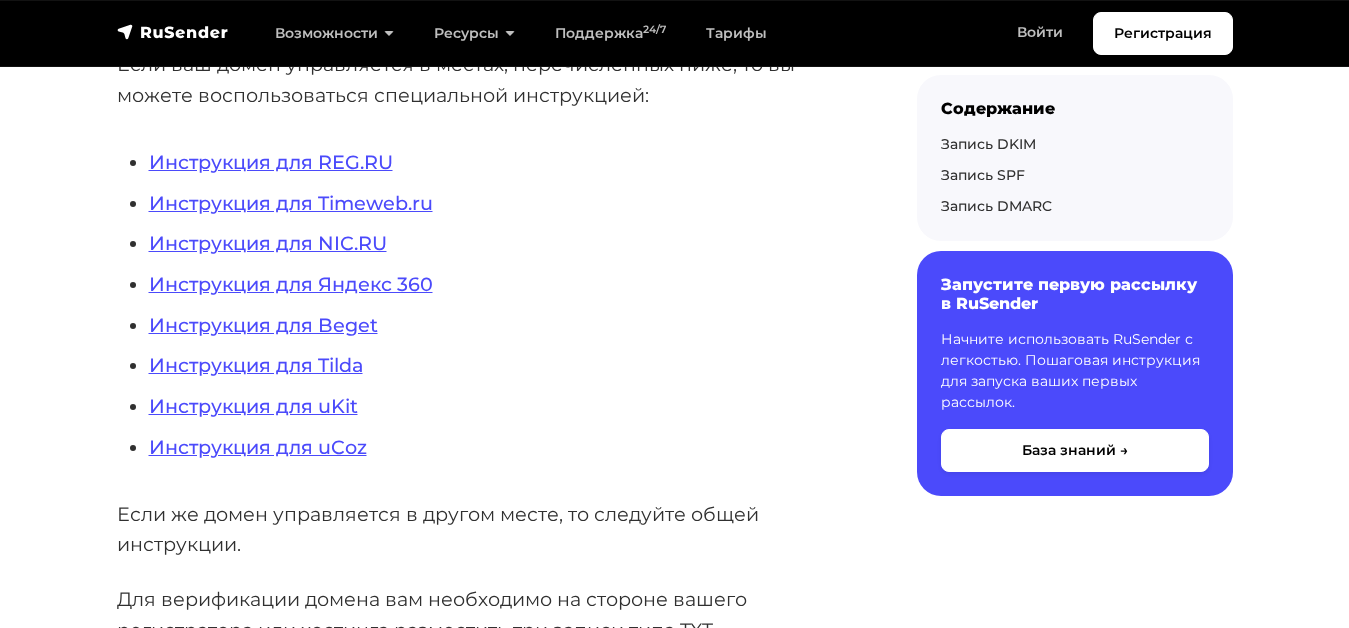 scroll, scrollTop: 600, scrollLeft: 0, axis: vertical 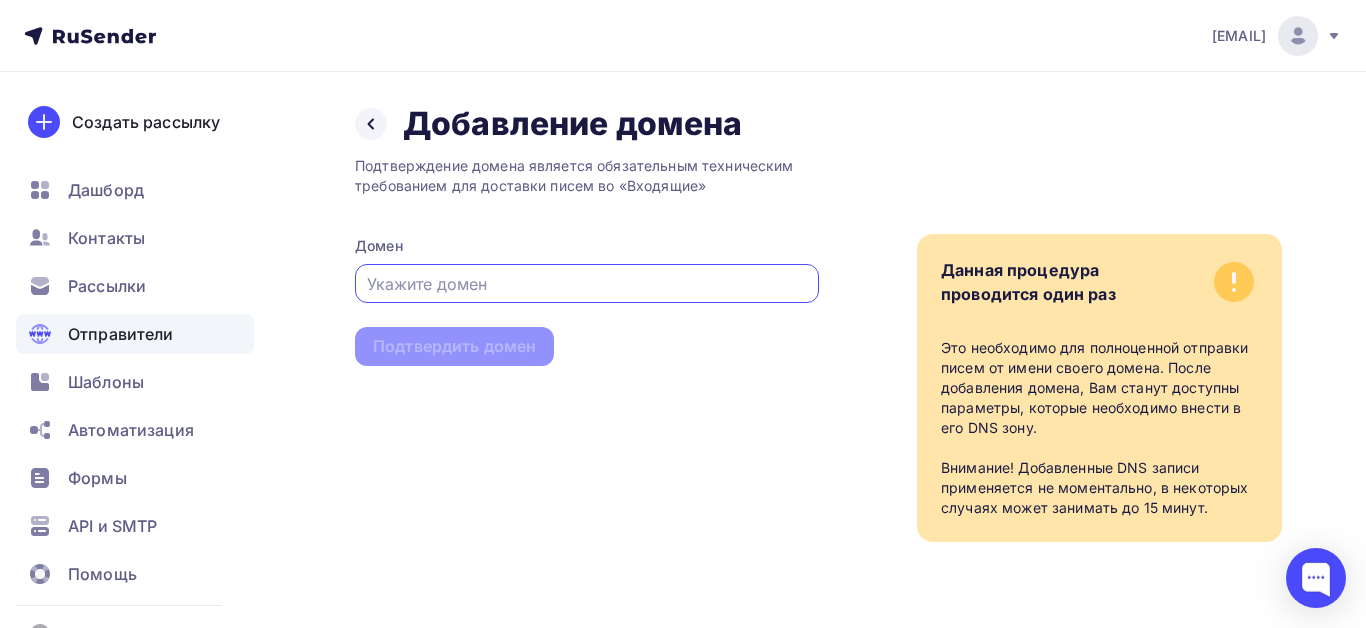 click at bounding box center [587, 284] 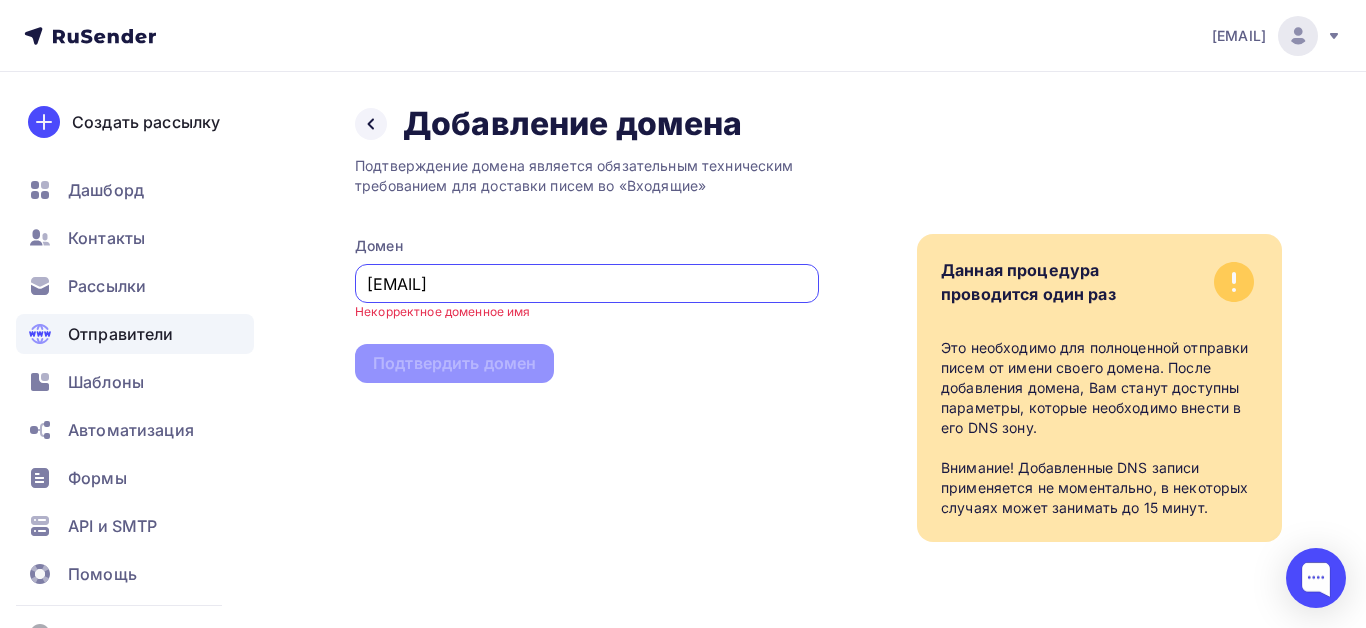 drag, startPoint x: 415, startPoint y: 284, endPoint x: 350, endPoint y: 283, distance: 65.00769 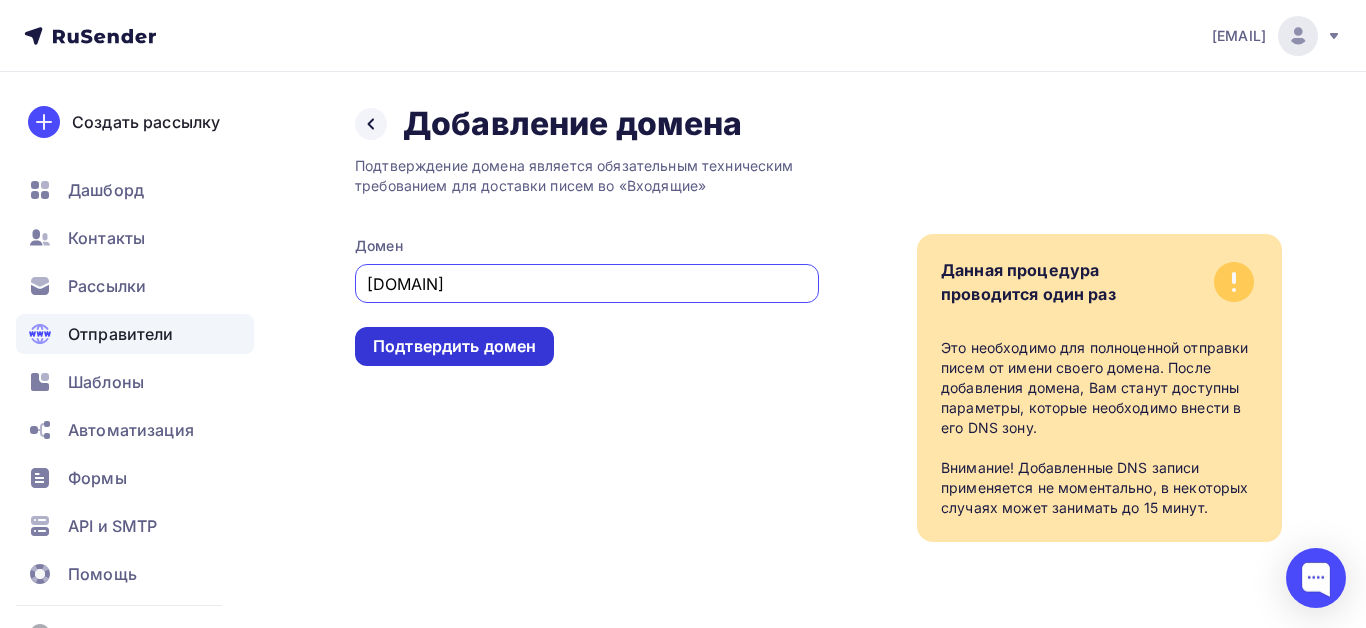 type on "bs-perm.ru" 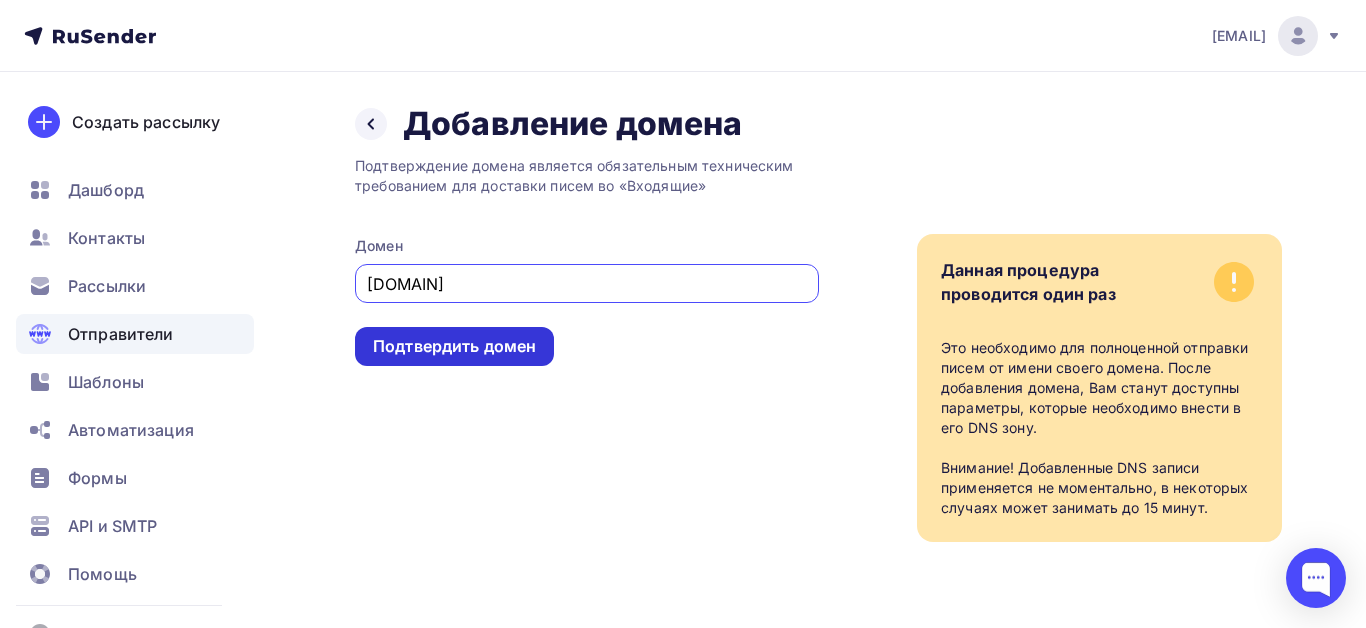 click on "Подтвердить домен" at bounding box center (454, 346) 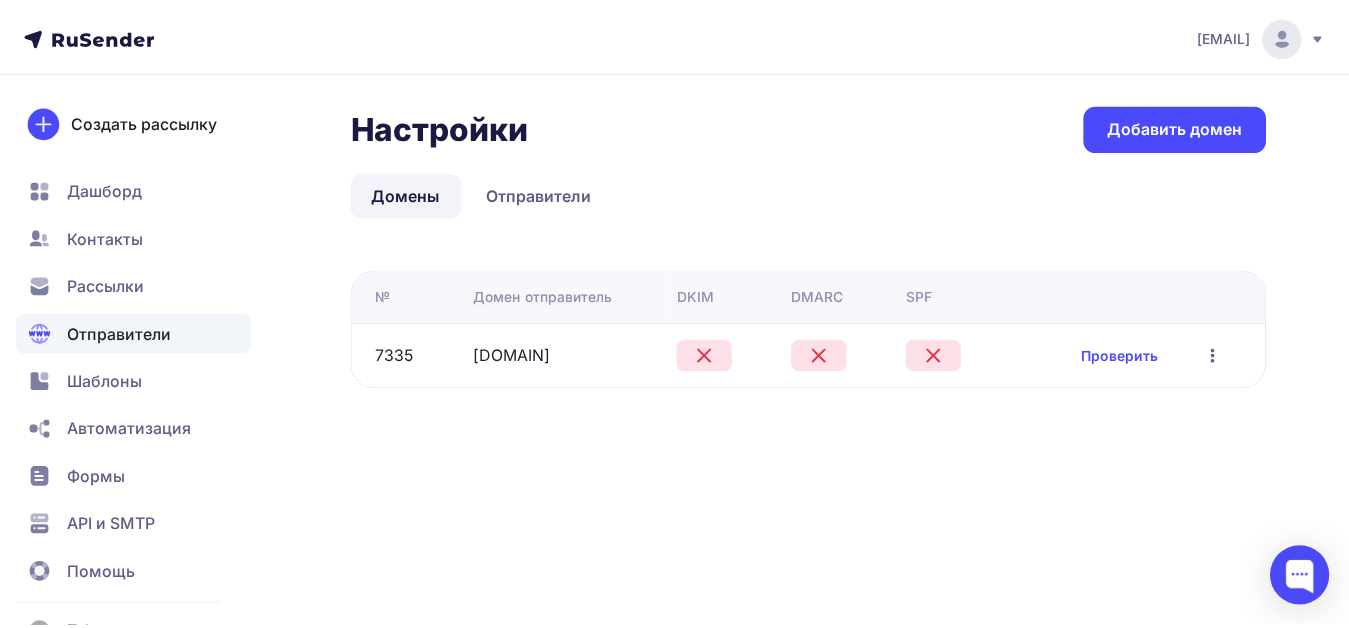 scroll, scrollTop: 0, scrollLeft: 0, axis: both 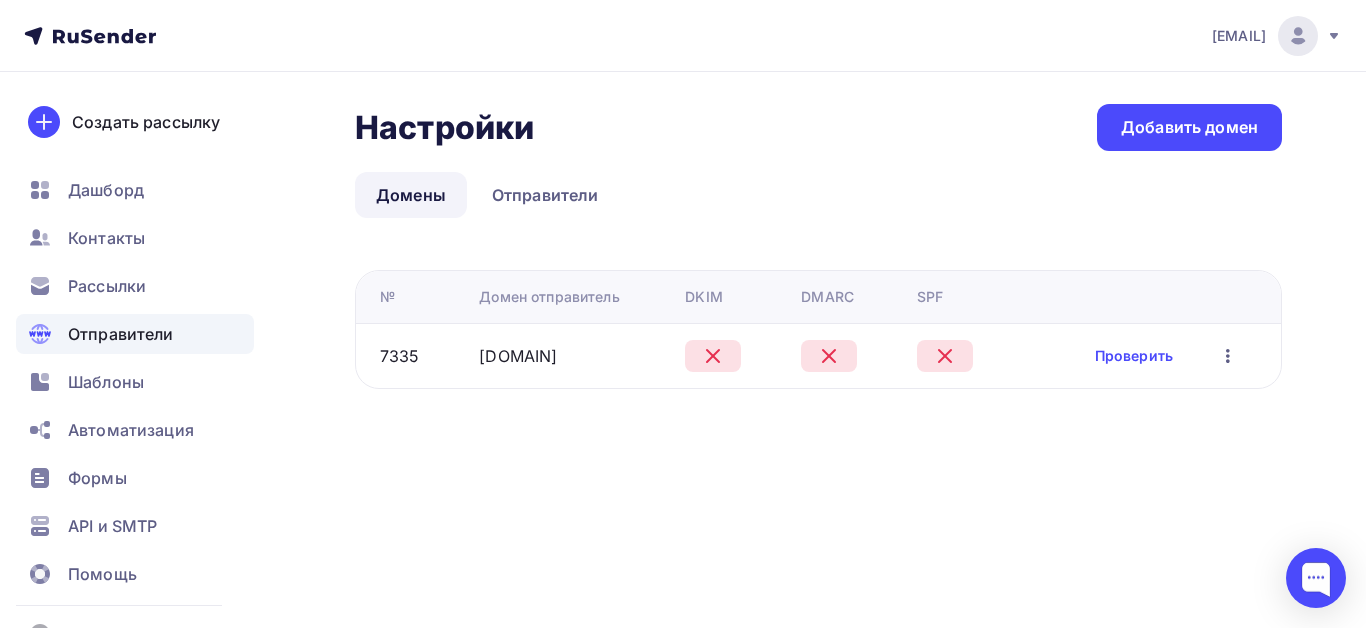 click at bounding box center [1228, 356] 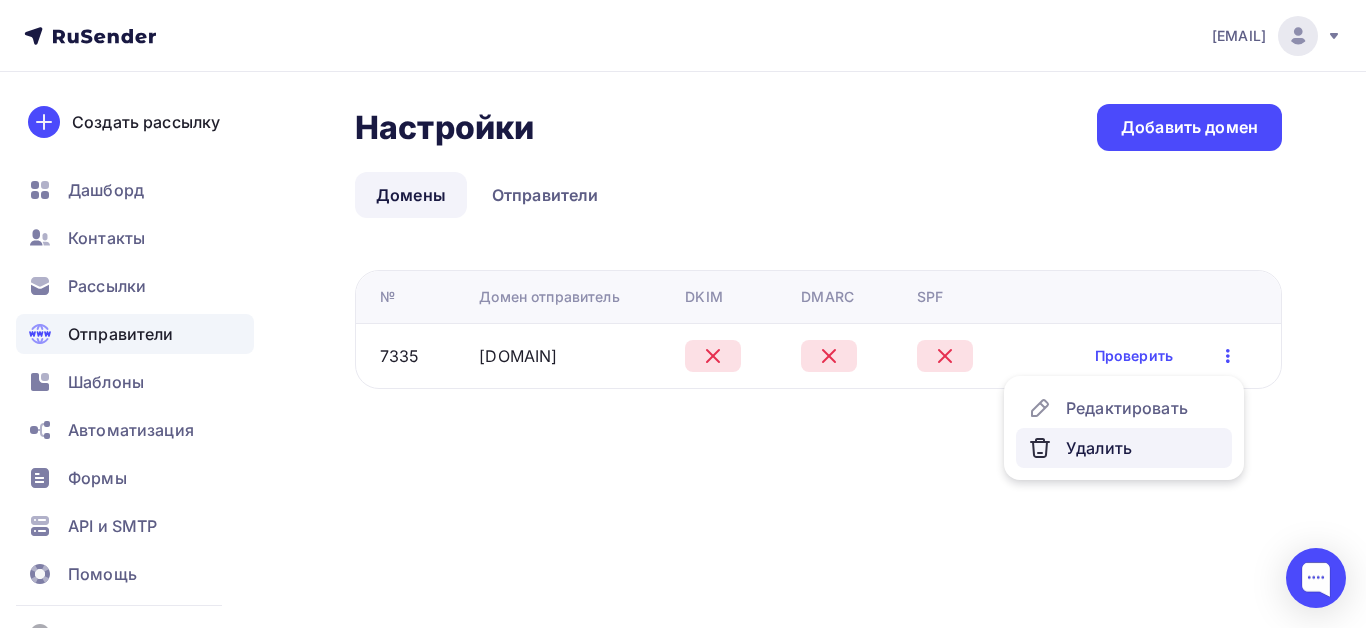 click on "Удалить" at bounding box center [1124, 408] 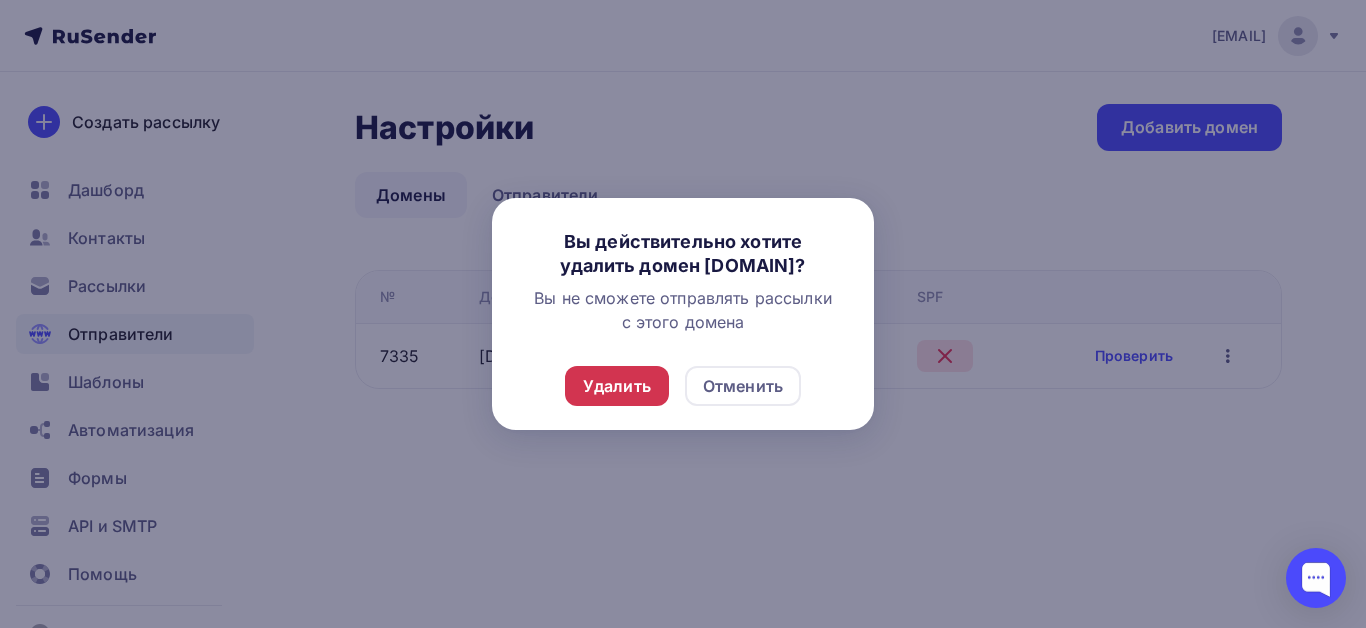 click on "Удалить" at bounding box center [617, 386] 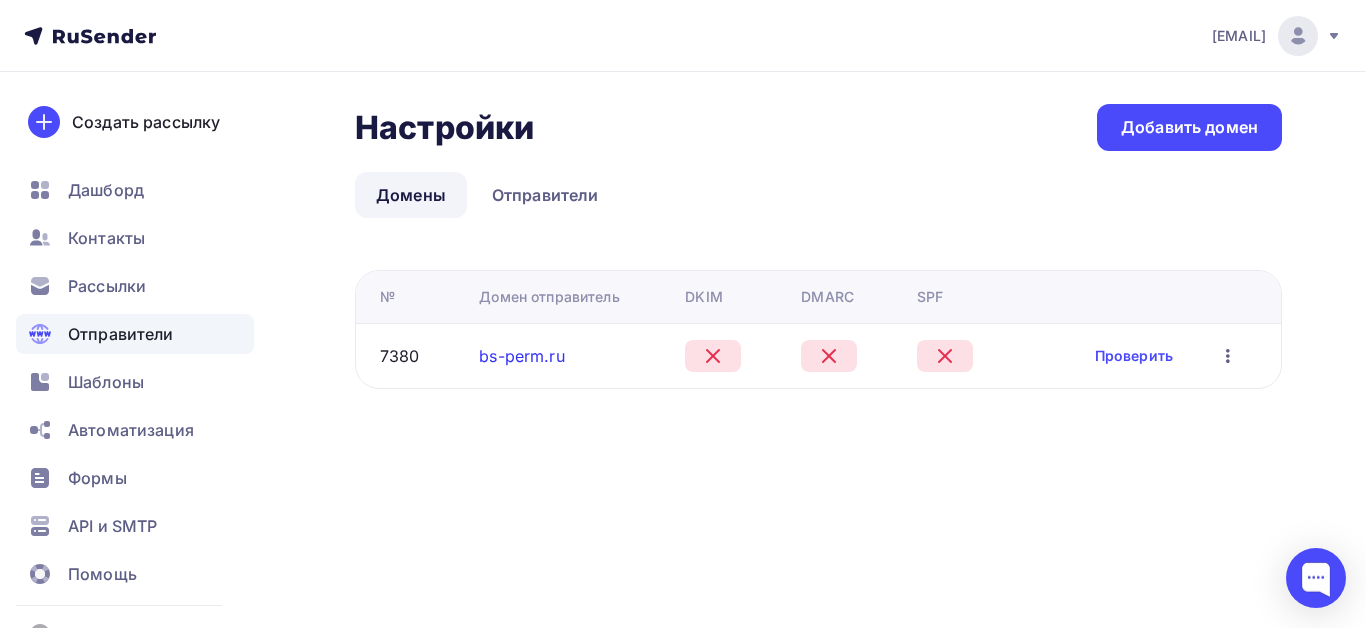click on "bs-perm.ru" at bounding box center (521, 356) 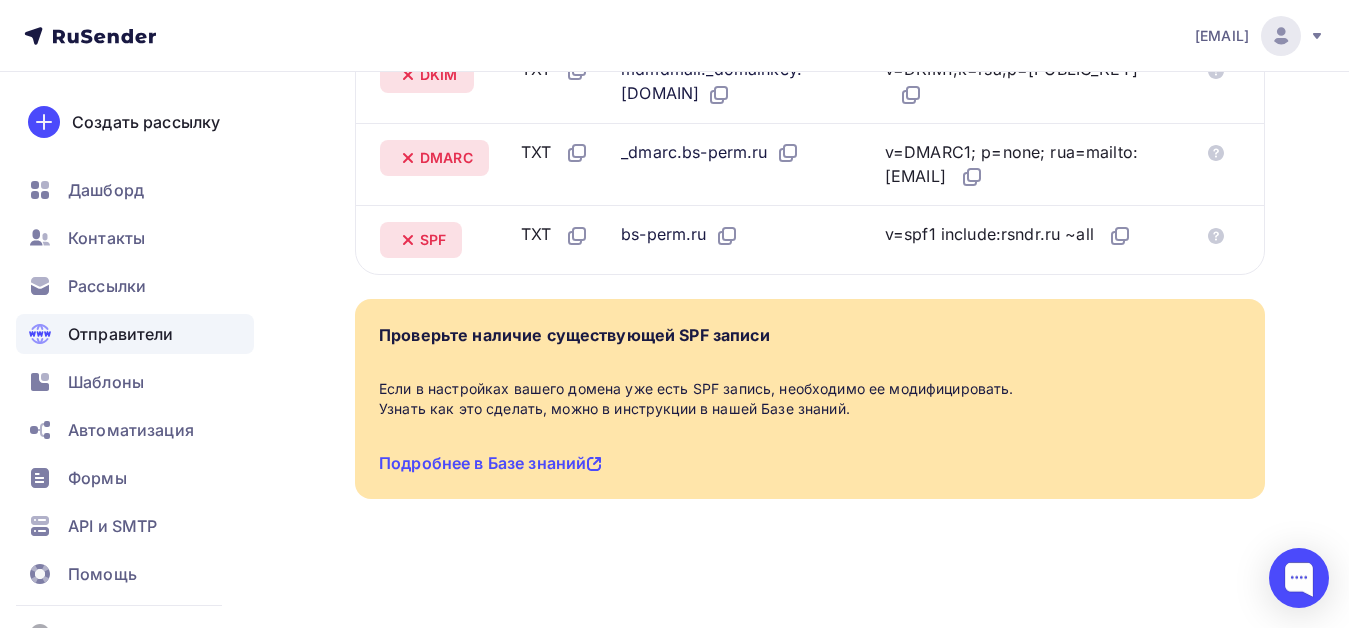 scroll, scrollTop: 954, scrollLeft: 0, axis: vertical 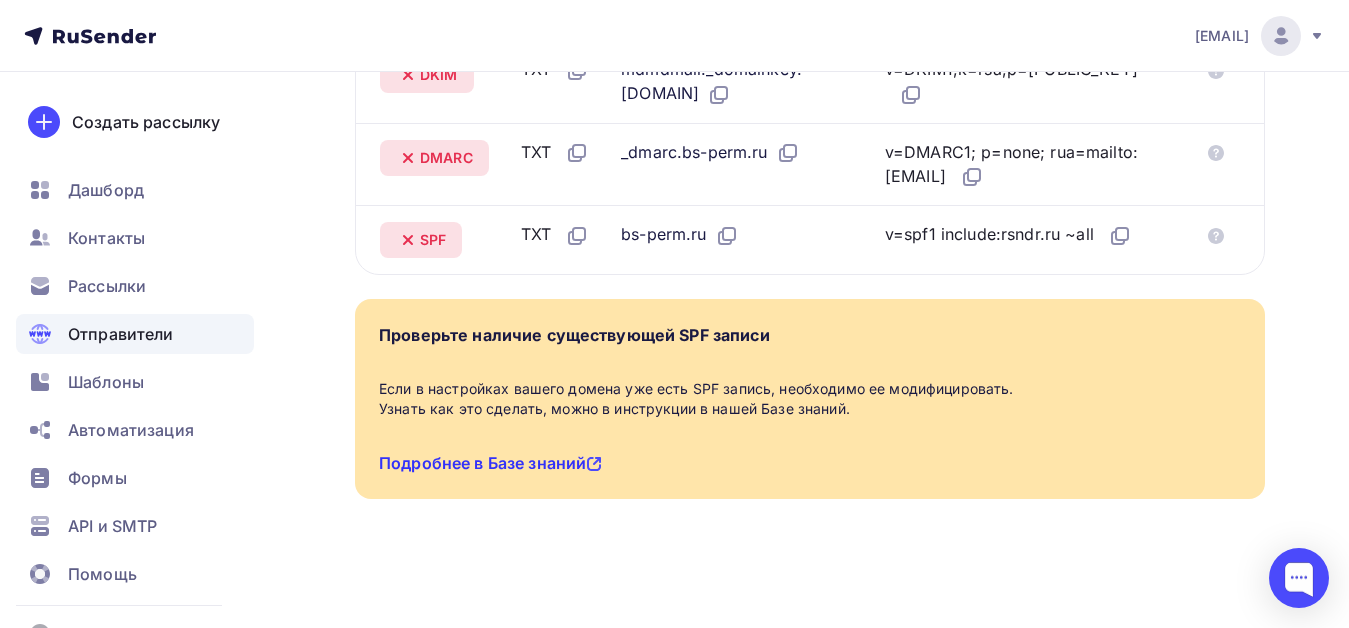 click on "Подробнее в Базе знаний" at bounding box center [490, 463] 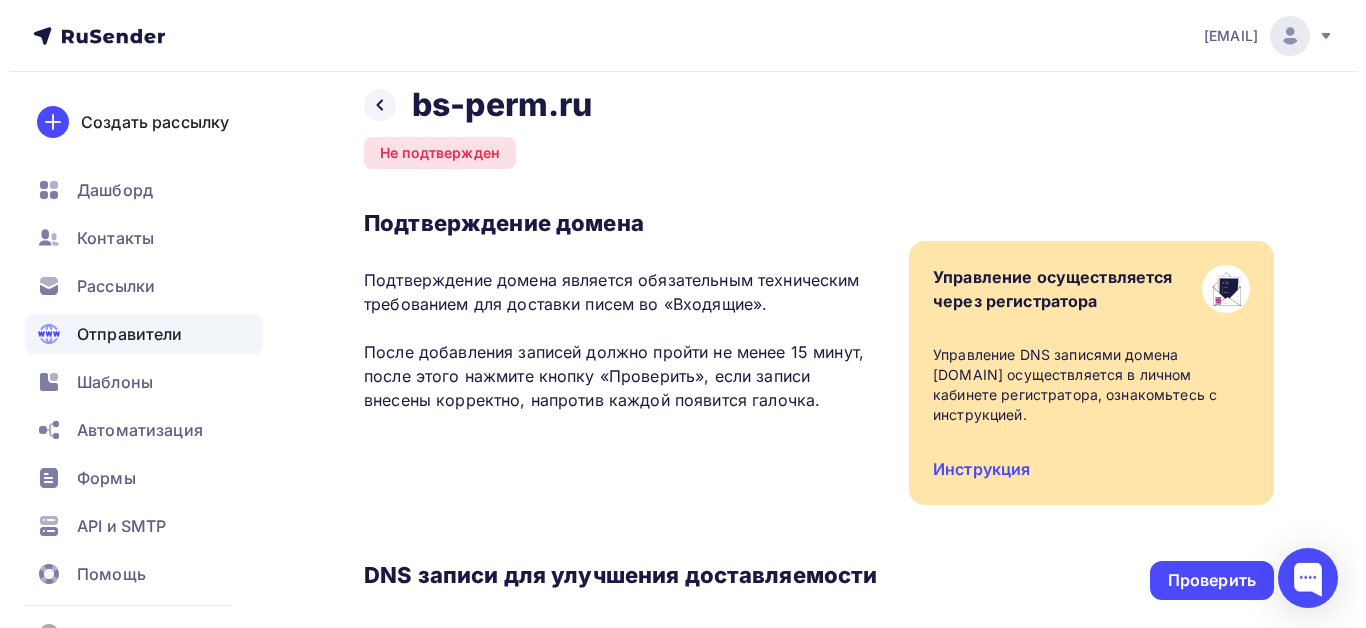 scroll, scrollTop: 0, scrollLeft: 0, axis: both 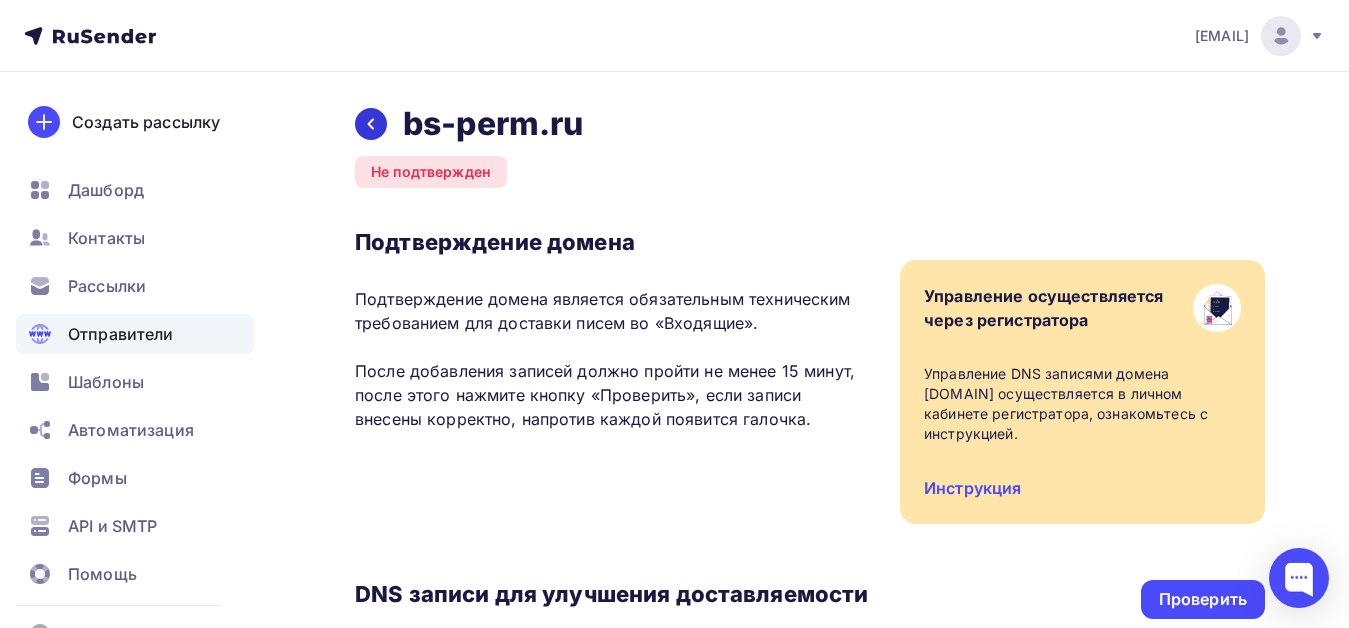 click at bounding box center [371, 124] 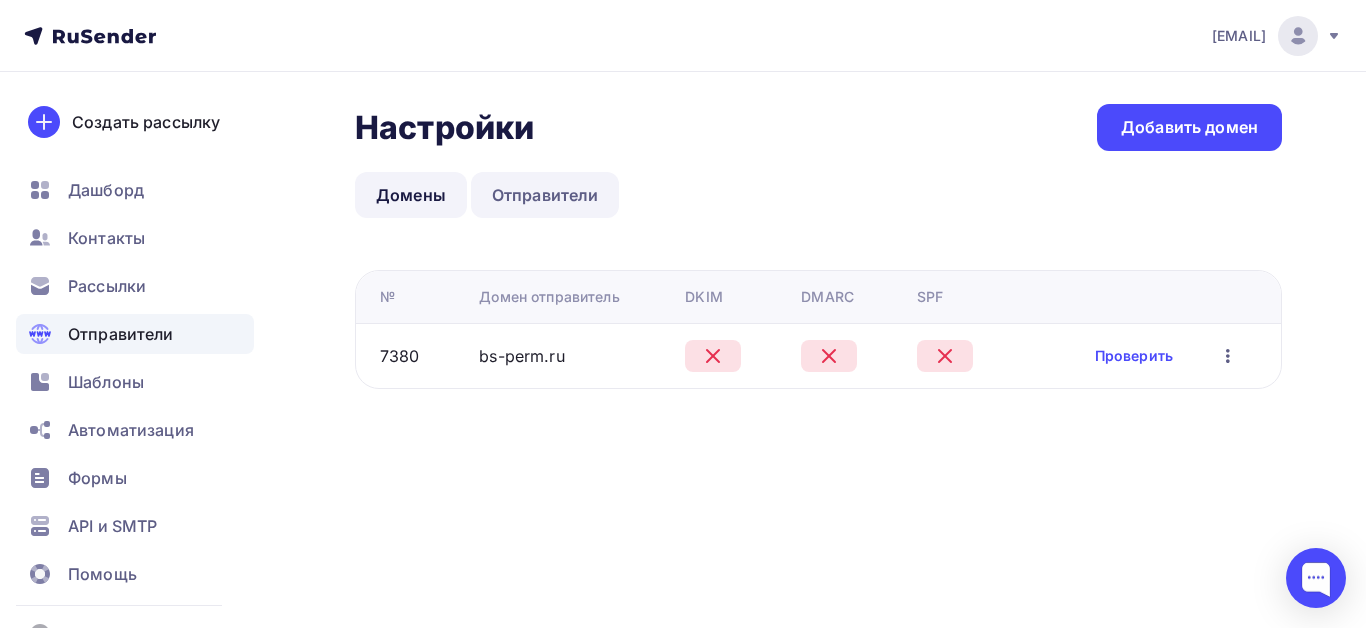 click on "Отправители" at bounding box center (545, 195) 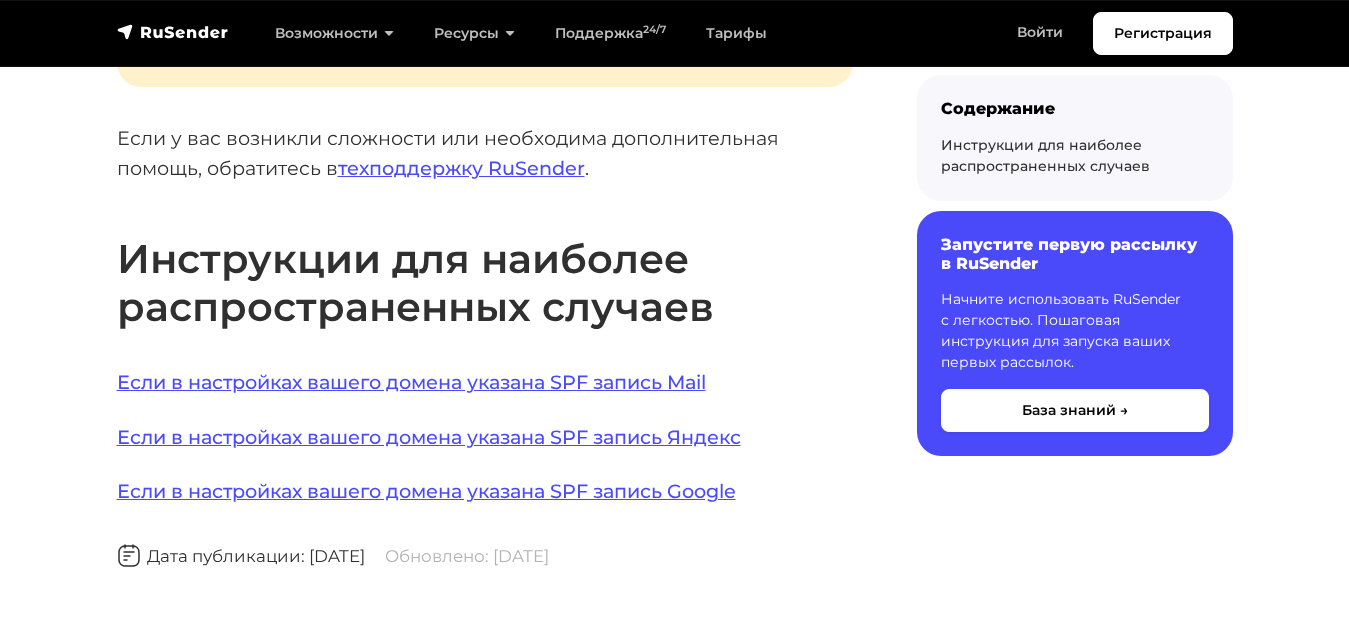 scroll, scrollTop: 1400, scrollLeft: 0, axis: vertical 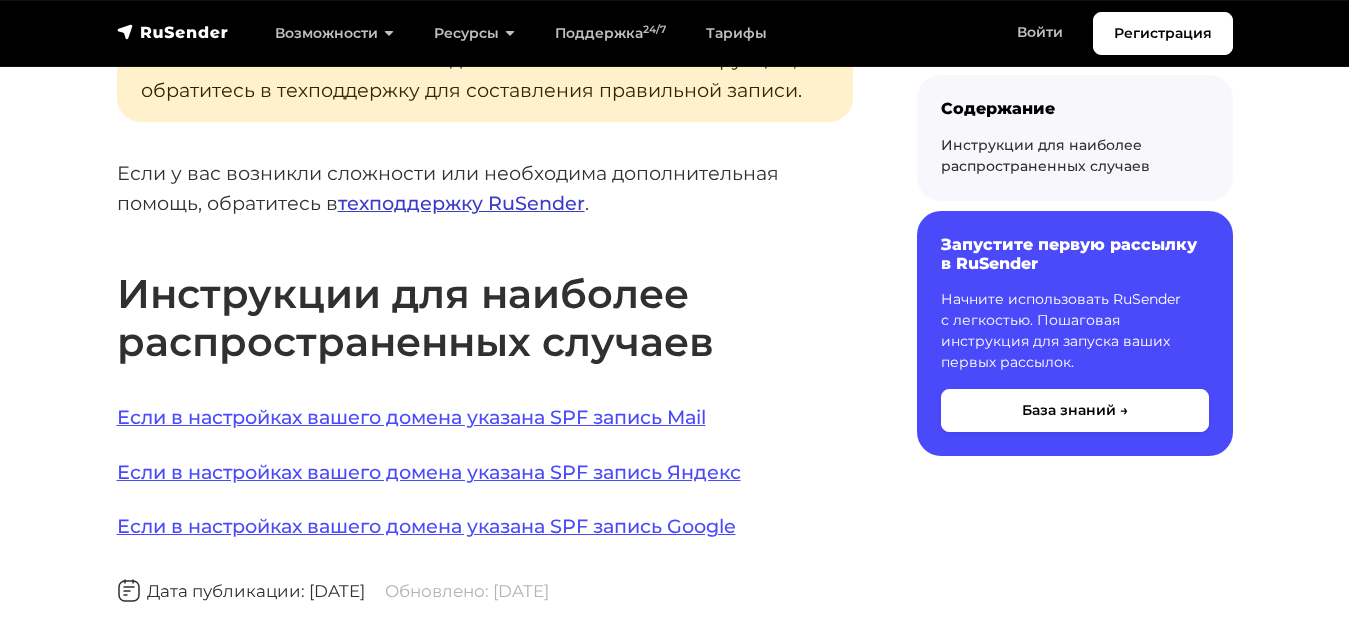 click on "техподдержку RuSender" at bounding box center [461, 203] 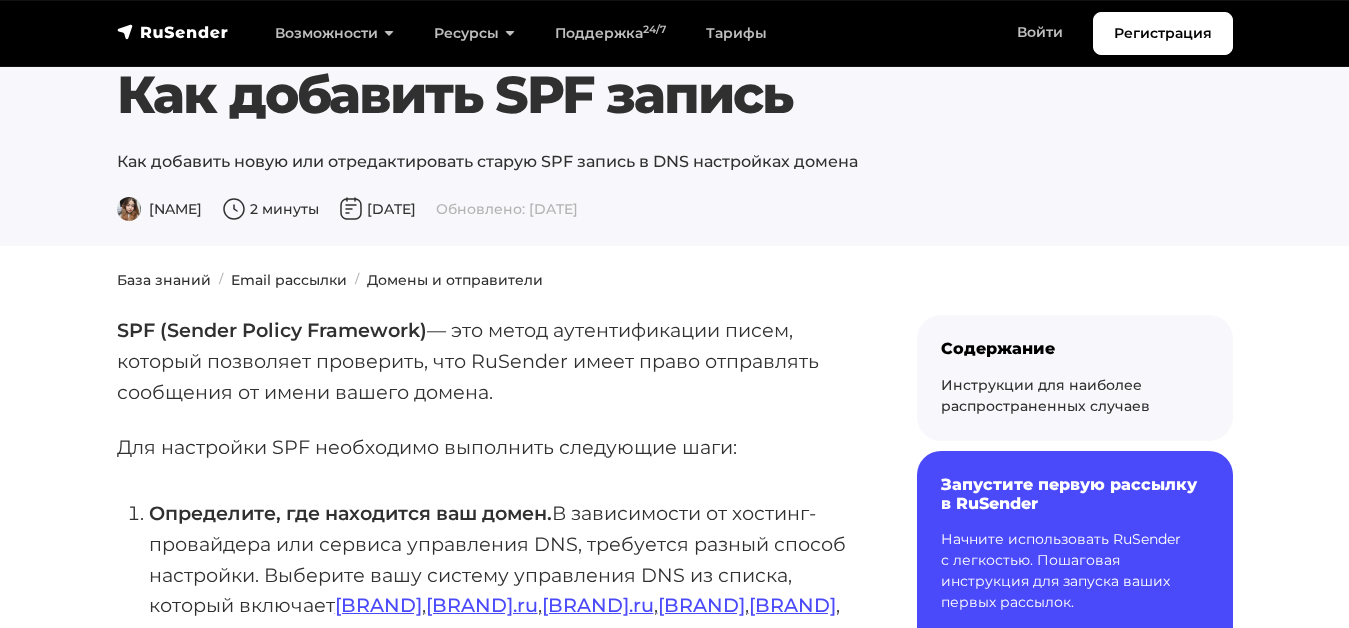 scroll, scrollTop: 0, scrollLeft: 0, axis: both 